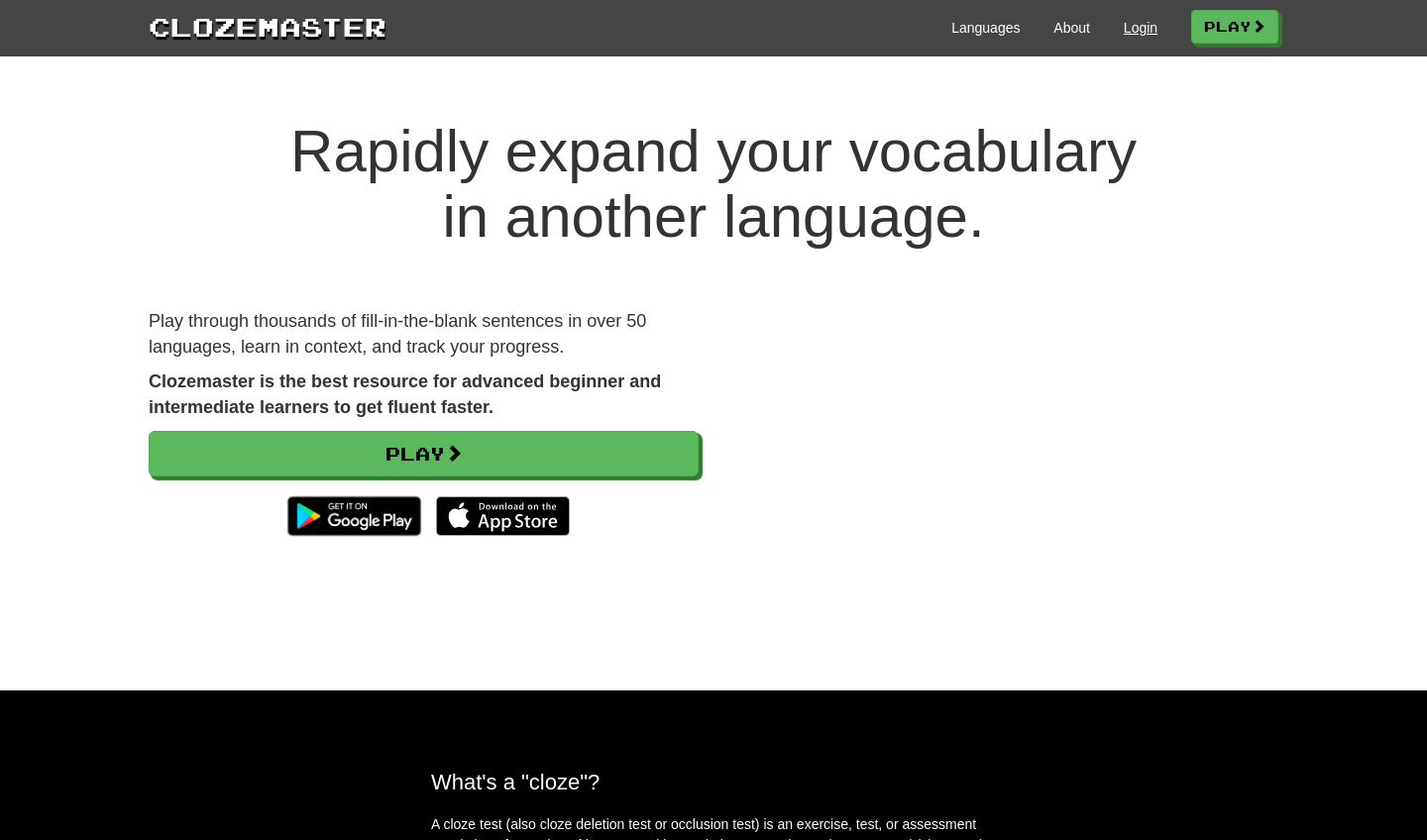 scroll, scrollTop: 0, scrollLeft: 0, axis: both 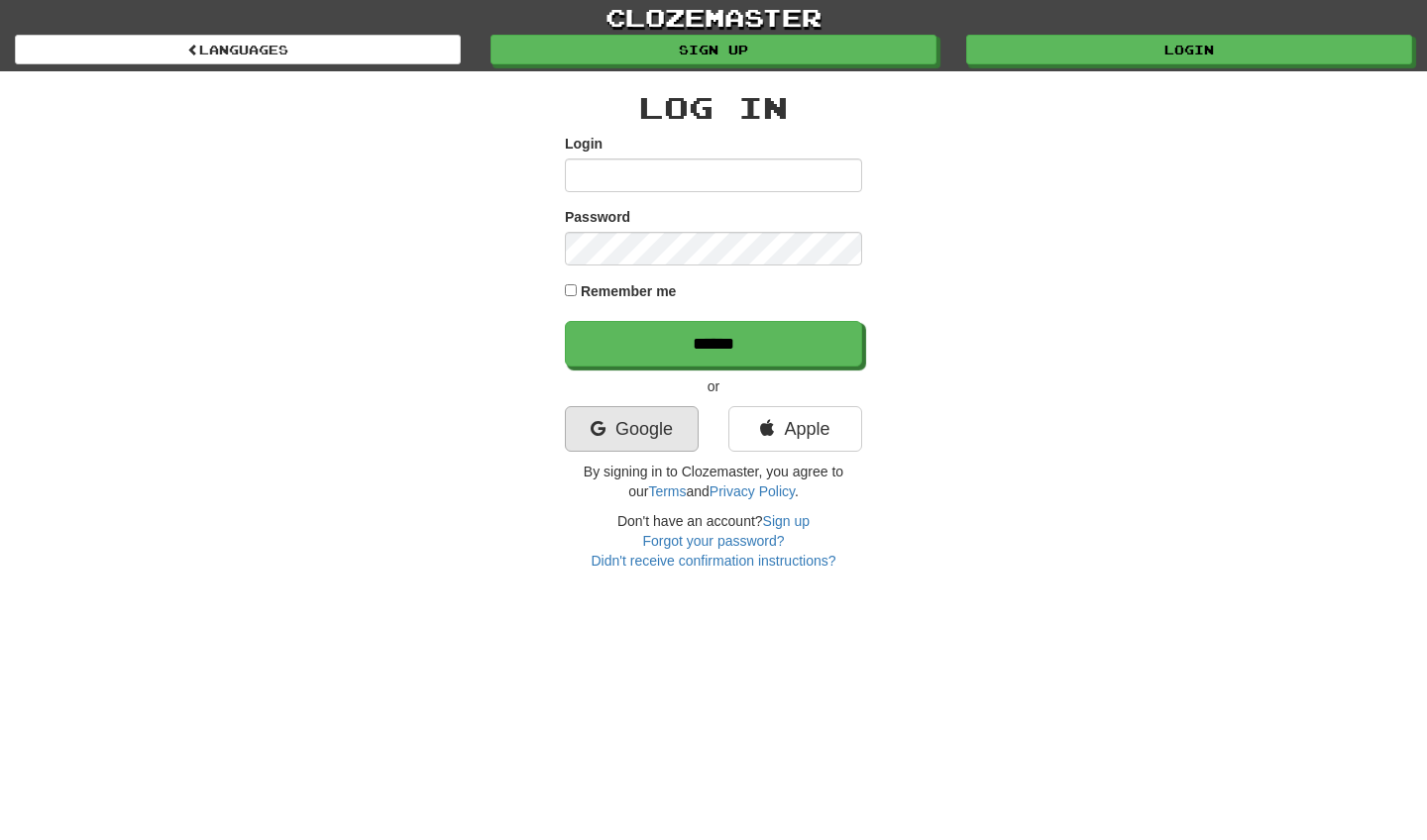 click on "Google" at bounding box center [631, 429] 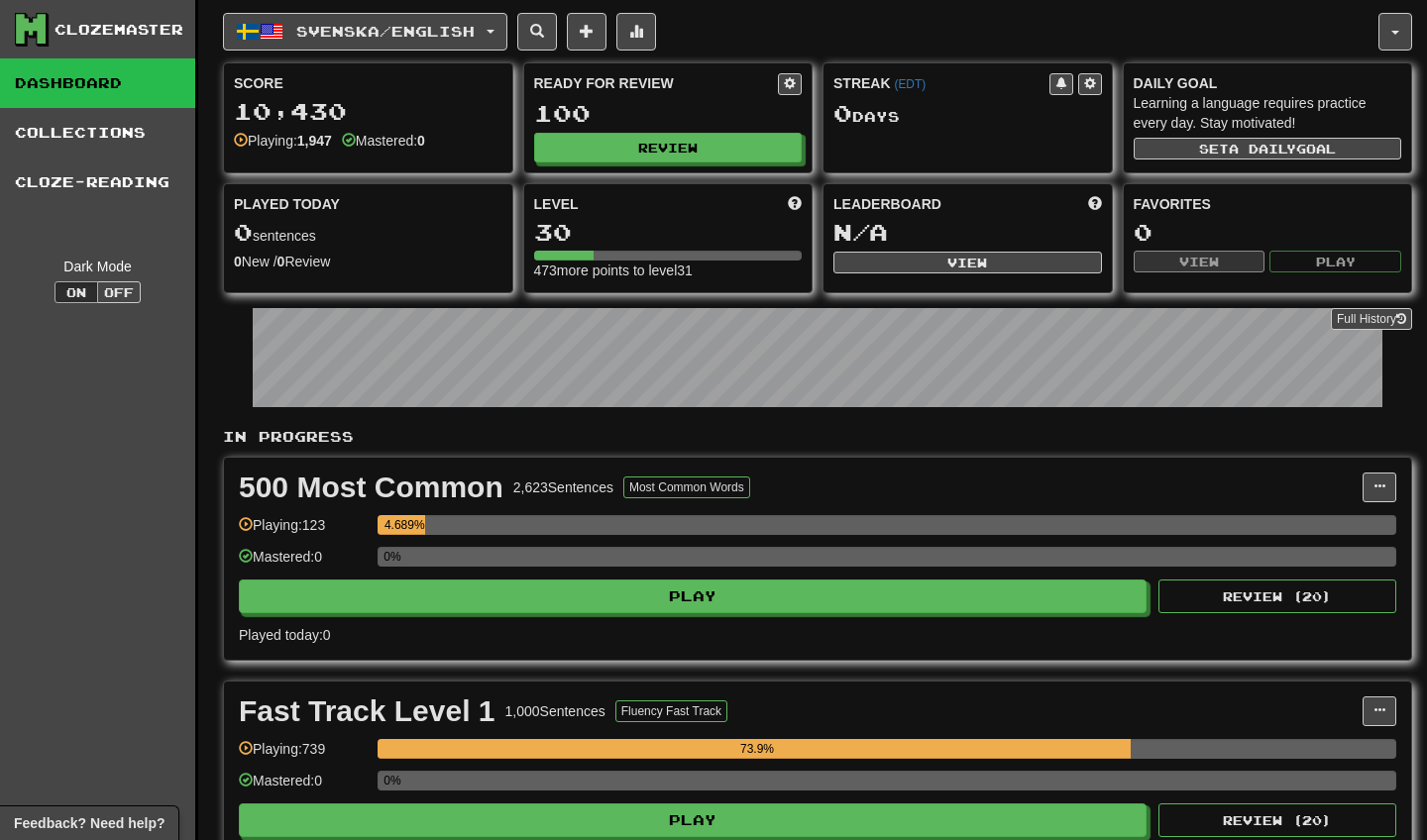 scroll, scrollTop: 0, scrollLeft: 0, axis: both 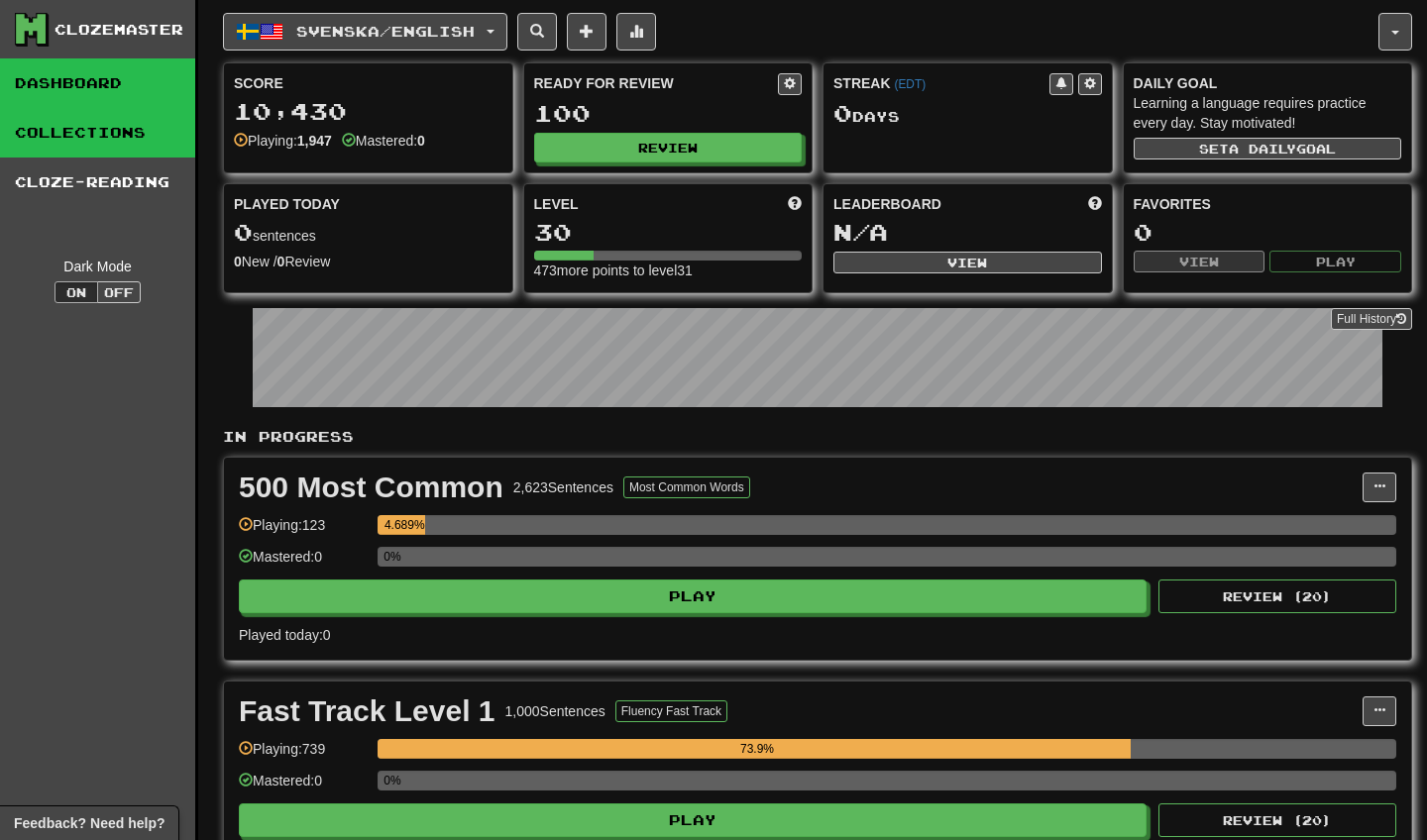 click on "Collections" at bounding box center [97, 133] 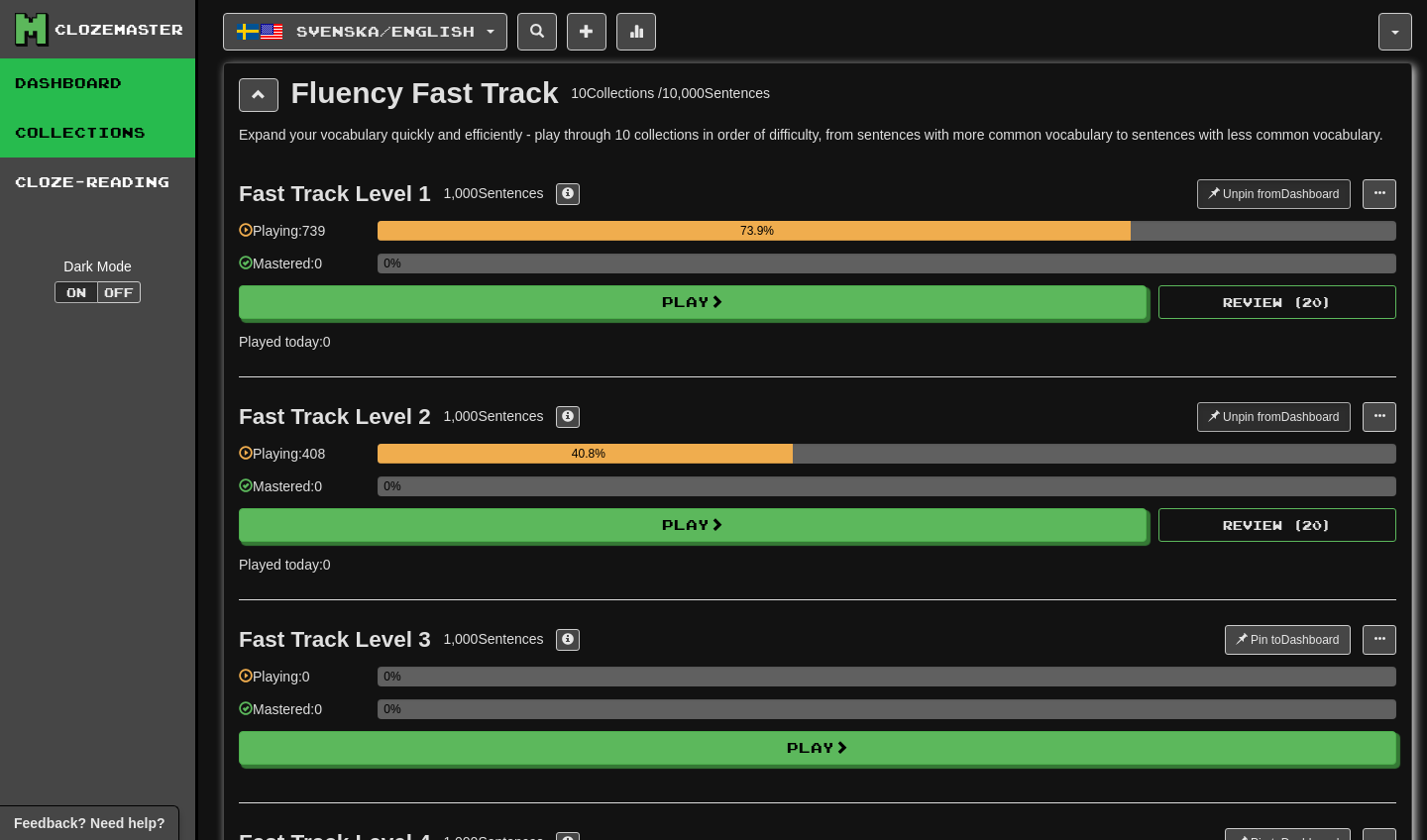 scroll, scrollTop: 0, scrollLeft: 0, axis: both 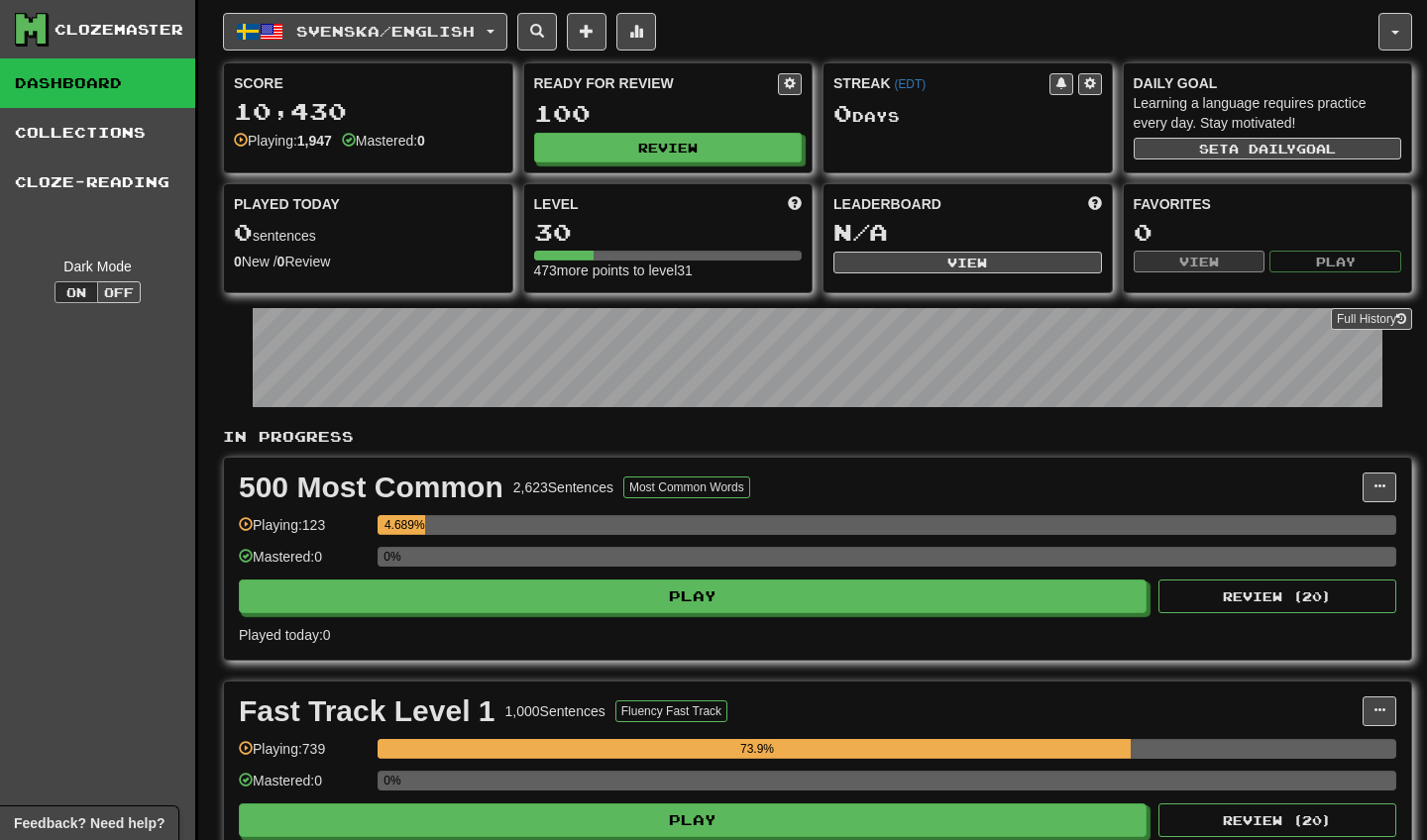 click on "Clozemaster" at bounding box center (119, 30) 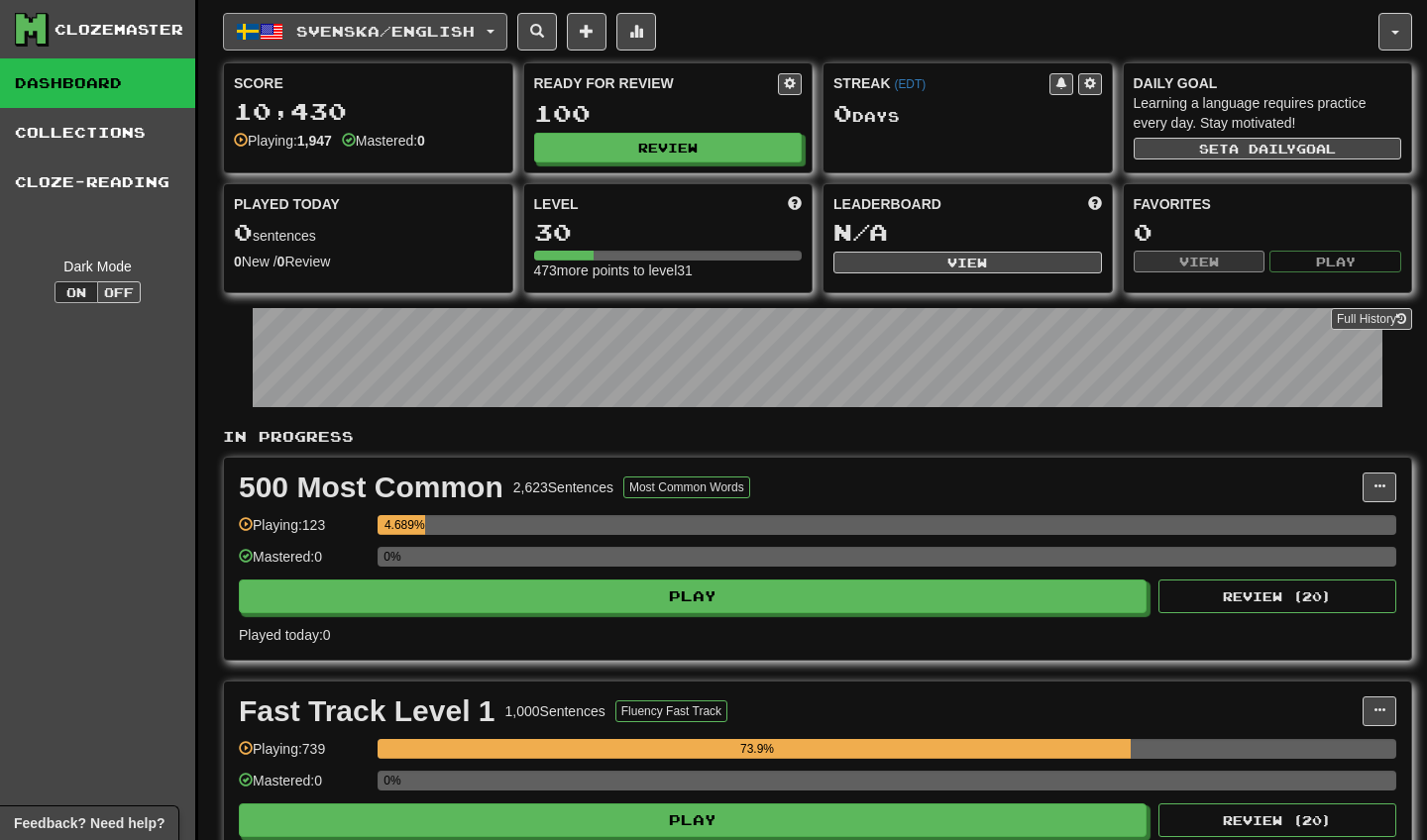 click on "Svenska  /  English" at bounding box center [385, 31] 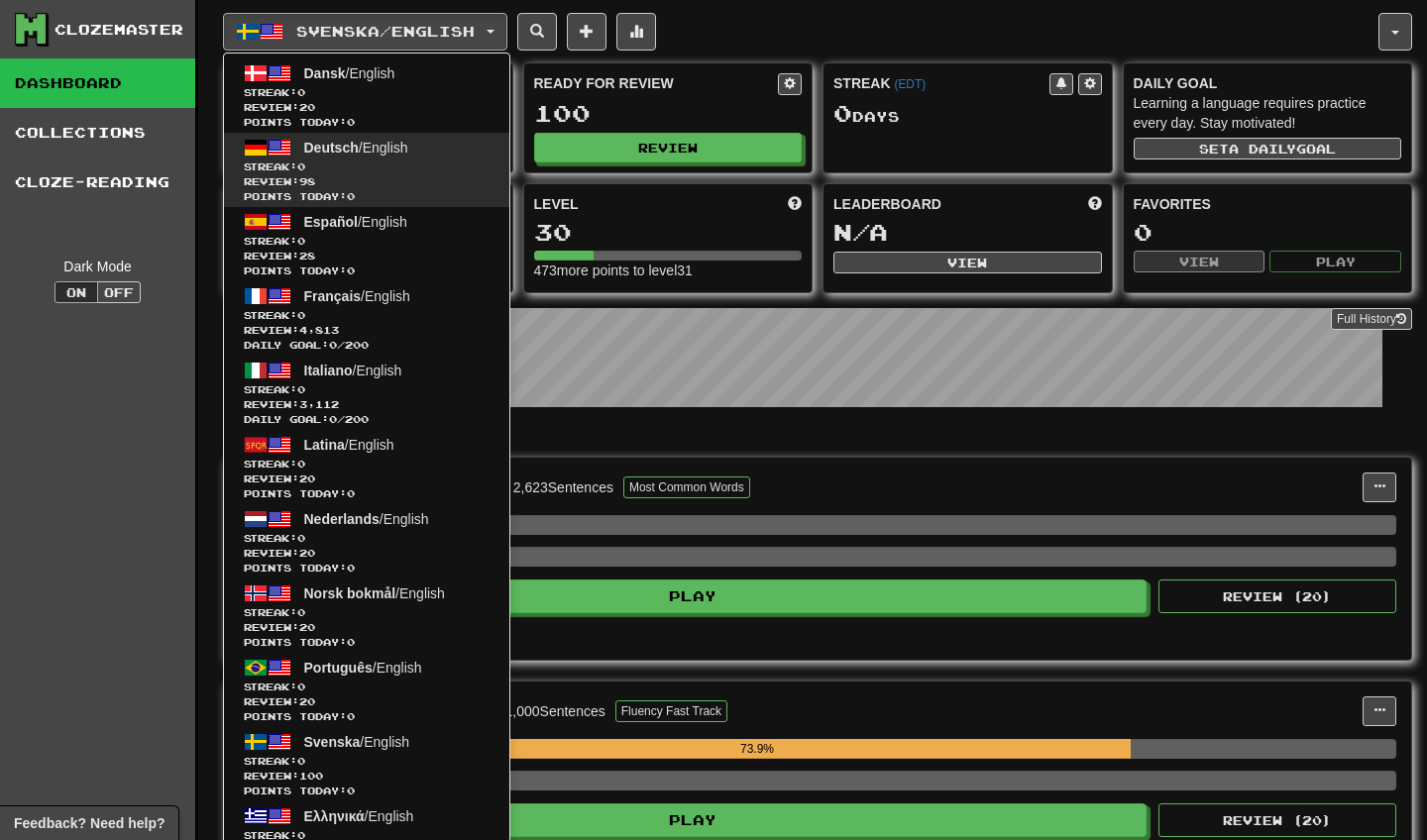 click on "Streak:  0" at bounding box center (367, 166) 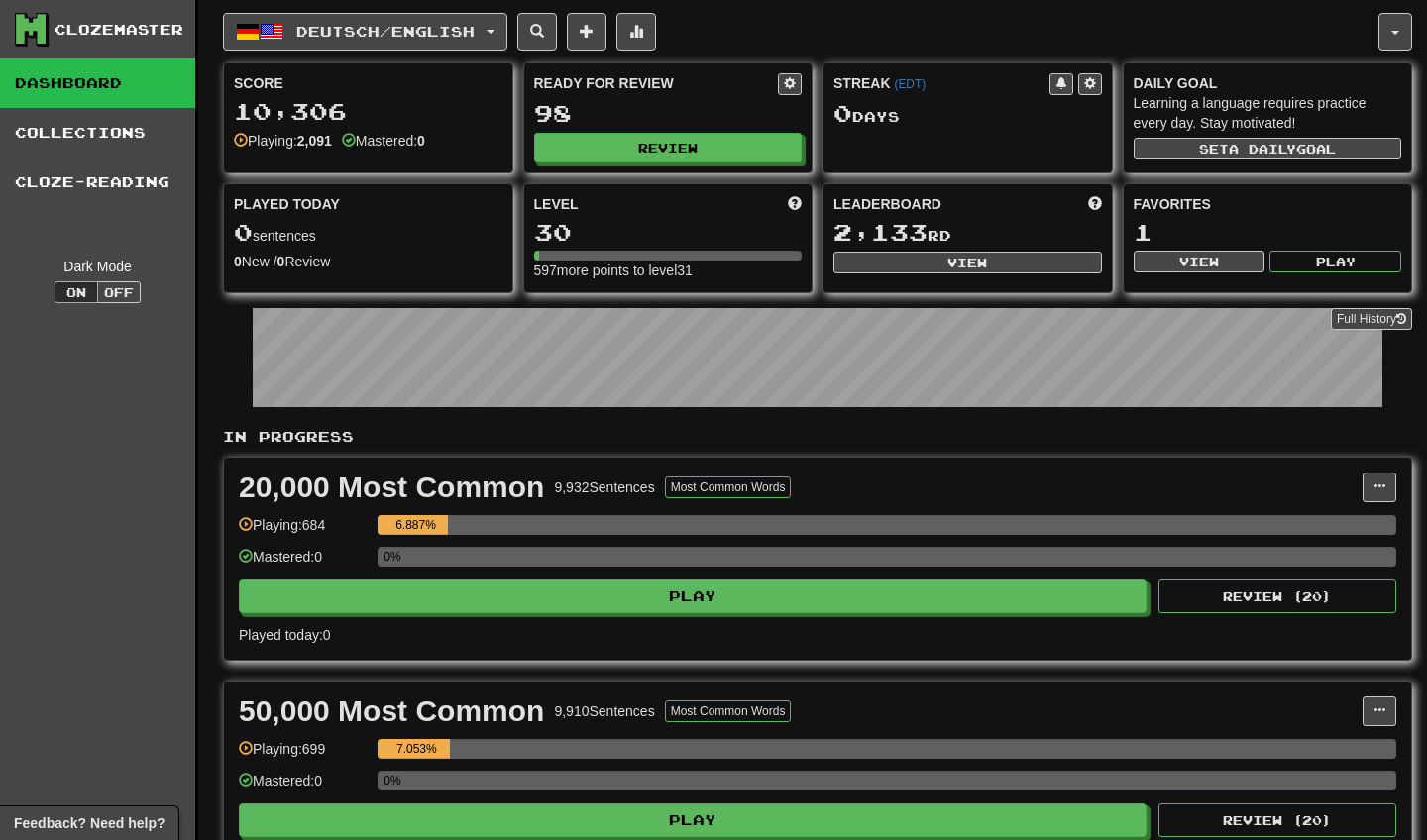 scroll, scrollTop: 0, scrollLeft: 0, axis: both 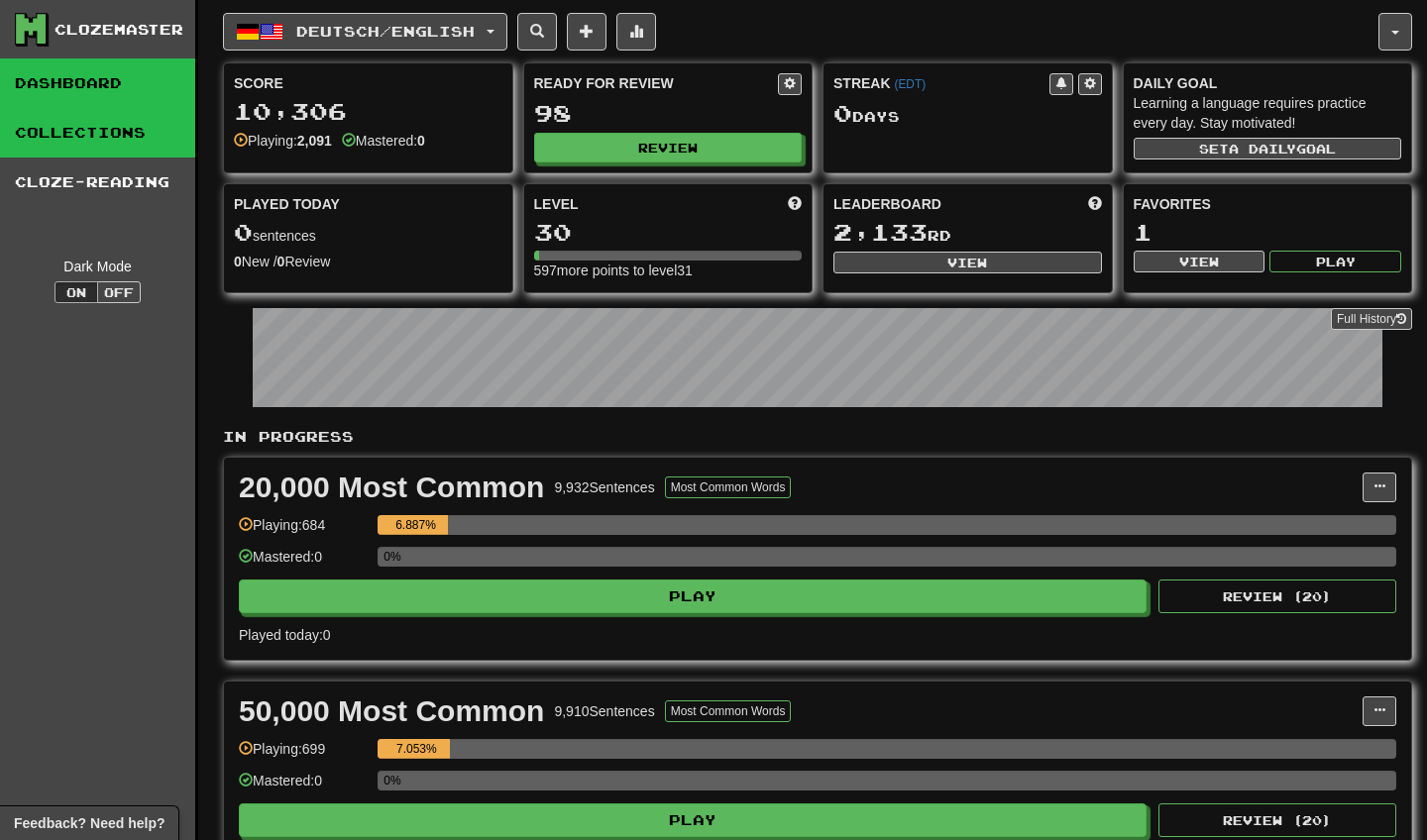click on "Collections" at bounding box center [97, 133] 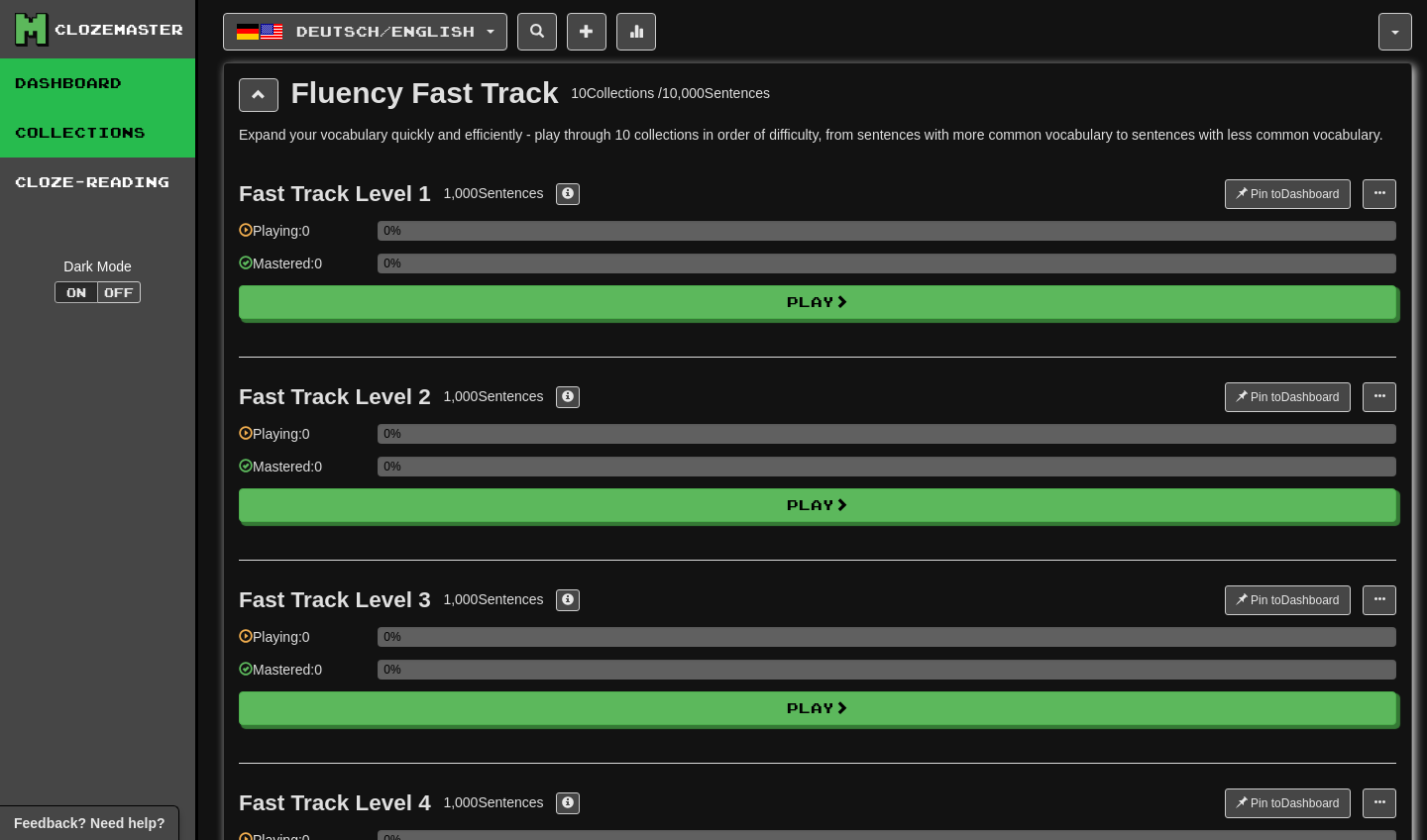 click on "Dashboard" at bounding box center [97, 83] 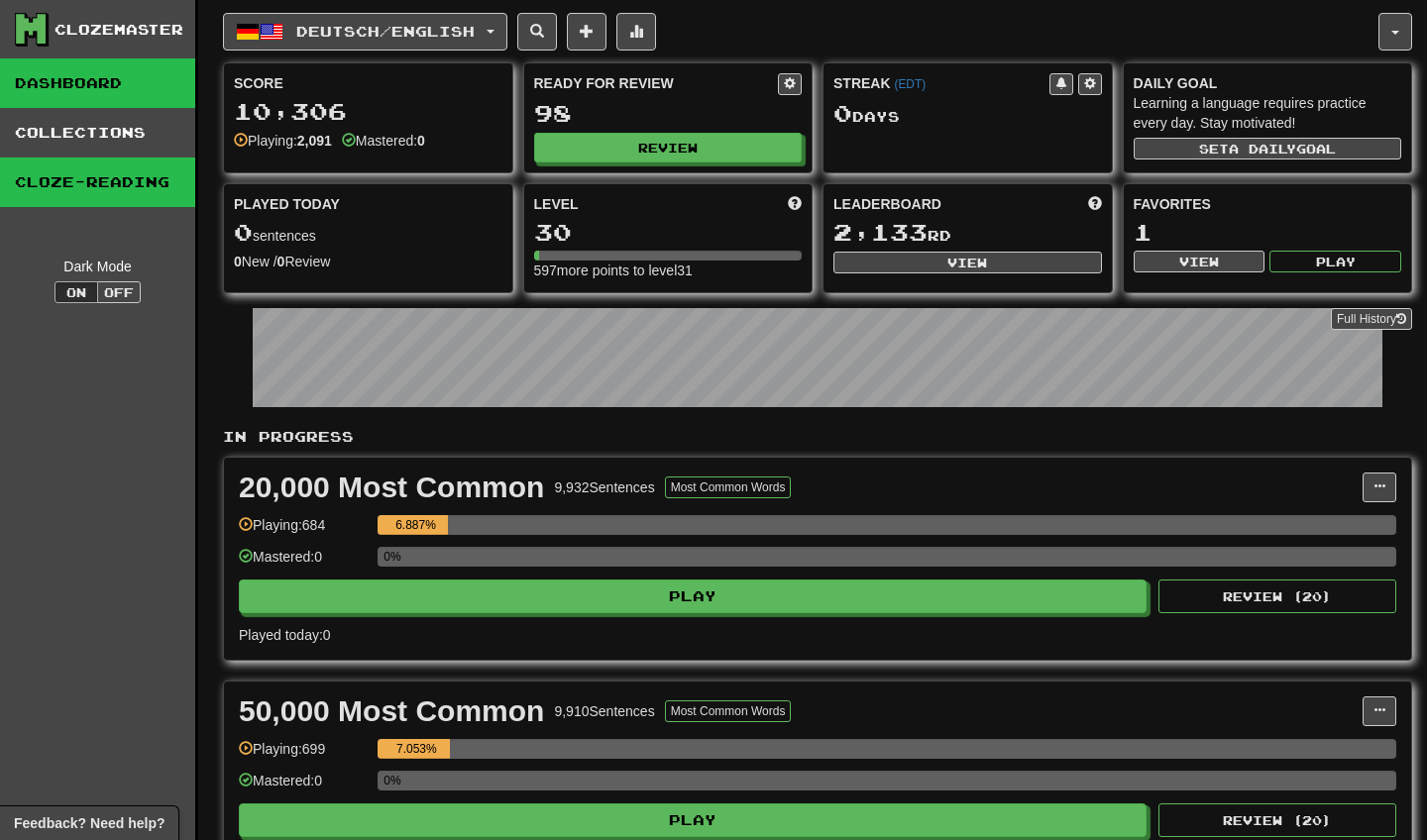 click on "Cloze-Reading" at bounding box center [97, 182] 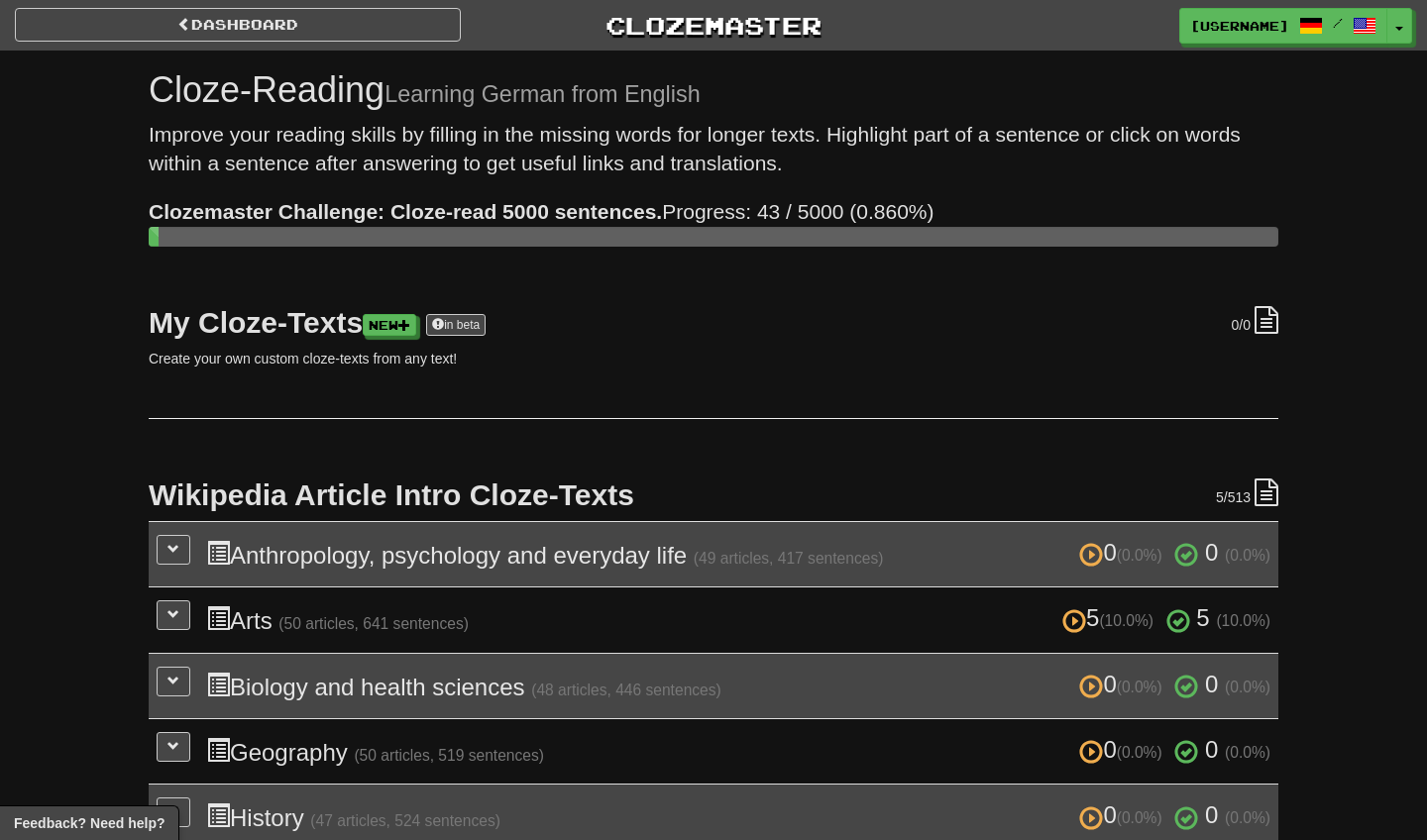 scroll, scrollTop: 0, scrollLeft: 0, axis: both 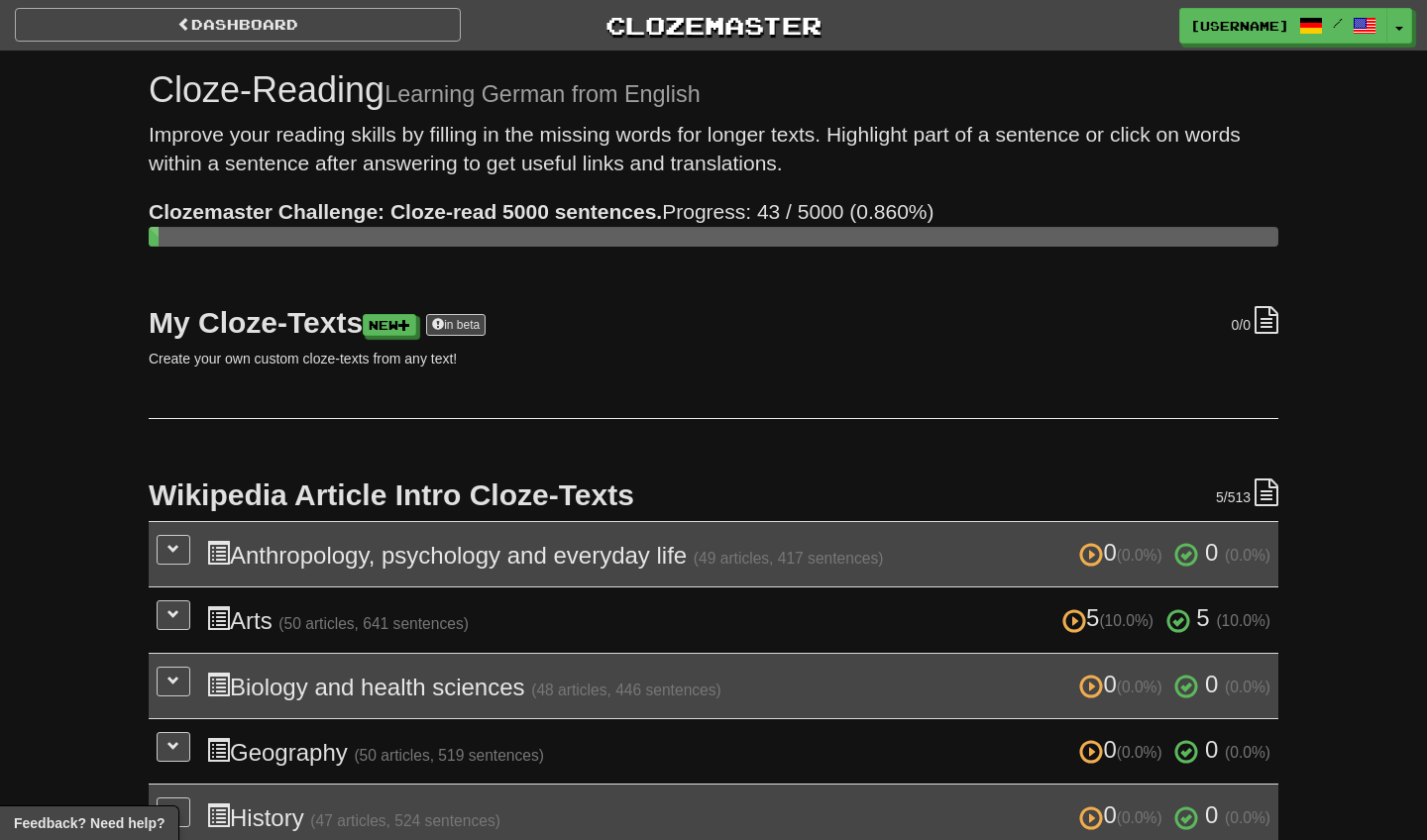 click on "Dashboard" at bounding box center (238, 25) 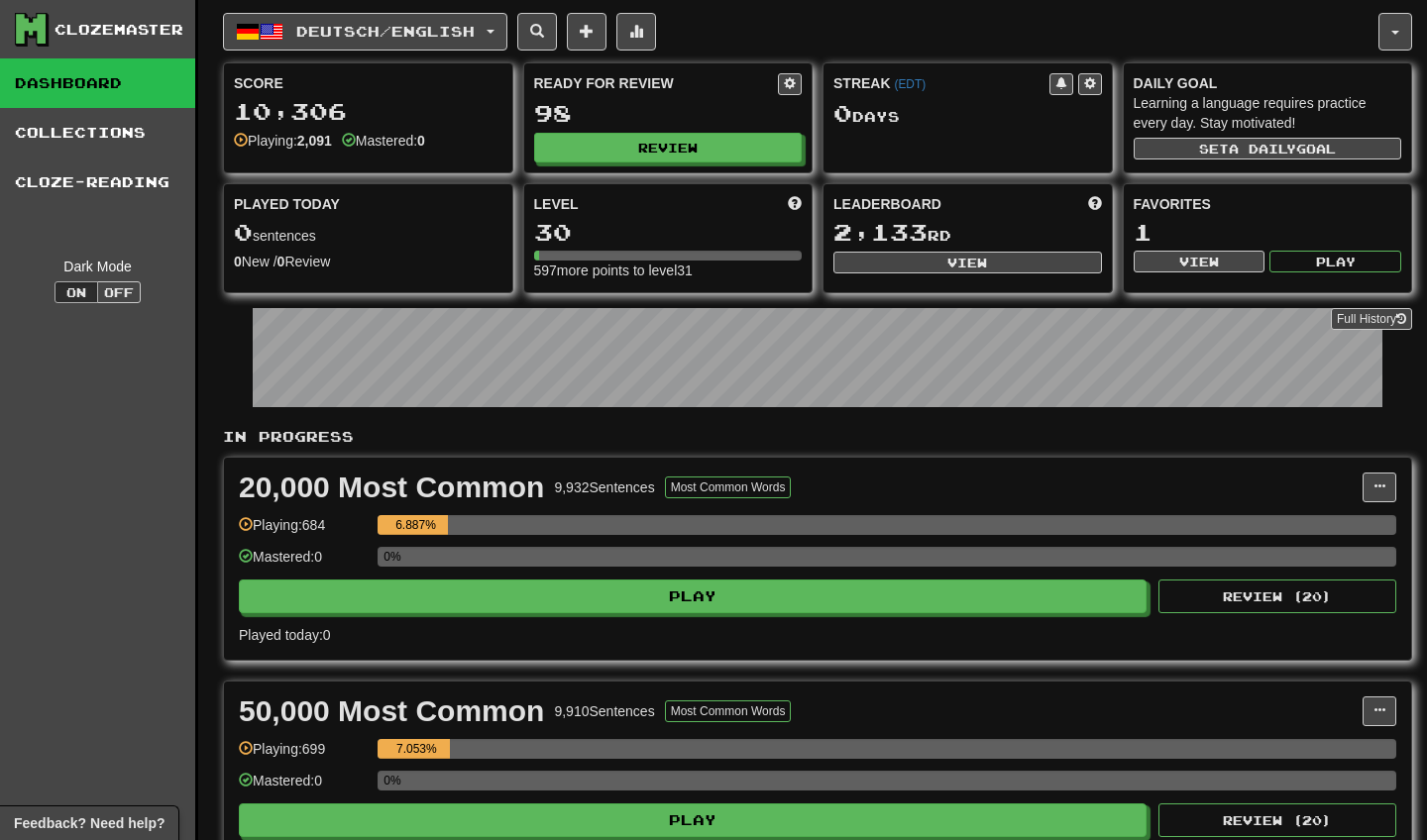 scroll, scrollTop: 0, scrollLeft: 0, axis: both 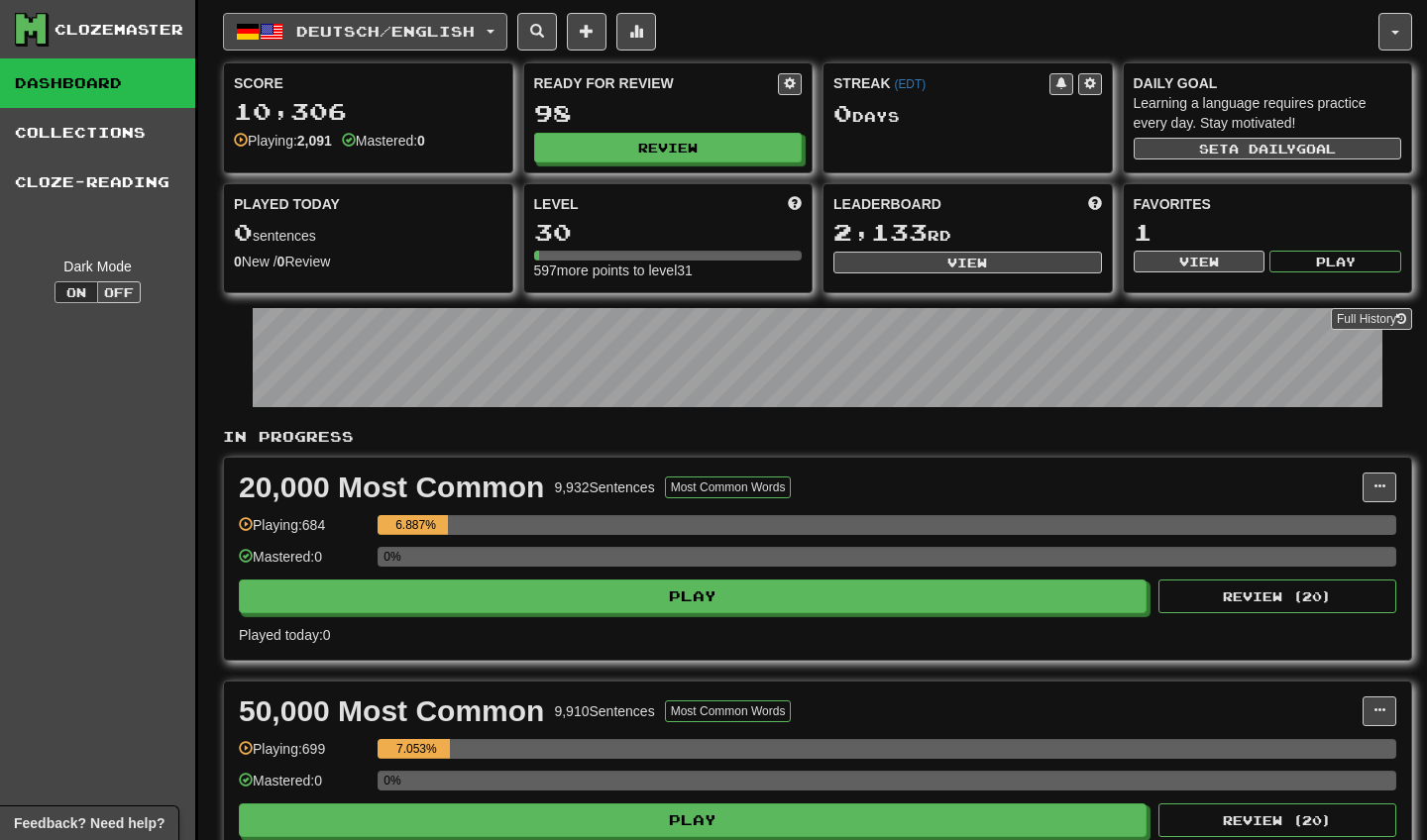 click on "Deutsch  /  English" at bounding box center [385, 31] 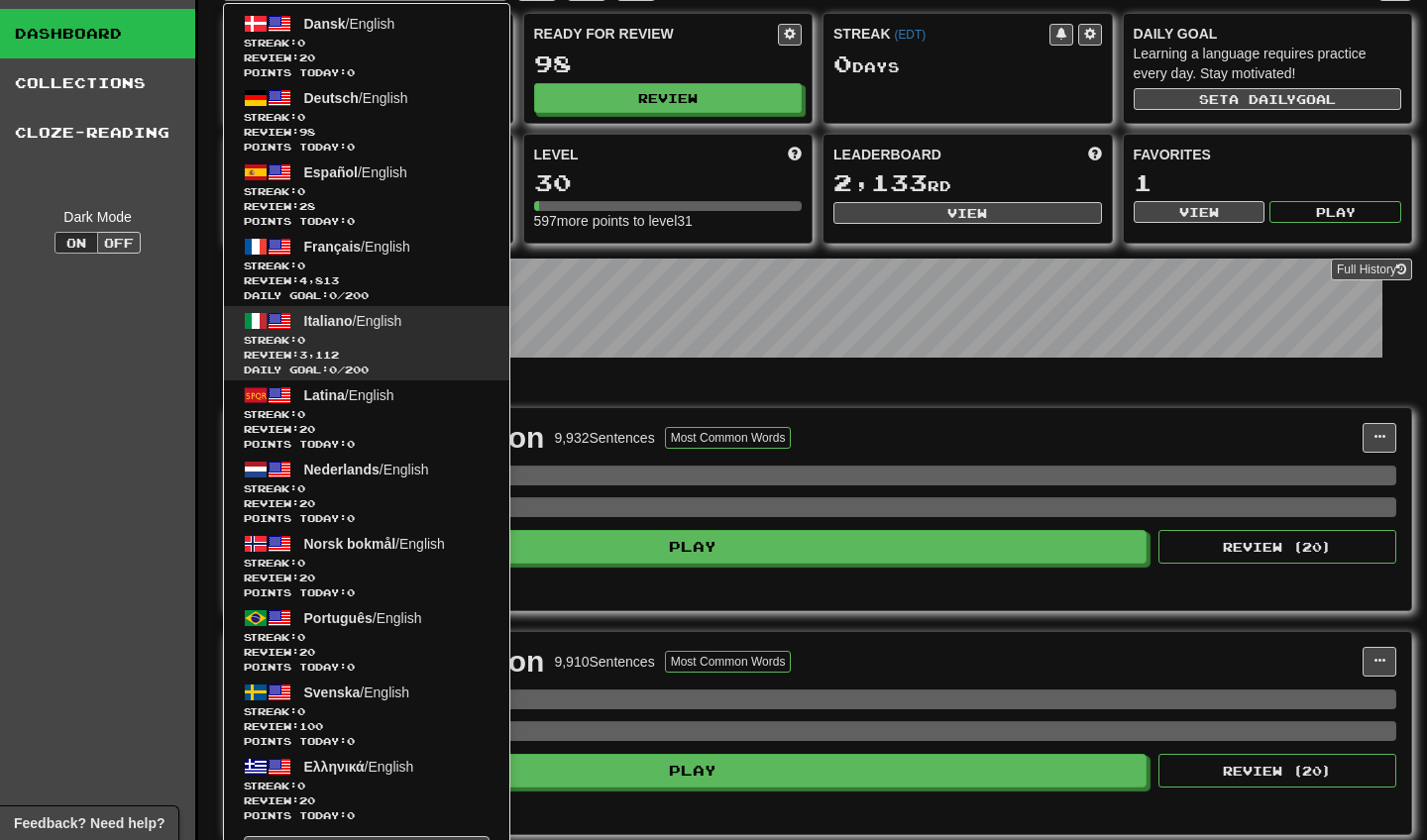 scroll, scrollTop: 45, scrollLeft: 0, axis: vertical 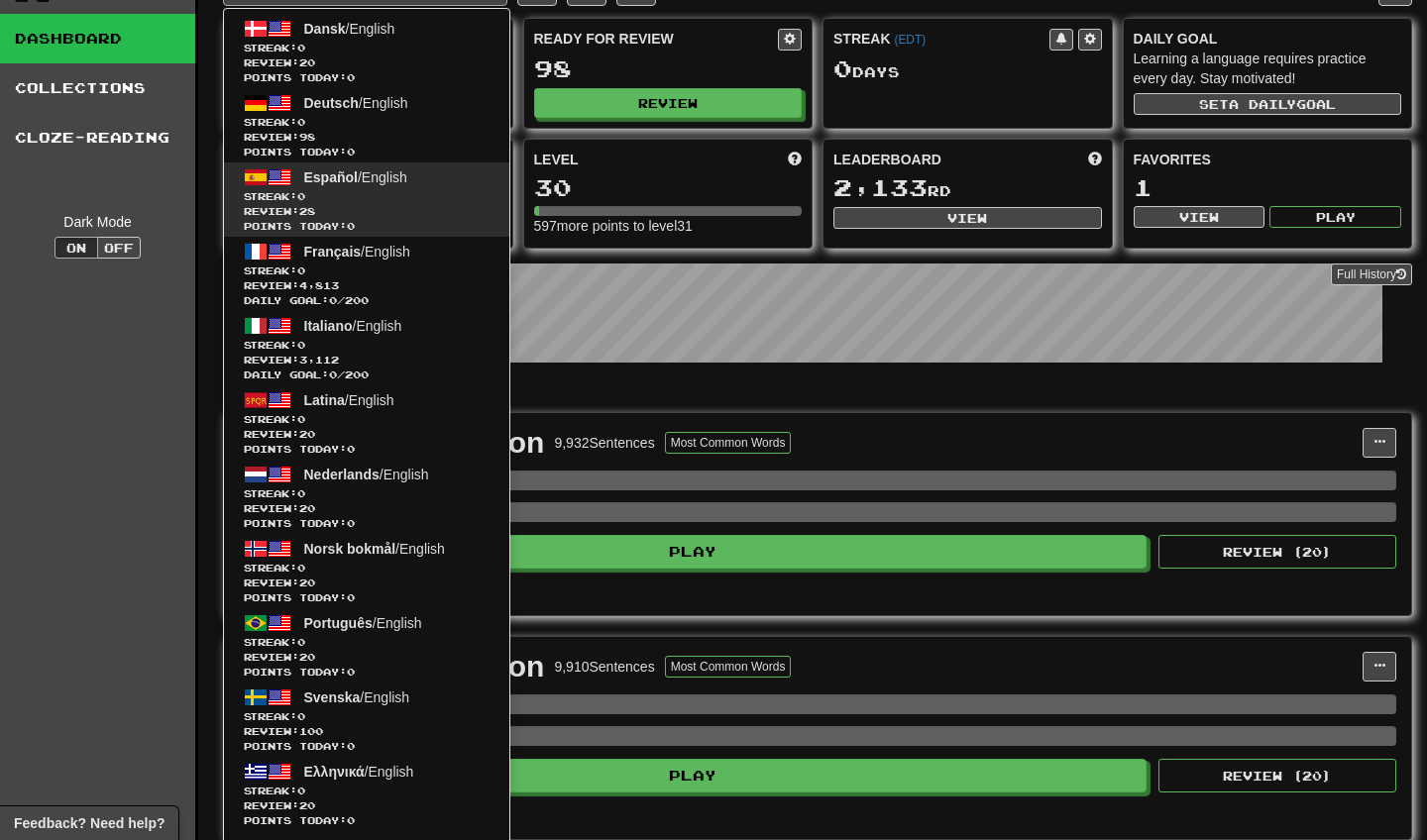 click on "Review:  28" at bounding box center [367, 211] 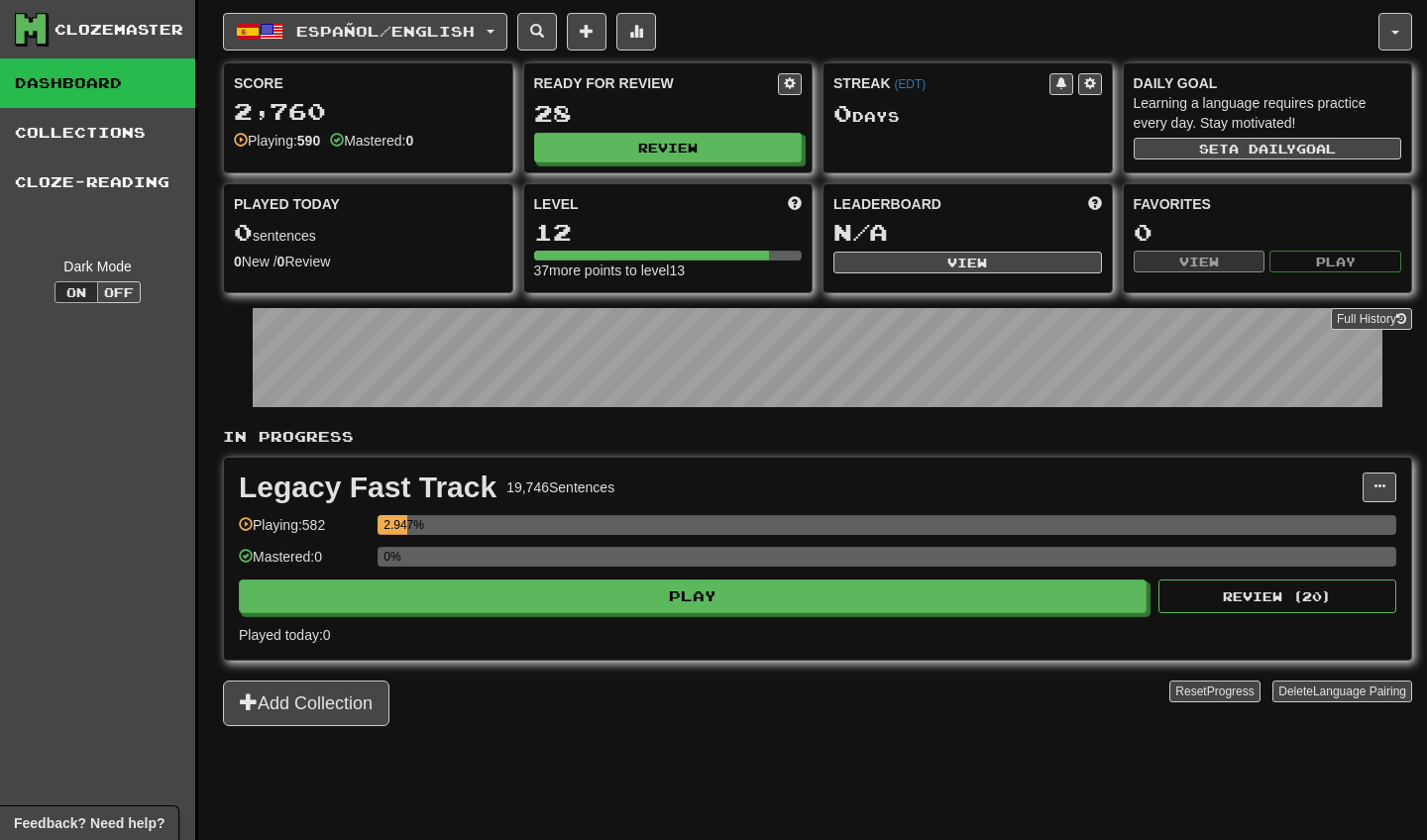 scroll, scrollTop: 0, scrollLeft: 0, axis: both 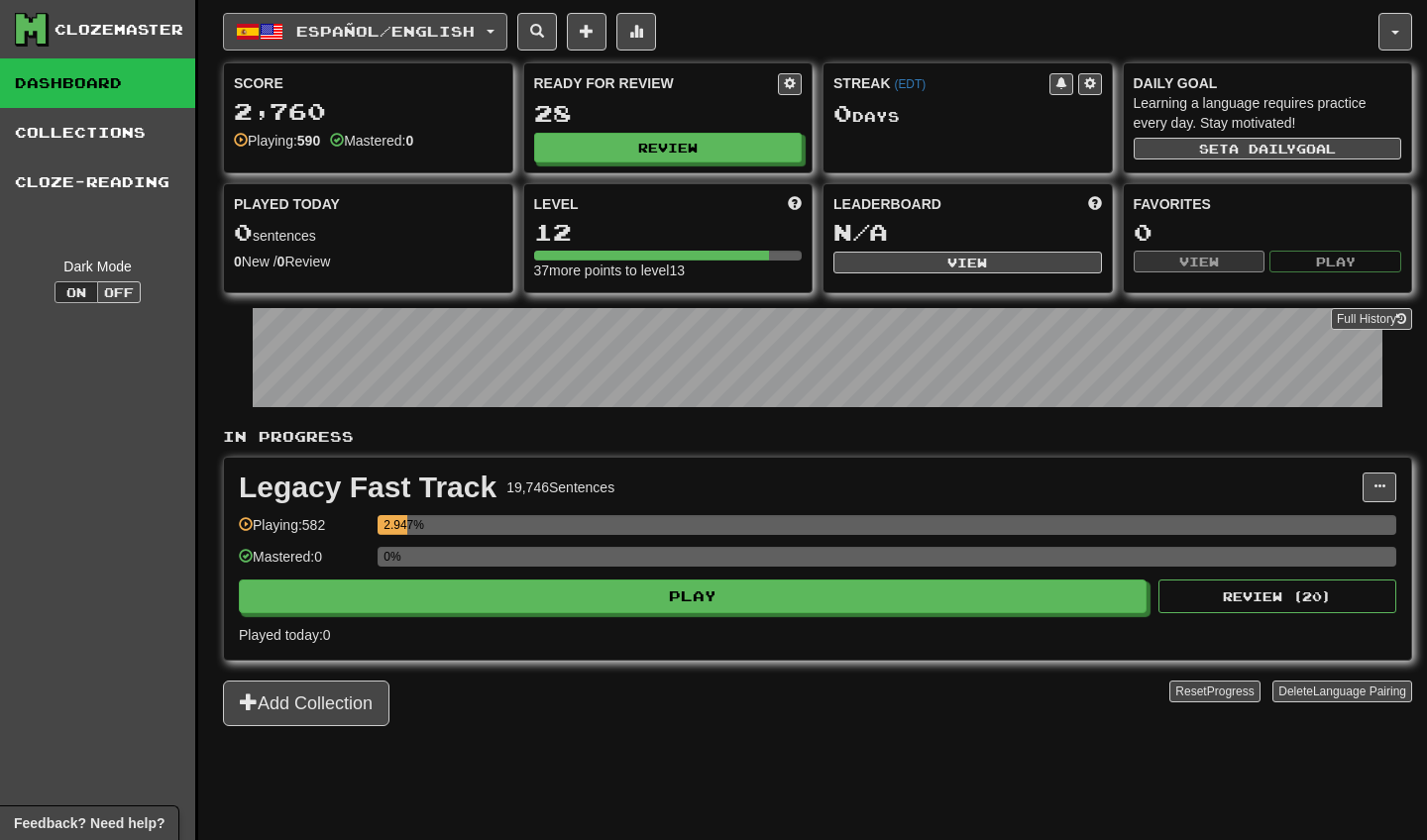 click on "Español  /  English" at bounding box center (365, 32) 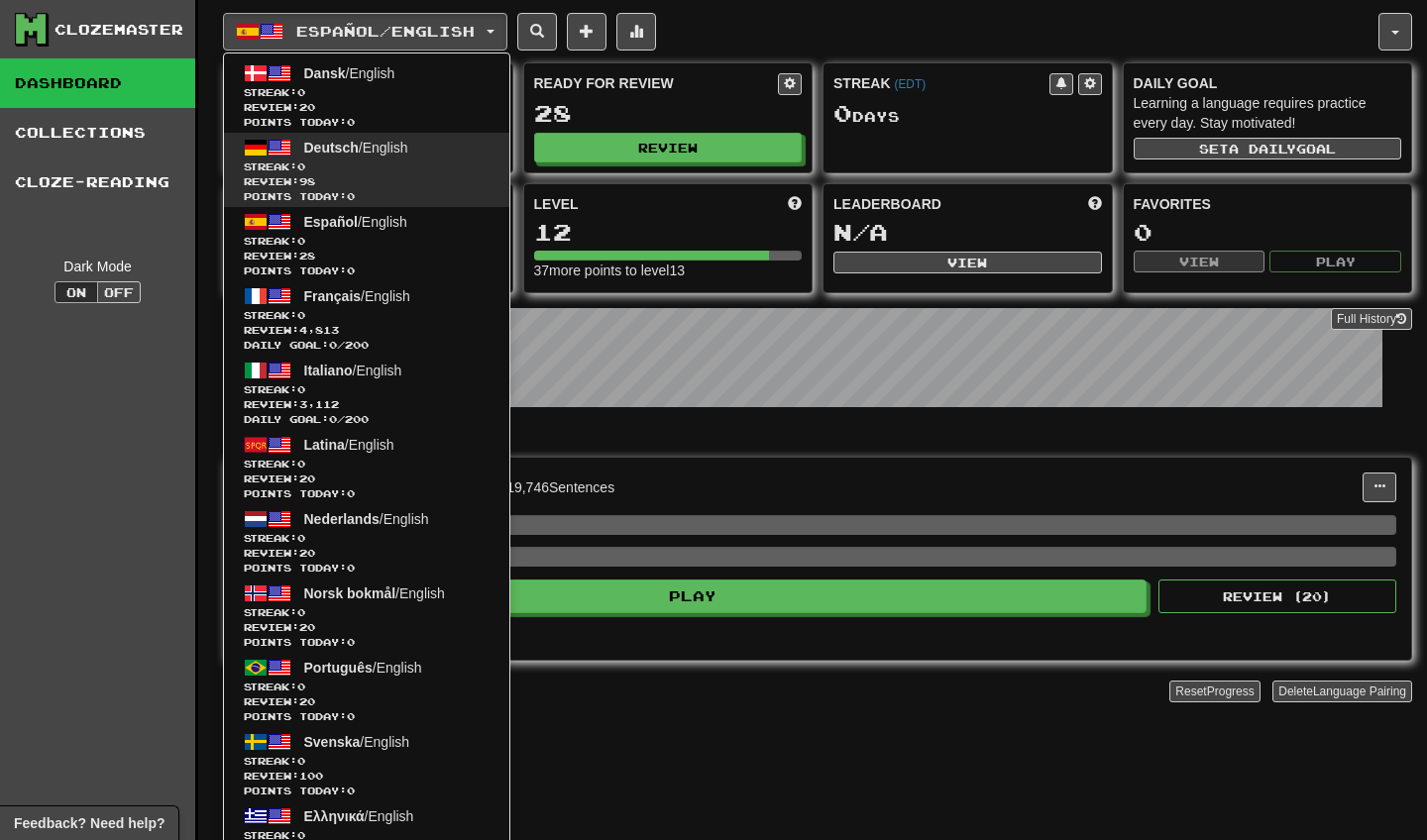 click on "Streak:  0" at bounding box center (367, 166) 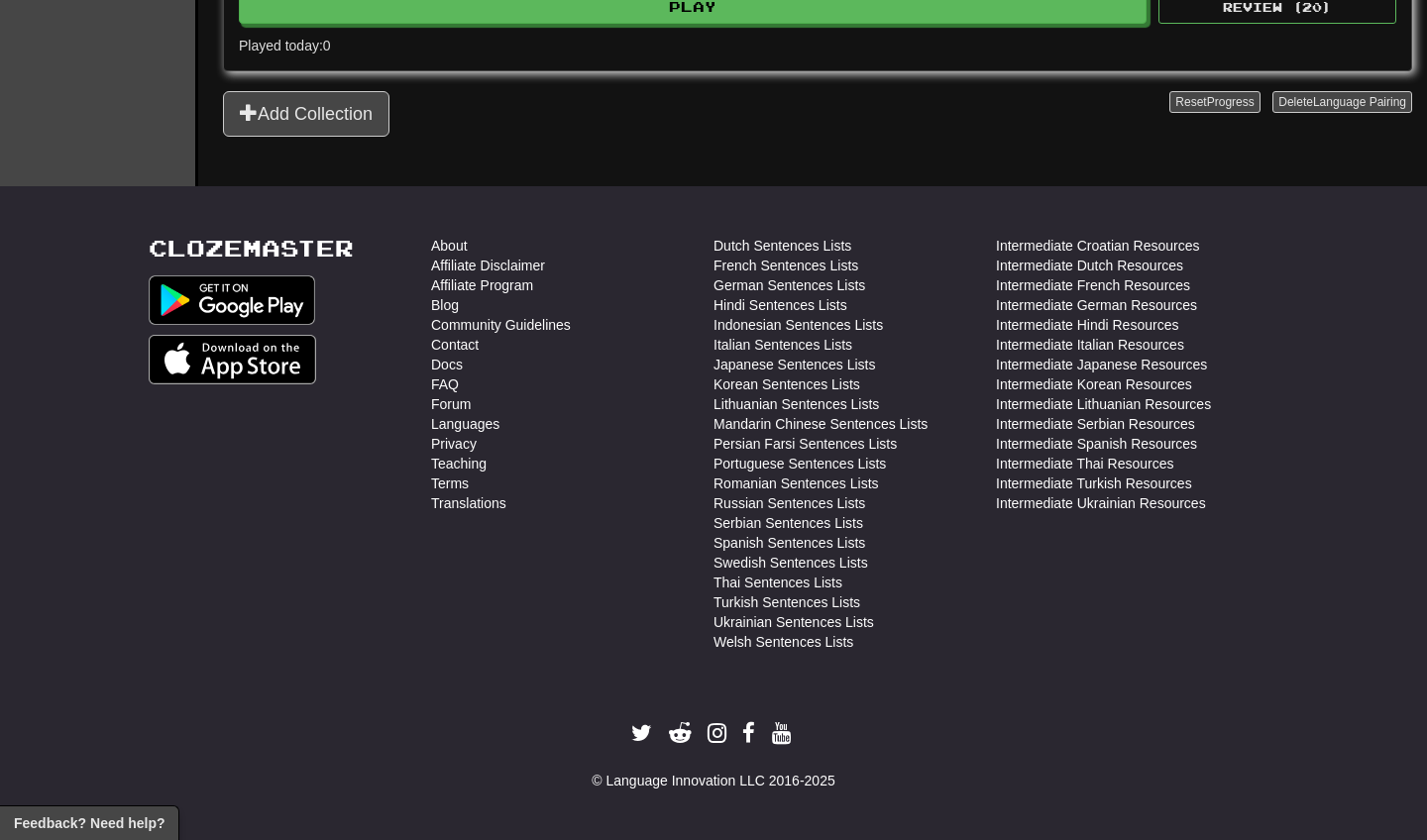 scroll, scrollTop: 1037, scrollLeft: 0, axis: vertical 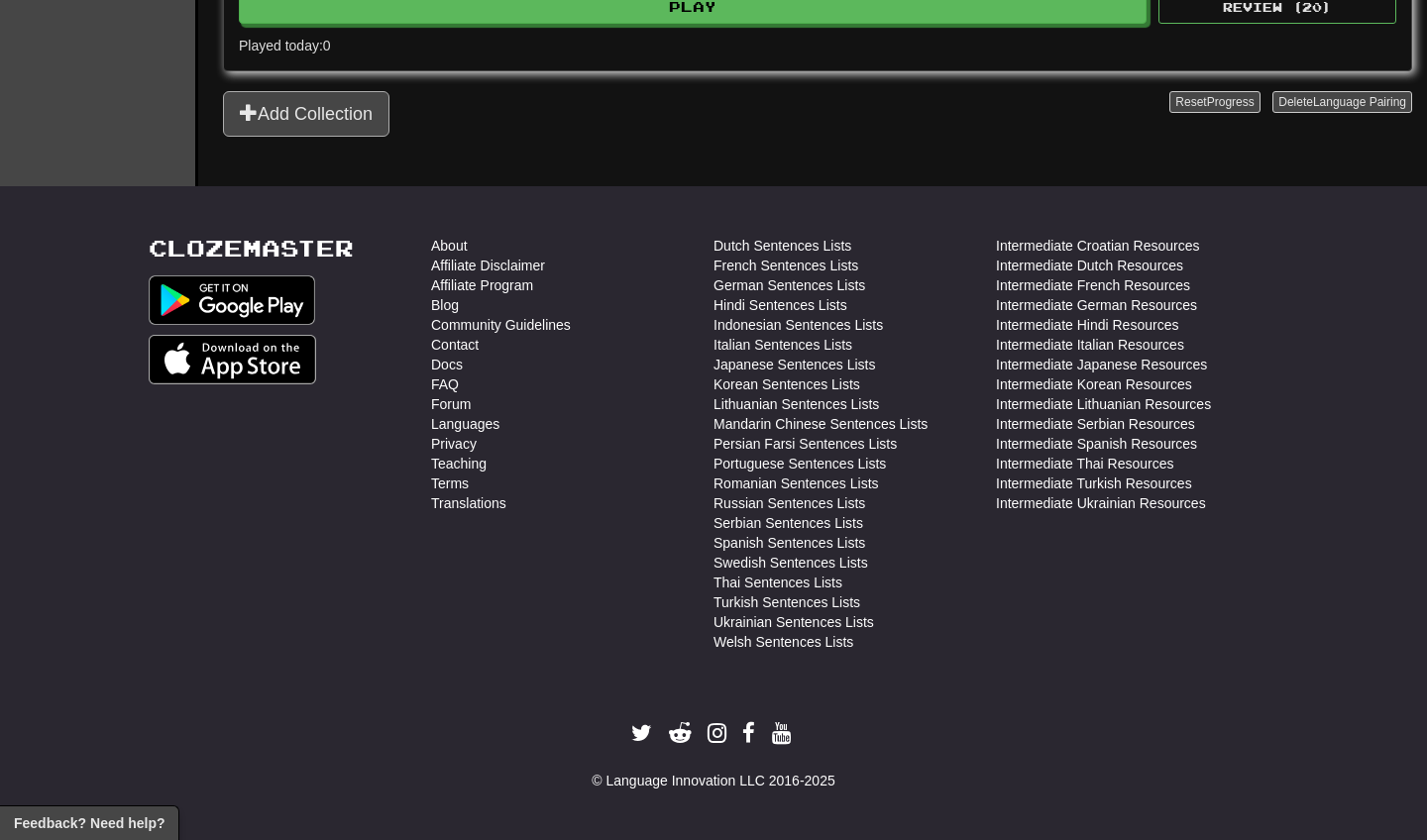 click on "Add Collection" at bounding box center [306, 114] 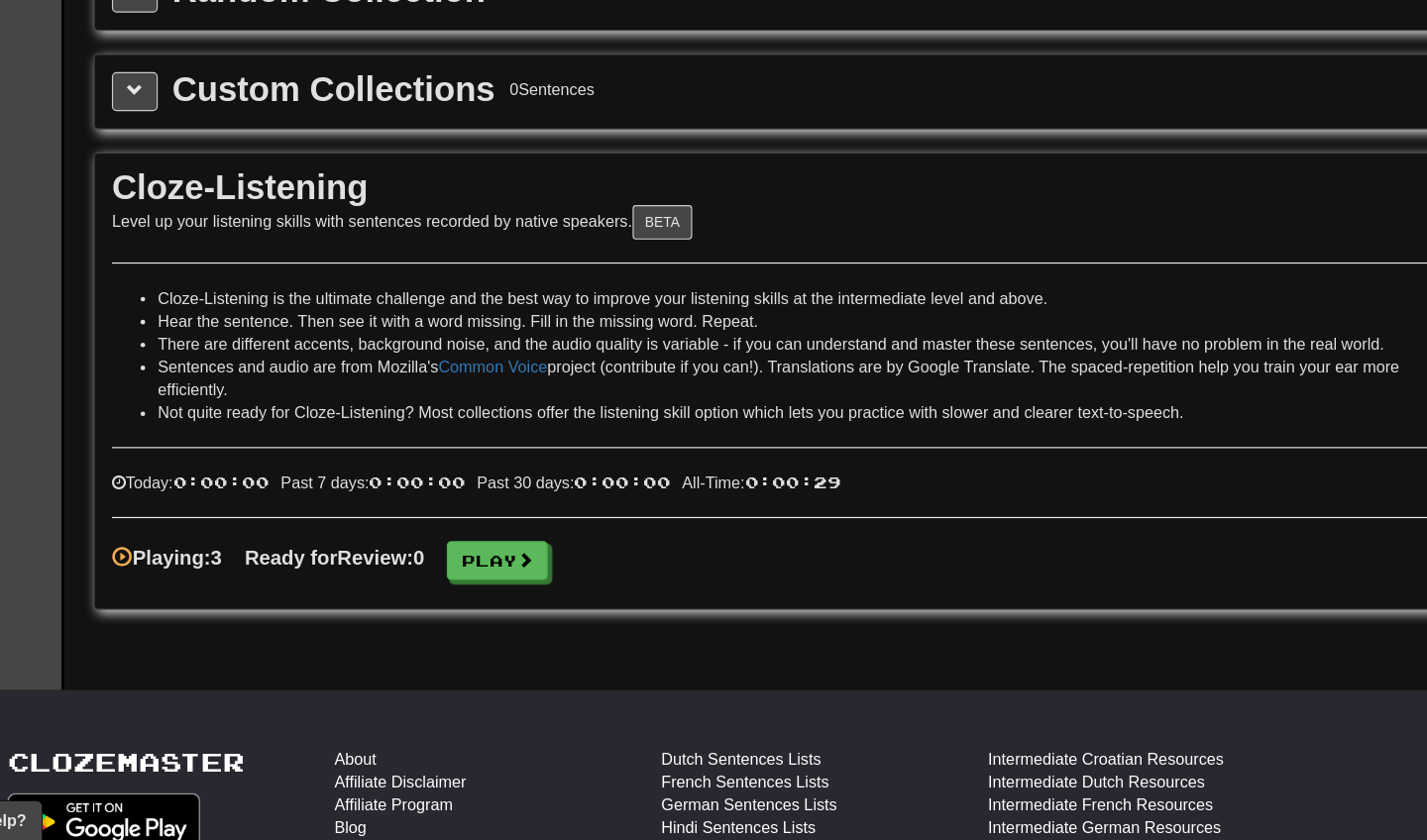 scroll, scrollTop: 2827, scrollLeft: 0, axis: vertical 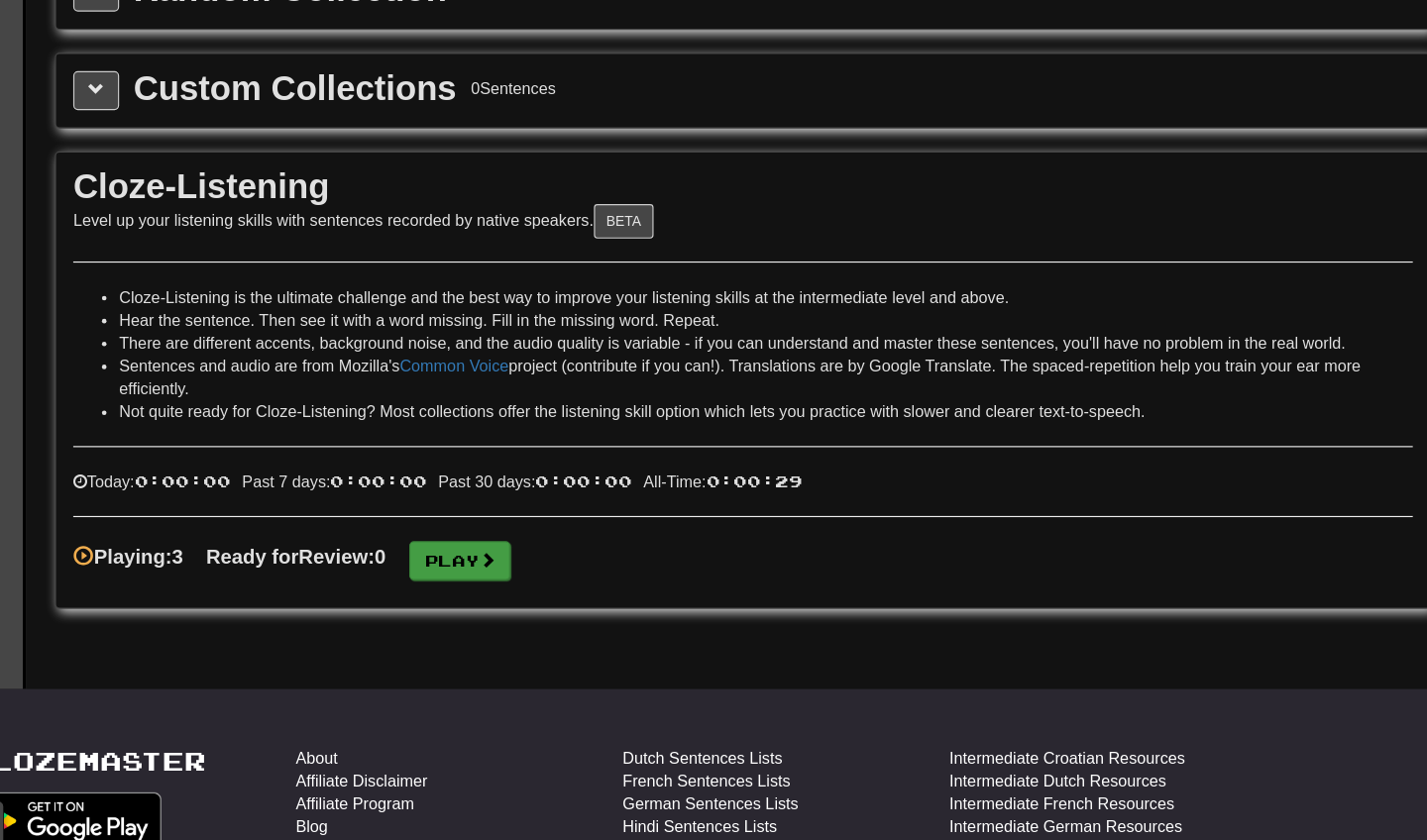 click on "Play" at bounding box center [573, 598] 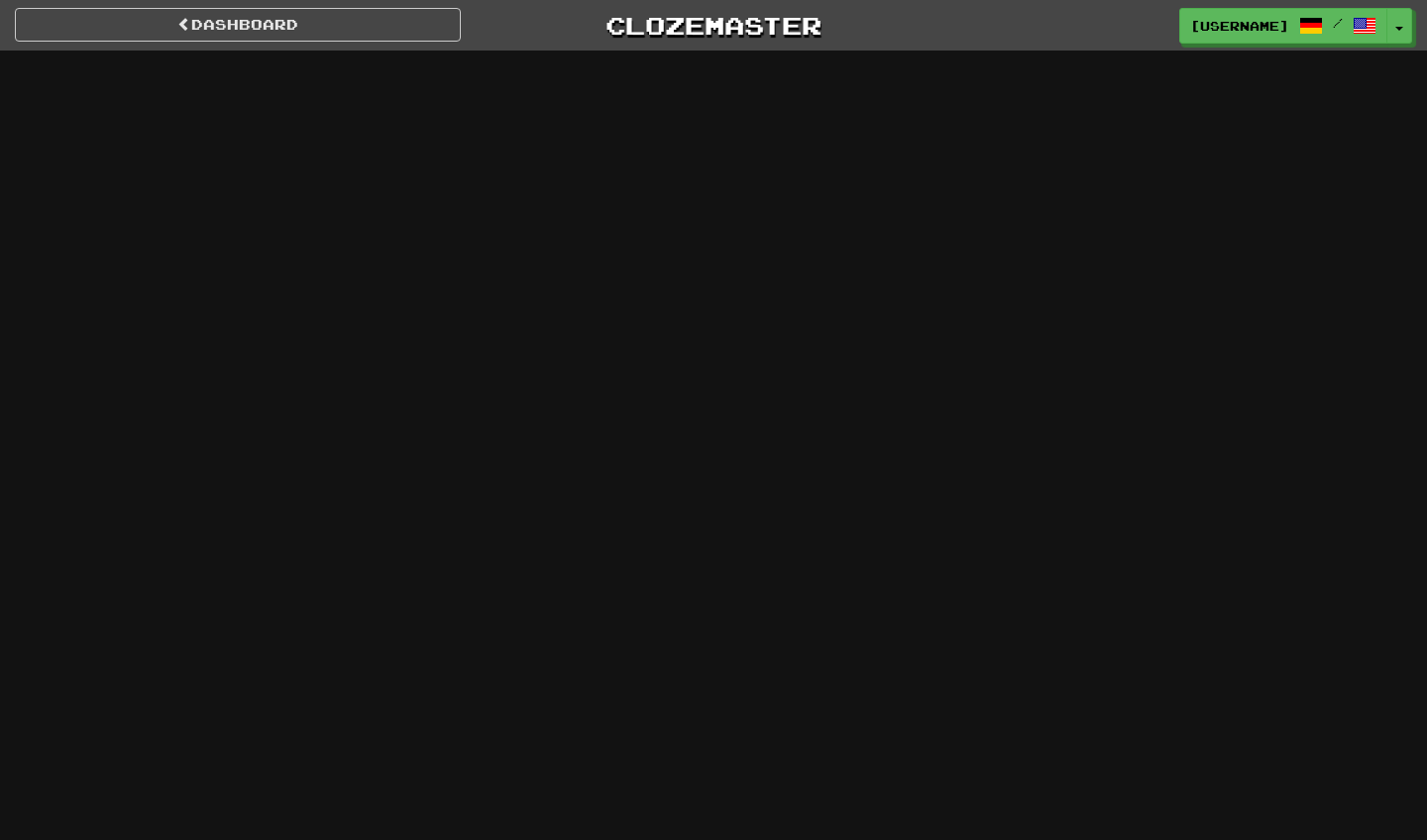 scroll, scrollTop: 0, scrollLeft: 0, axis: both 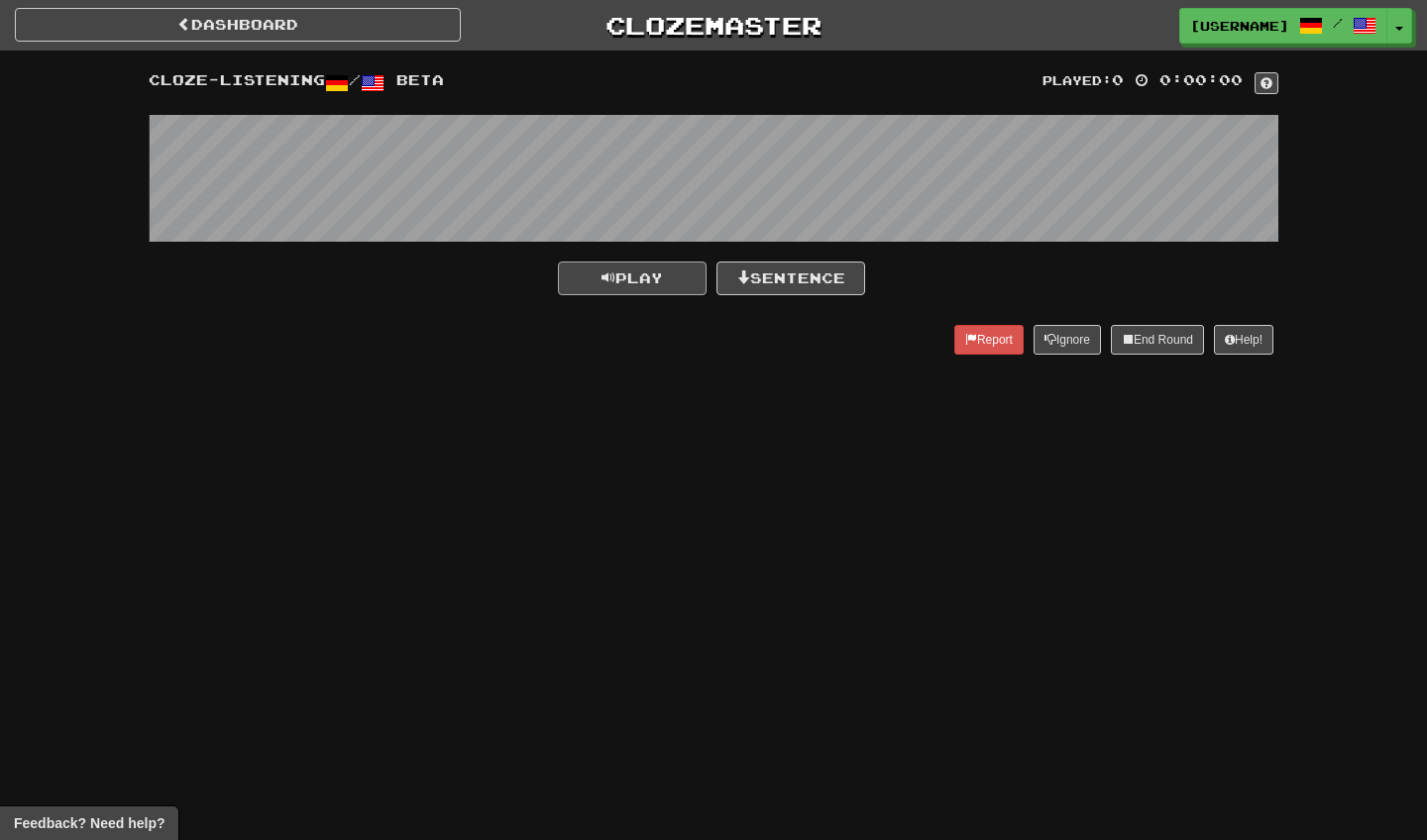 click on "Play" at bounding box center (632, 278) 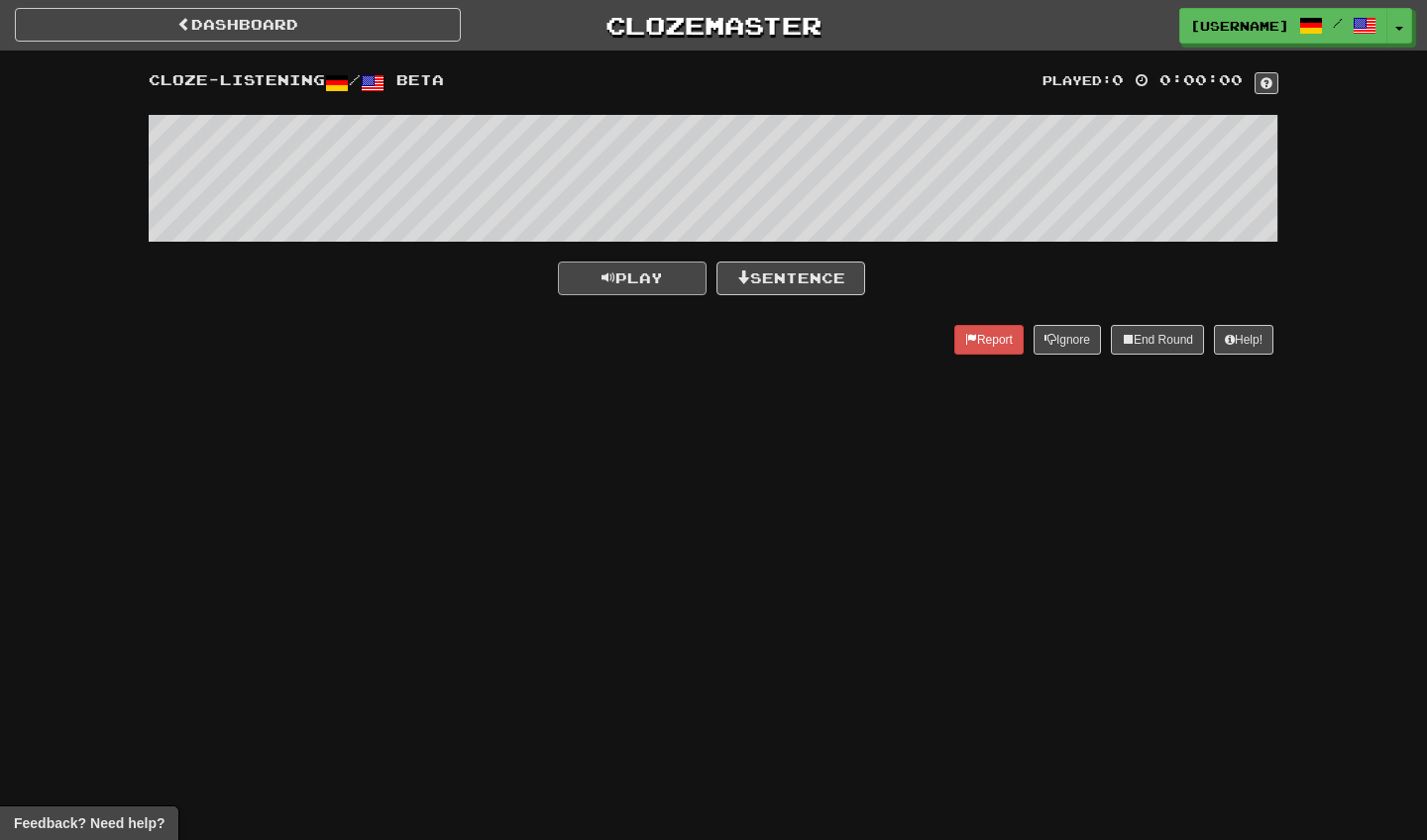 click on "Play" at bounding box center [632, 278] 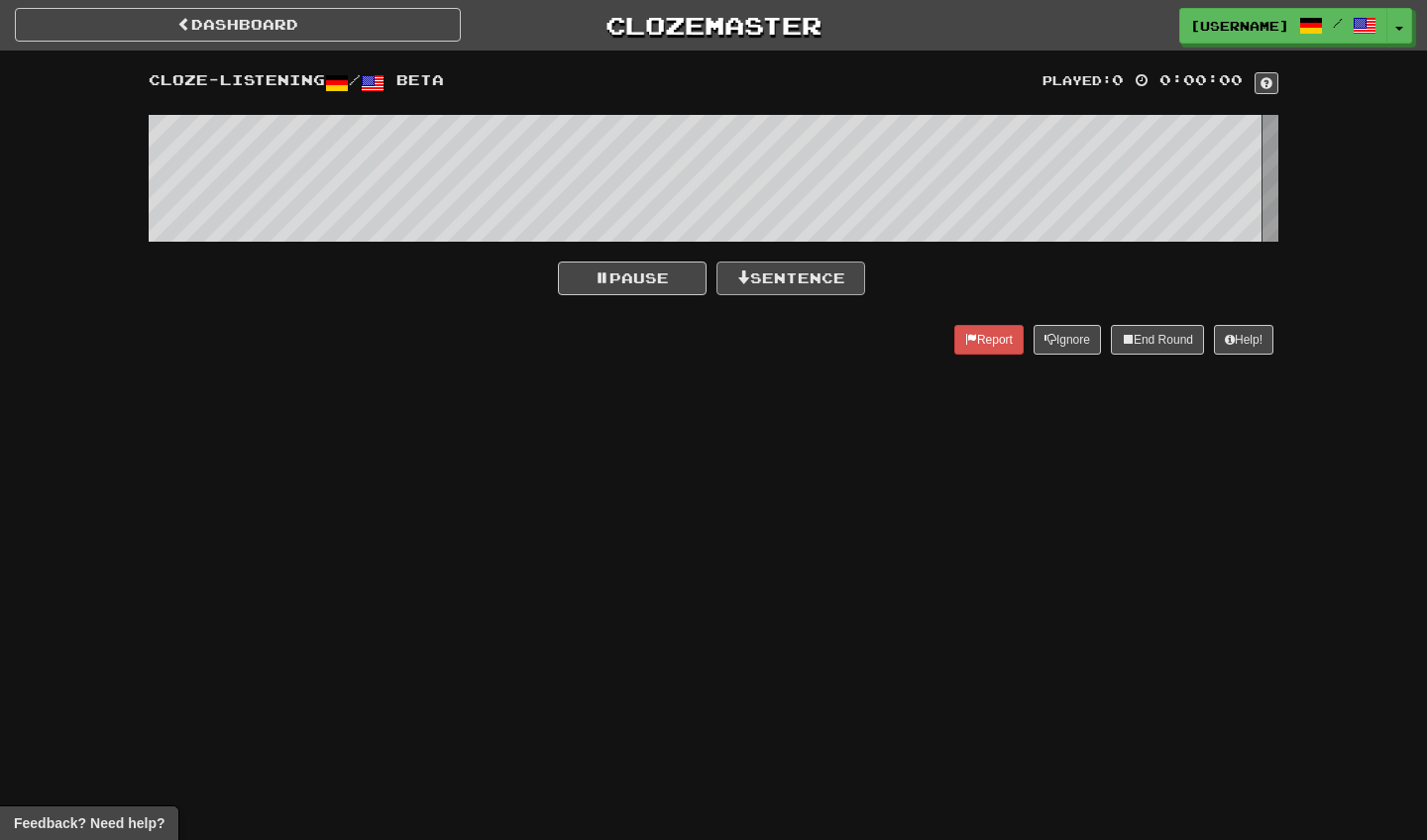 click on "Sentence" at bounding box center (791, 278) 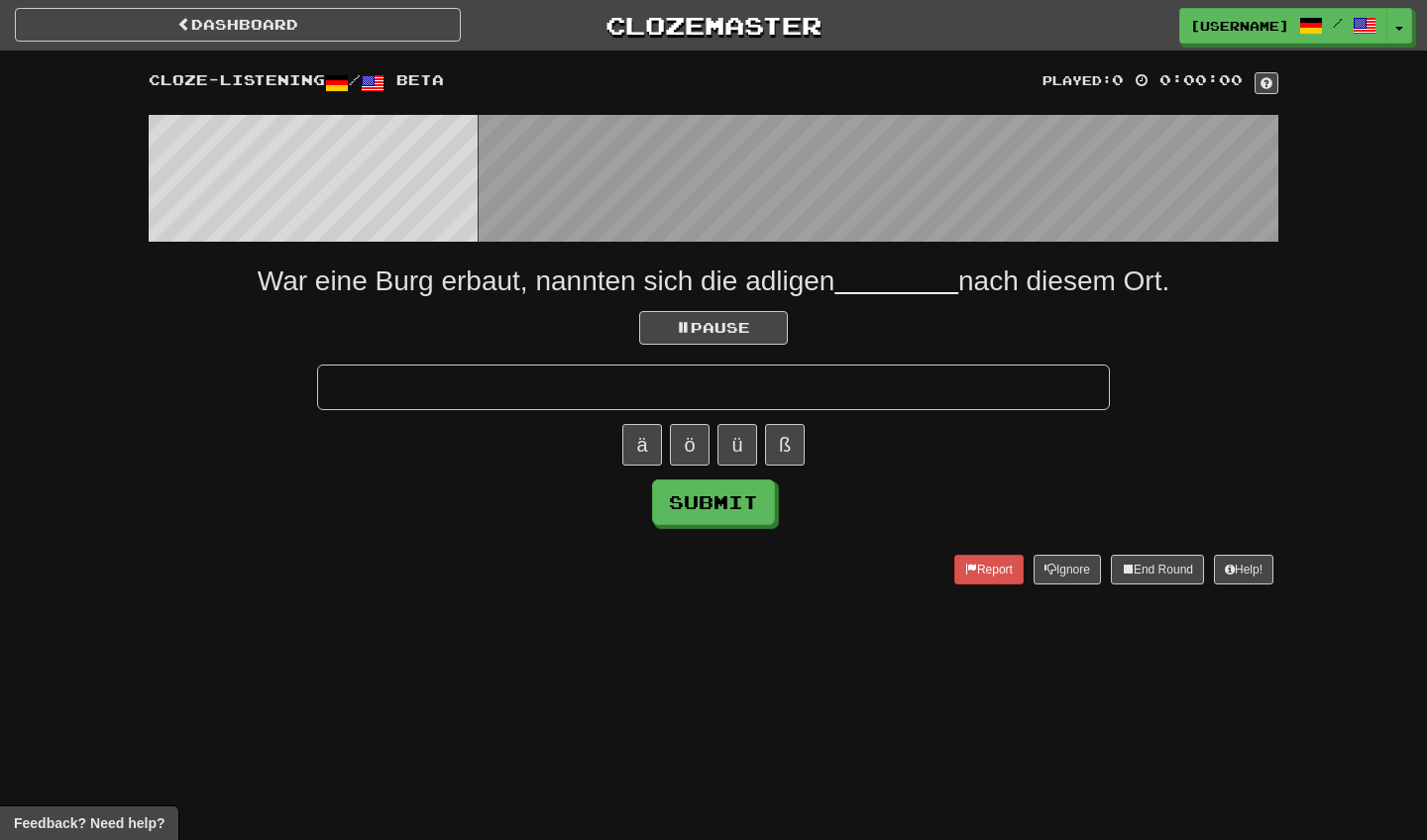 scroll, scrollTop: 0, scrollLeft: 0, axis: both 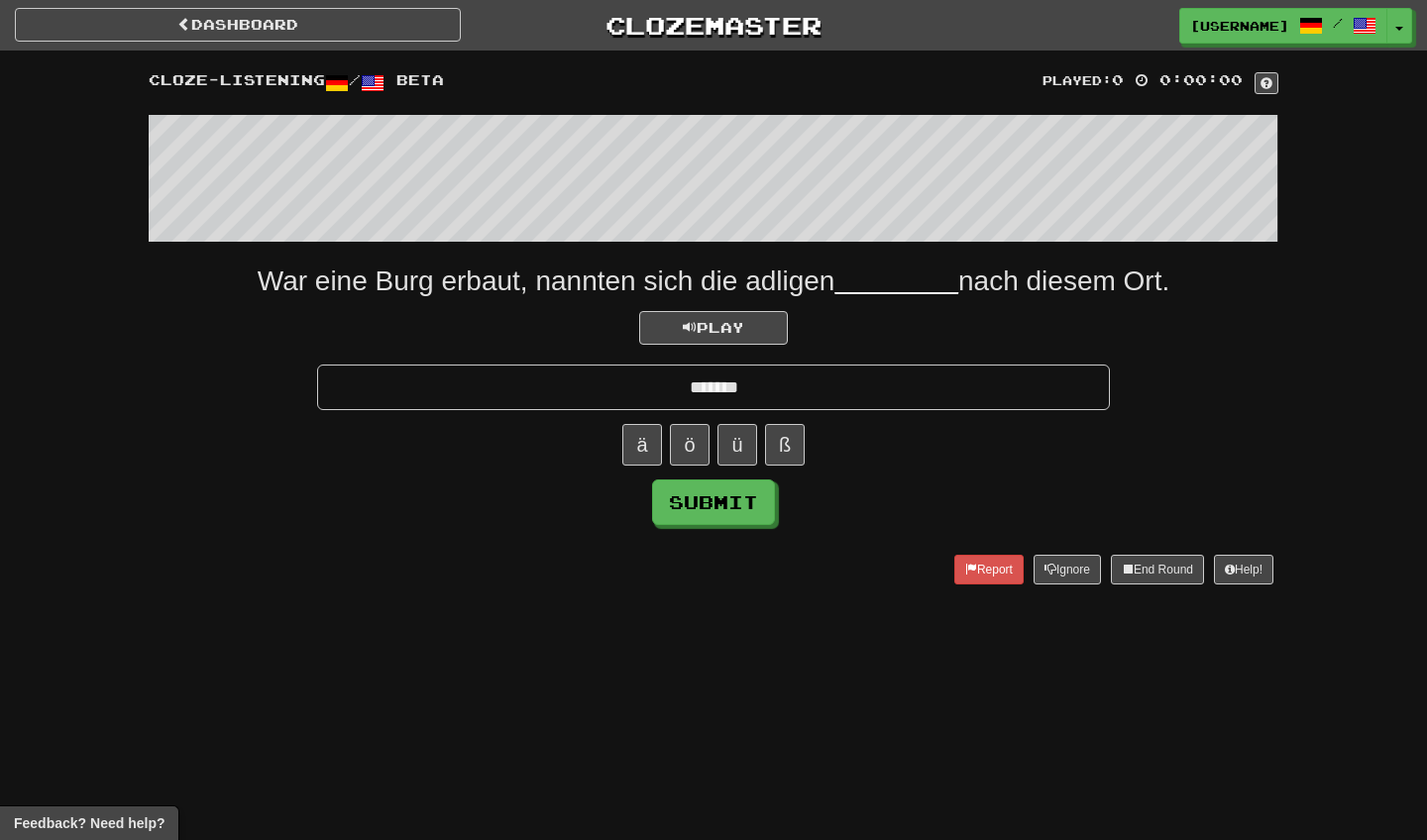 type on "*******" 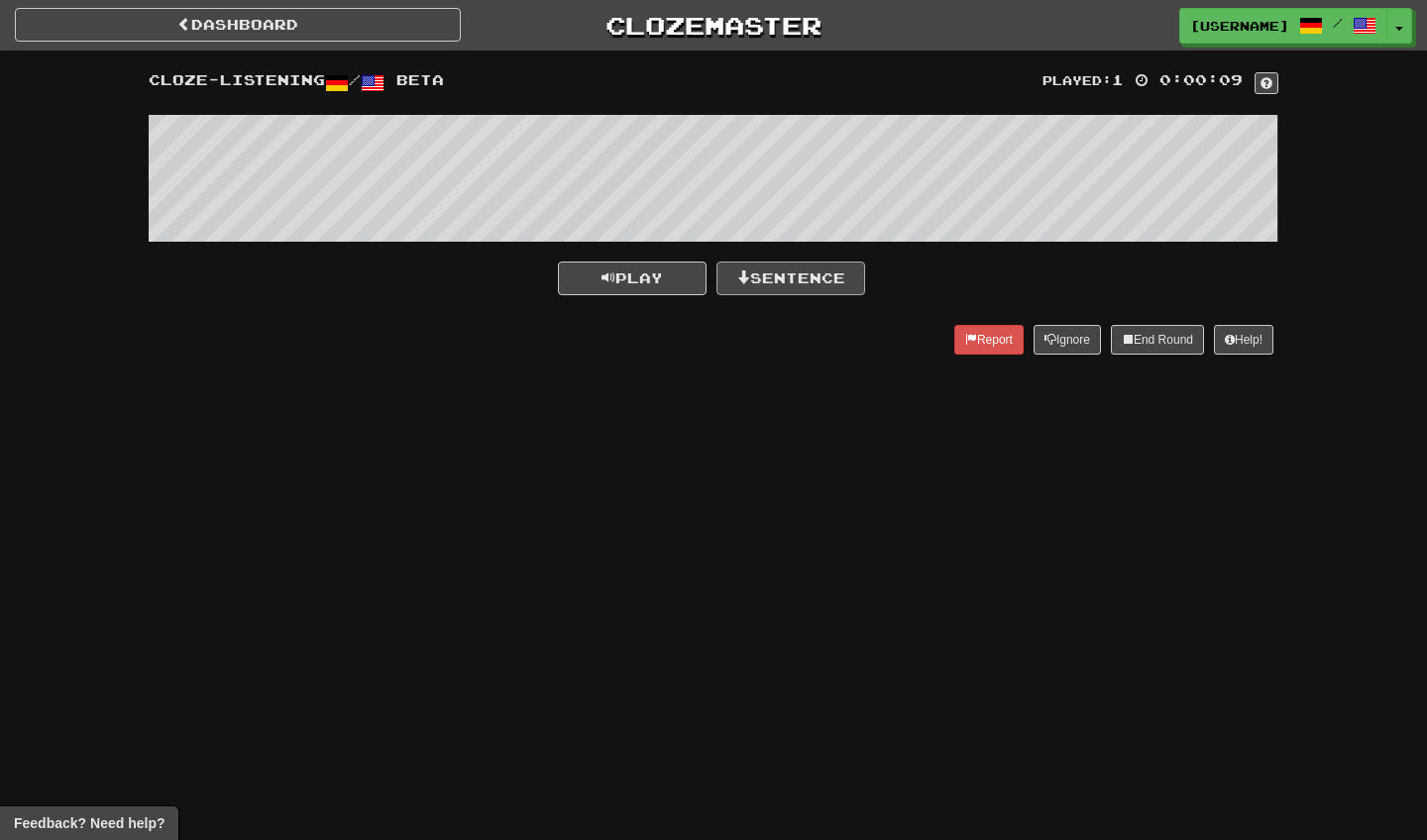click on "Sentence" at bounding box center (791, 278) 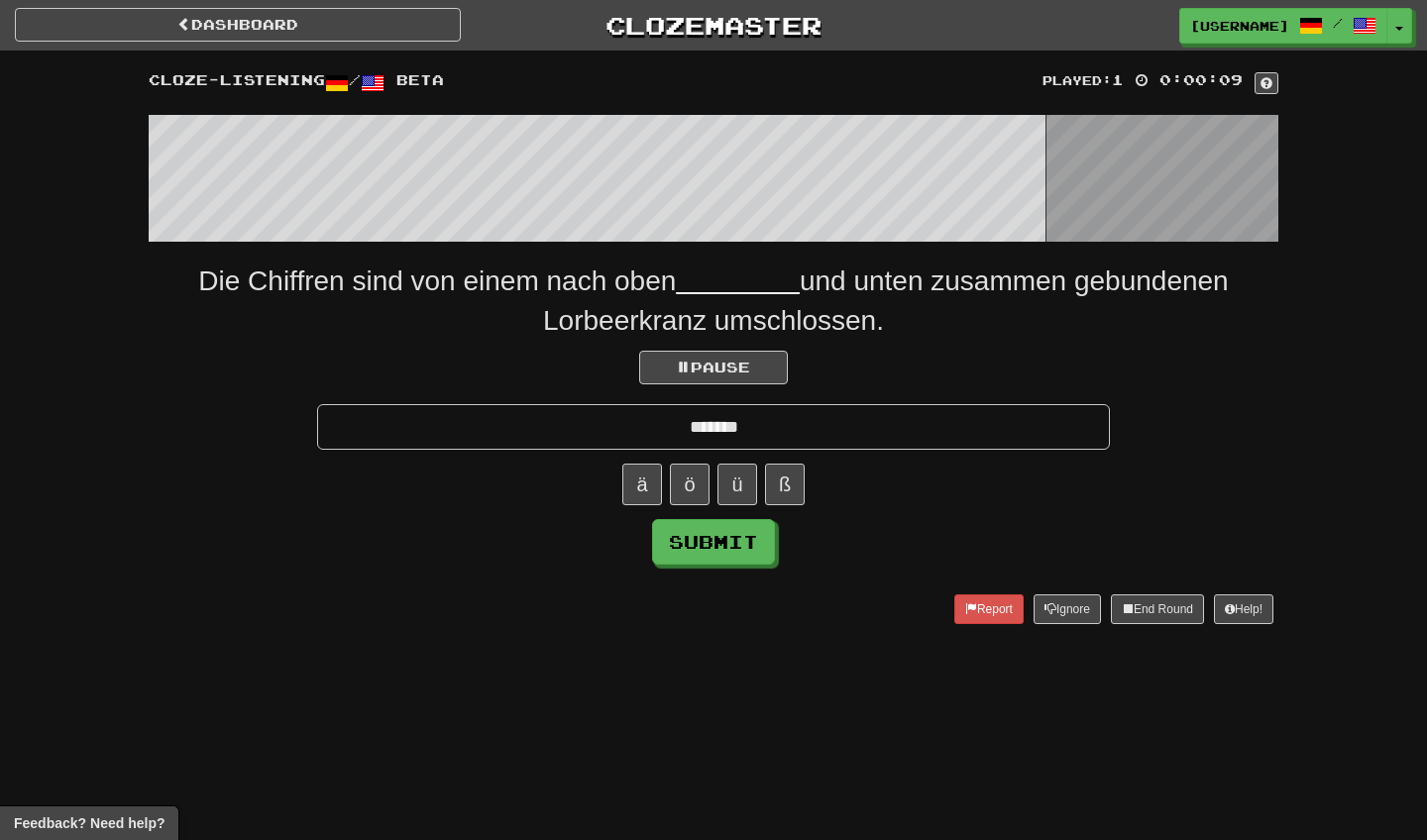 type on "*******" 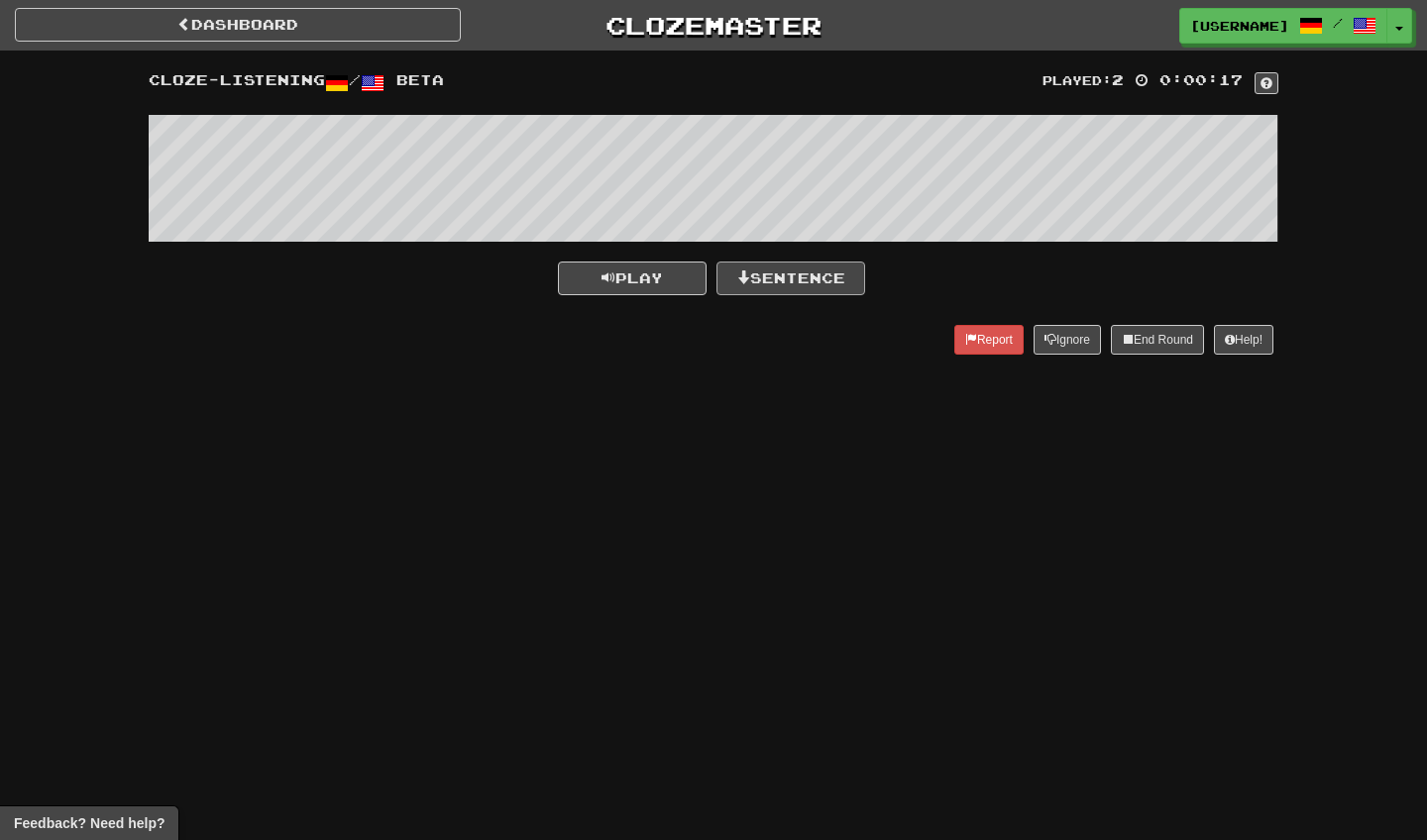 click on "Sentence" at bounding box center [791, 278] 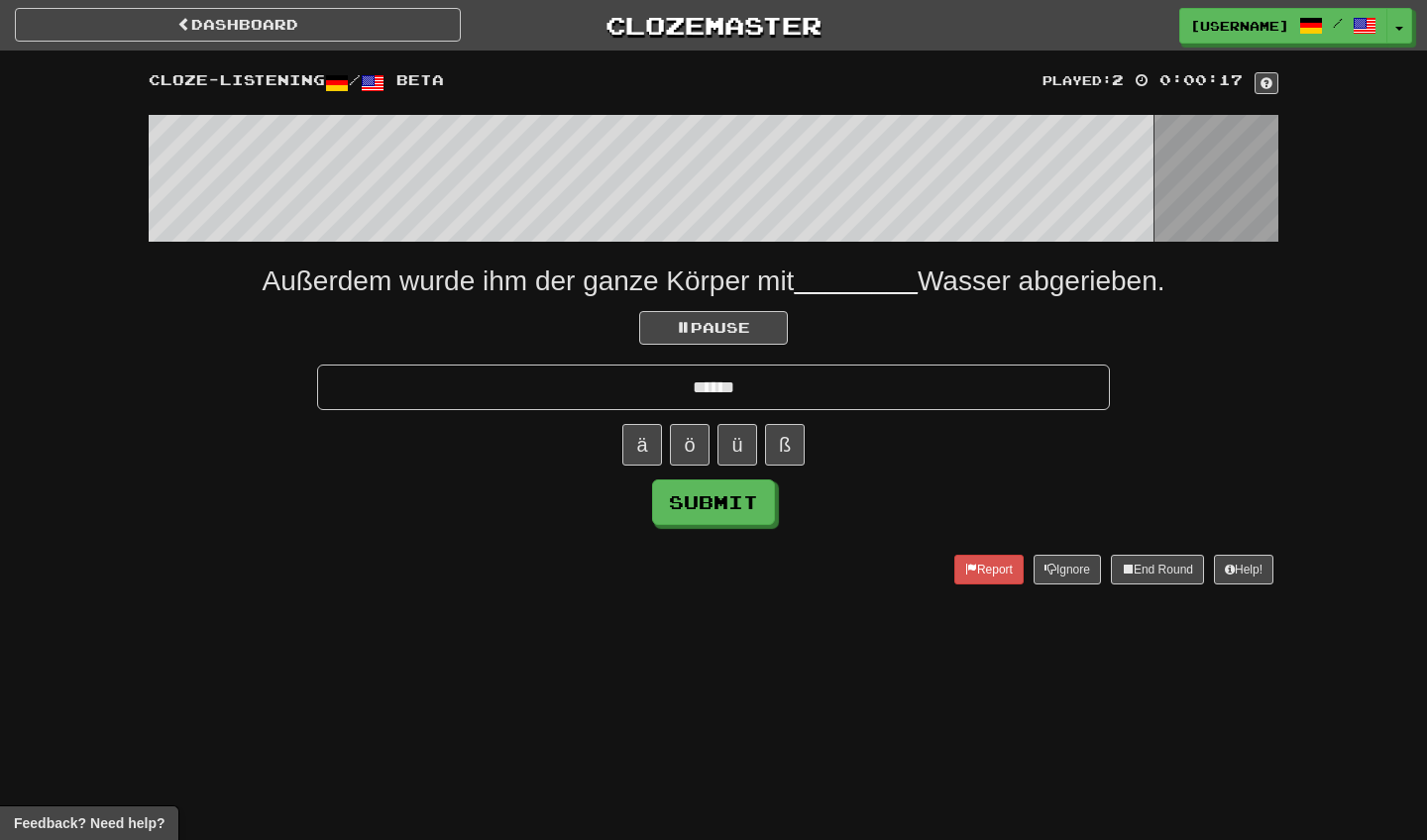 type on "******" 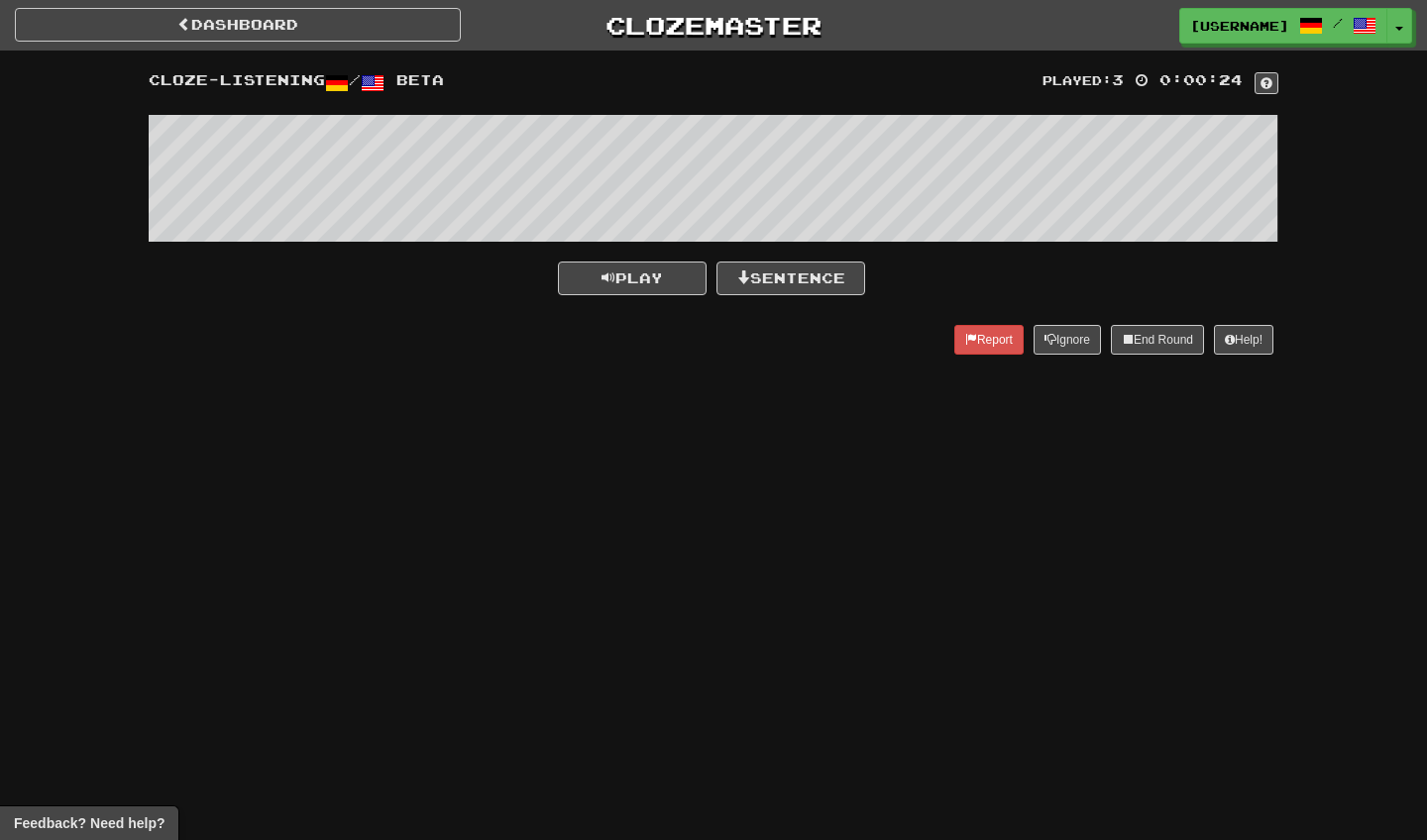 click on "Played:  3     0:00:24   Cloze-Listening   /    Beta  Play  Sentence  Report  Ignore  End Round  Help!" at bounding box center (714, 217) 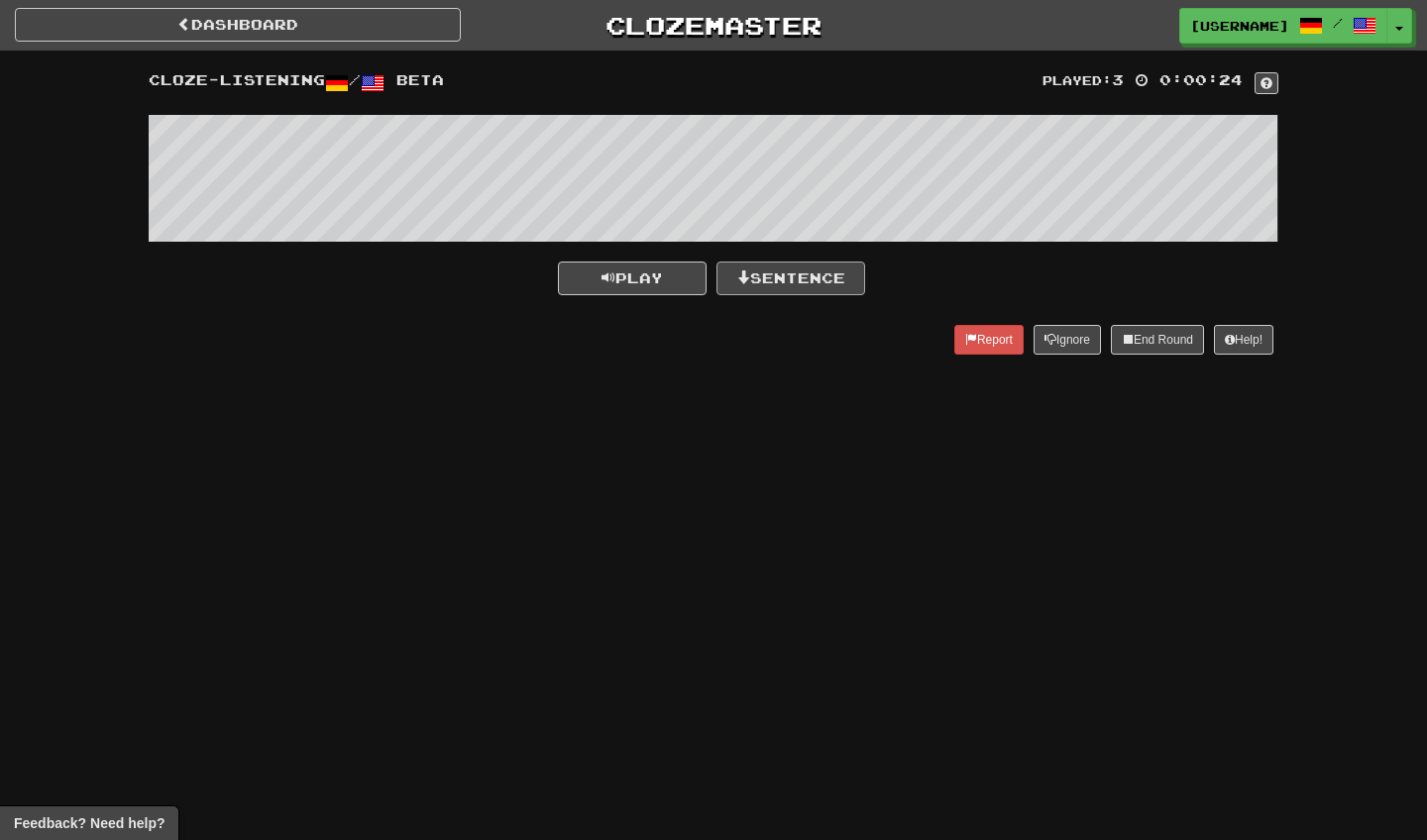 click on "Sentence" at bounding box center (791, 278) 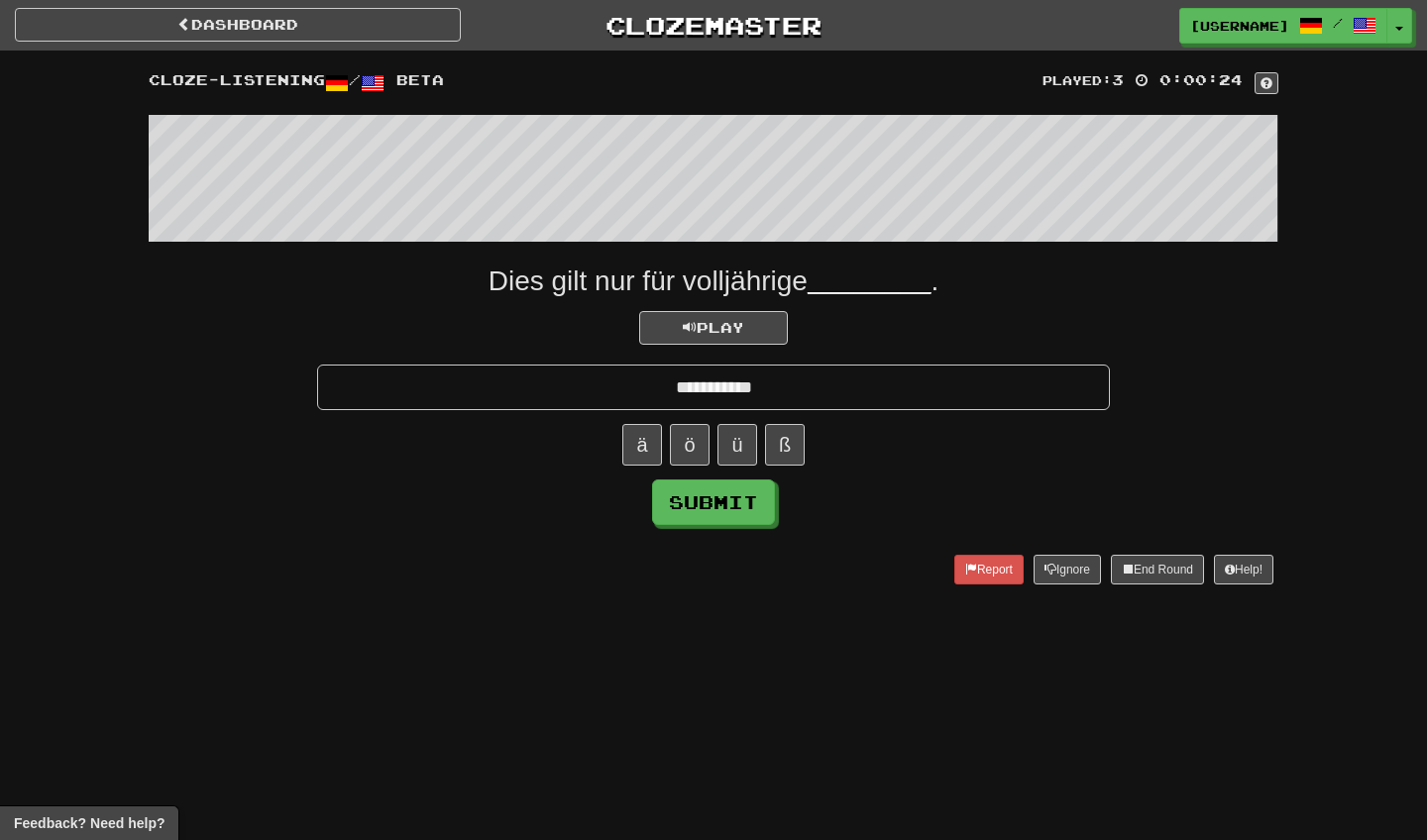 type on "**********" 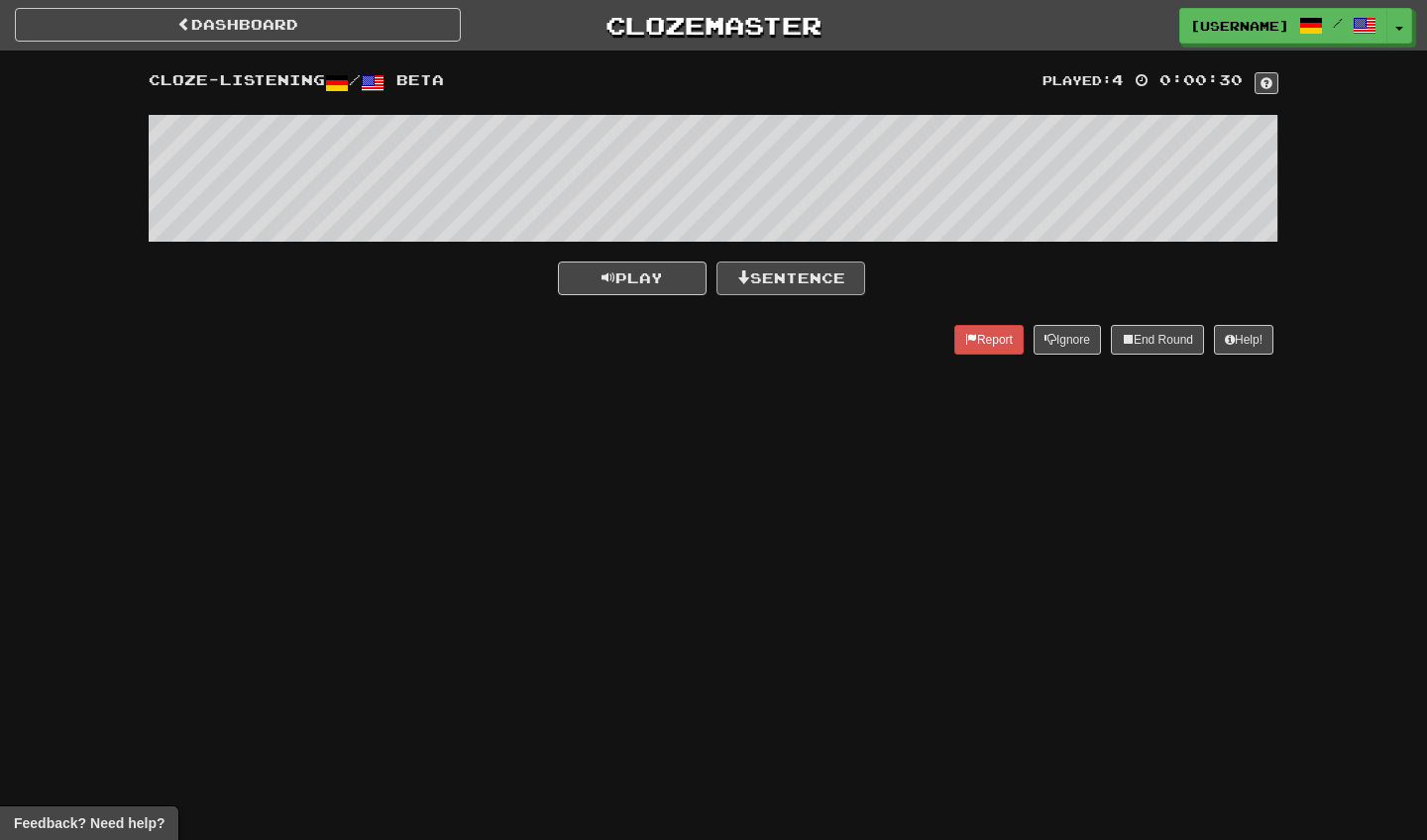 click on "Sentence" at bounding box center [791, 278] 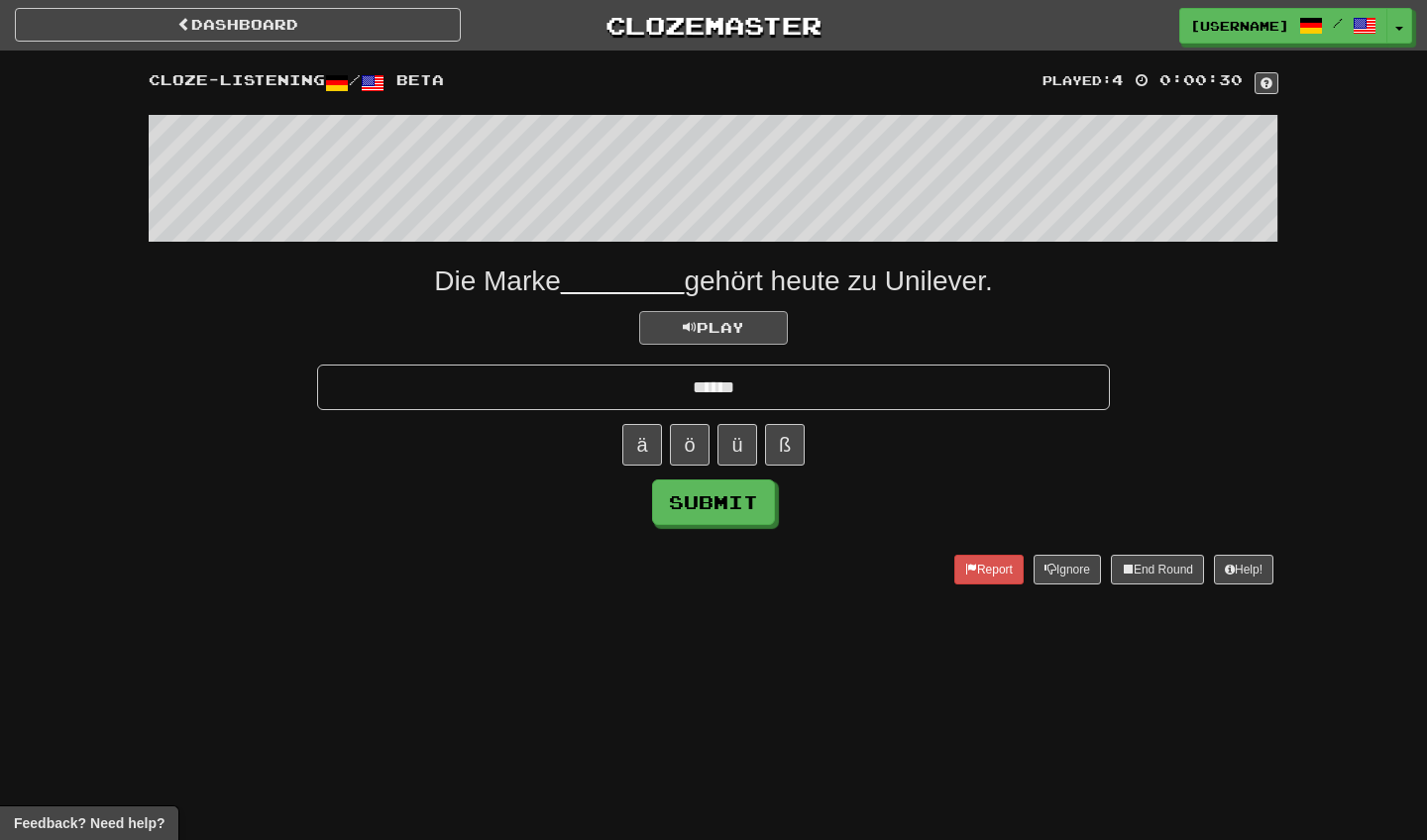 click on "Play" at bounding box center [714, 328] 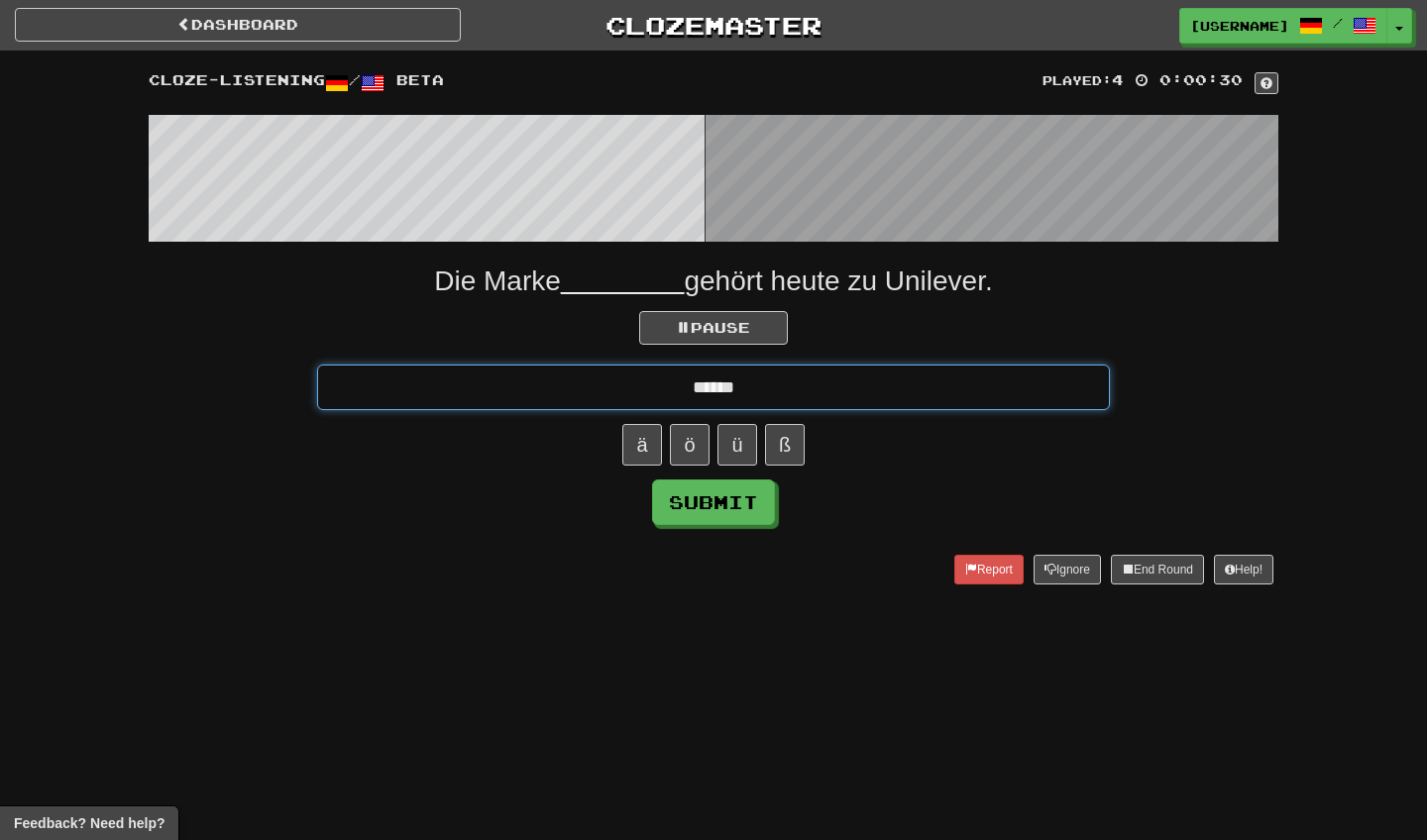 click on "******" at bounding box center [714, 387] 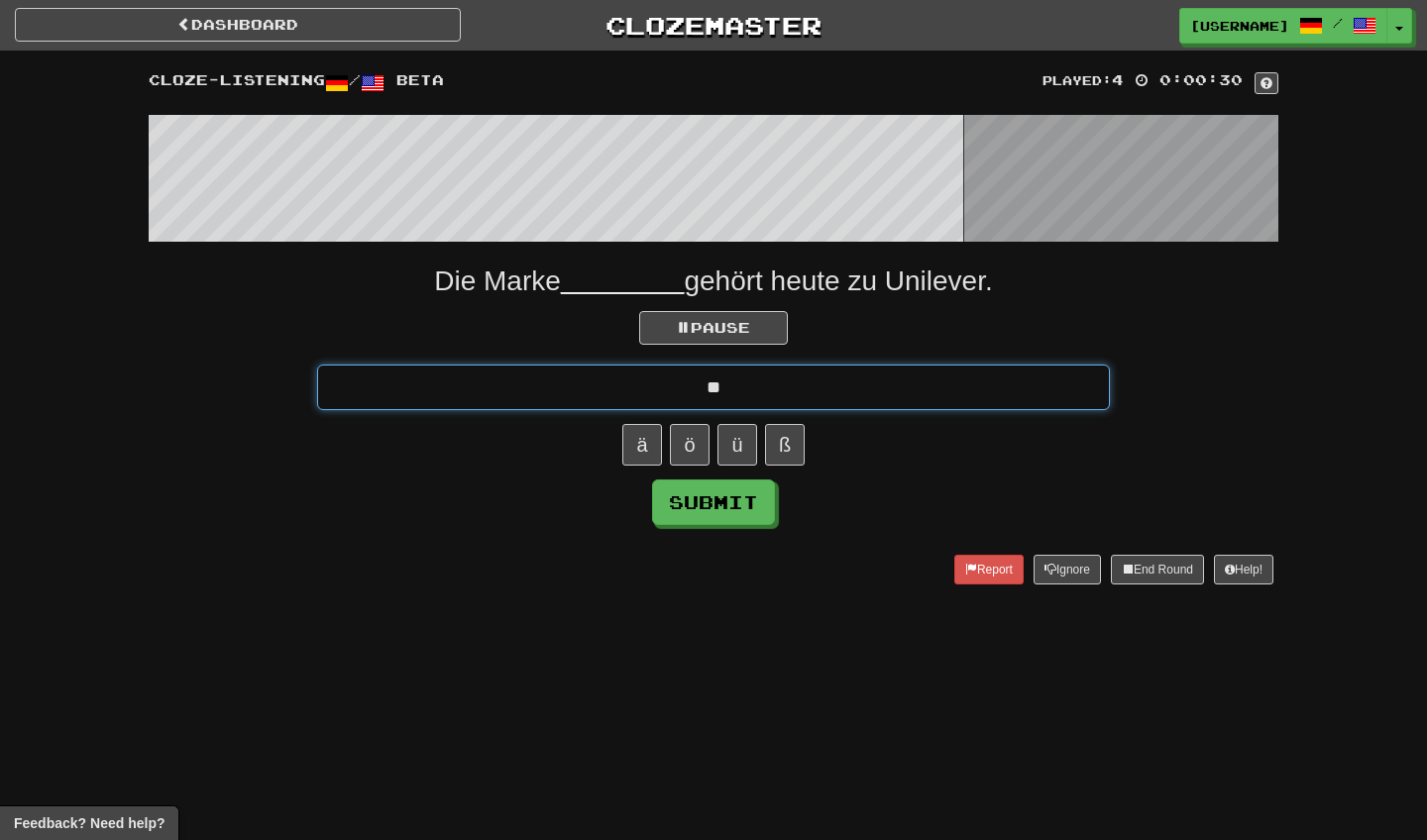 type on "*" 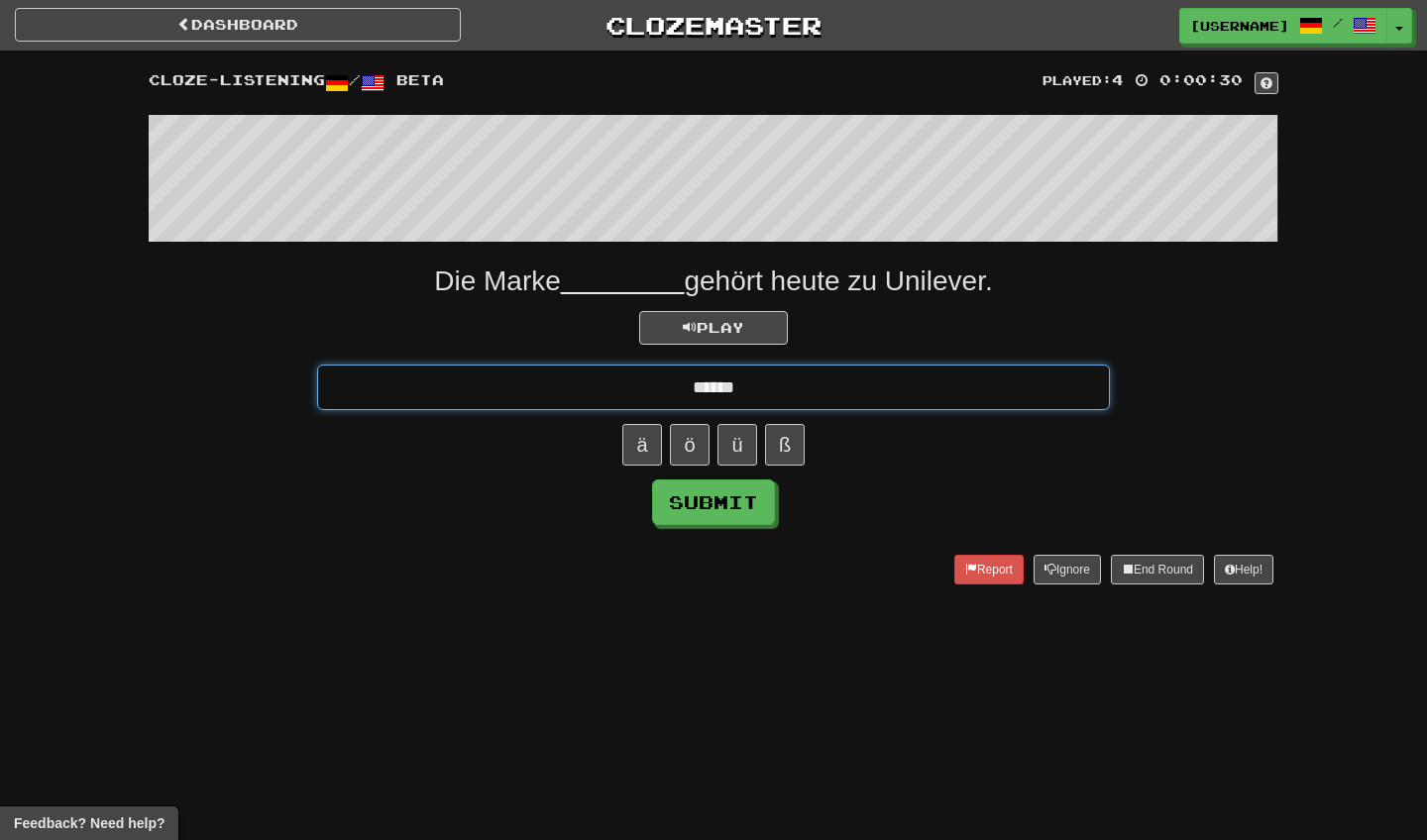 type on "******" 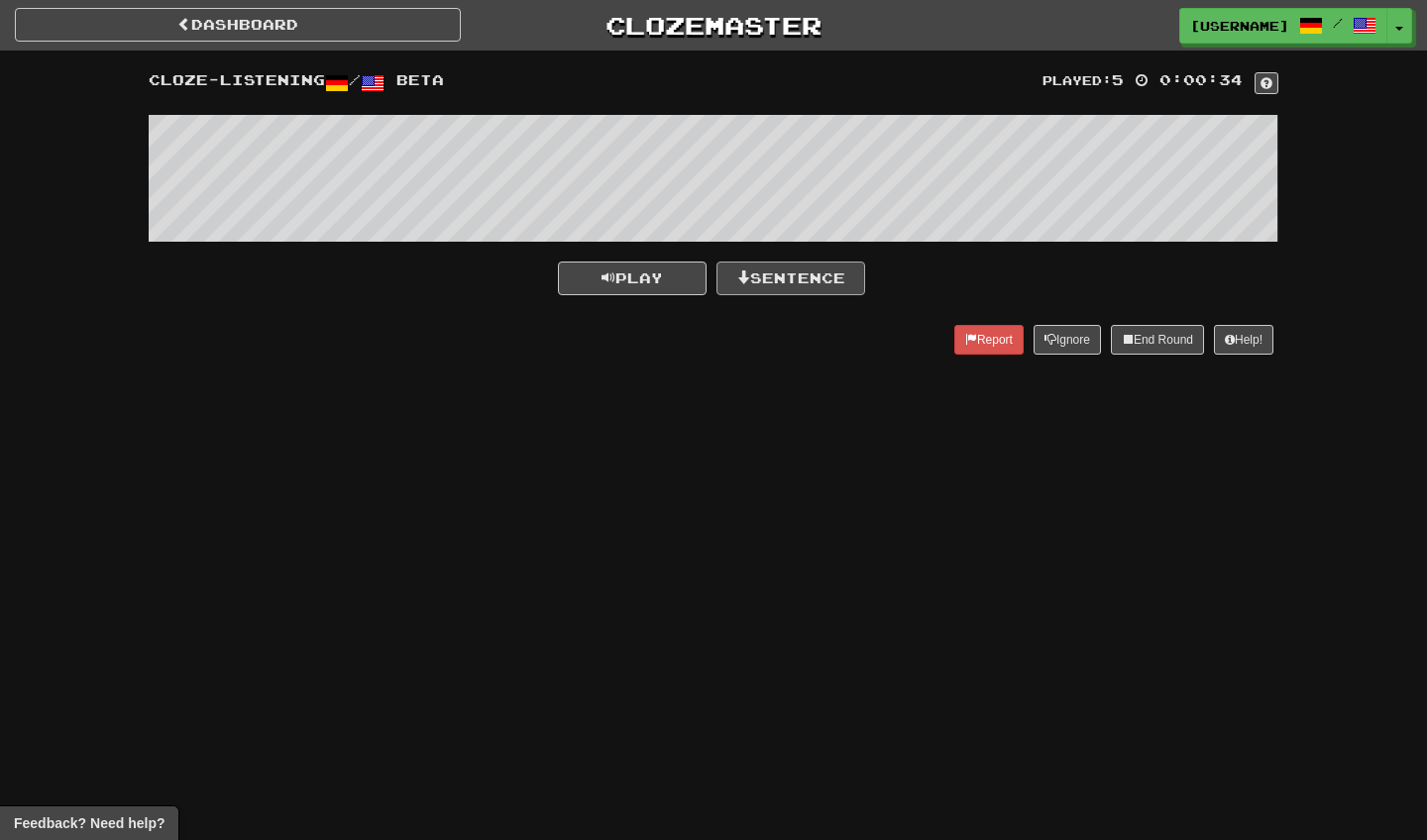 click on "Sentence" at bounding box center (791, 278) 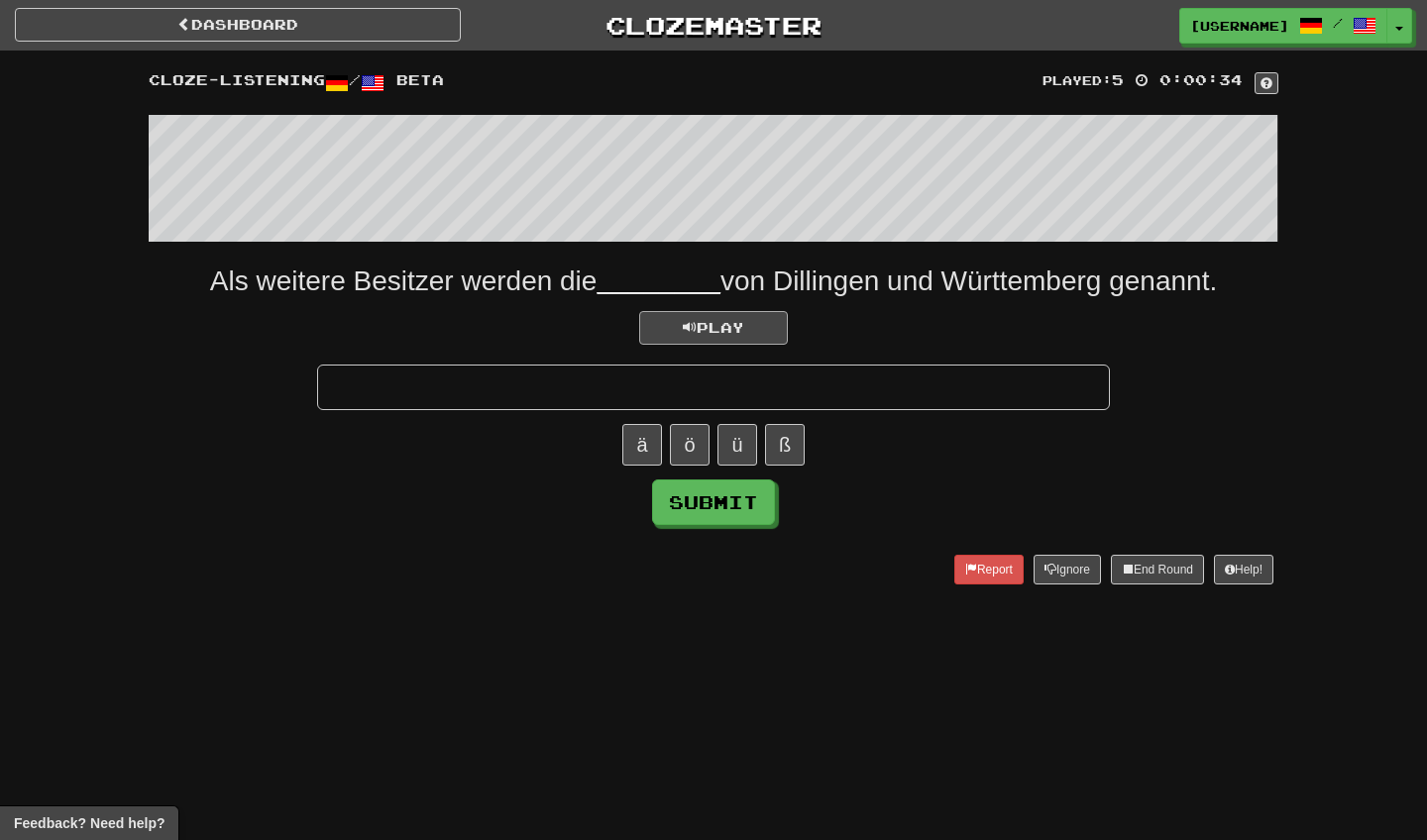 click on "Play" at bounding box center [714, 327] 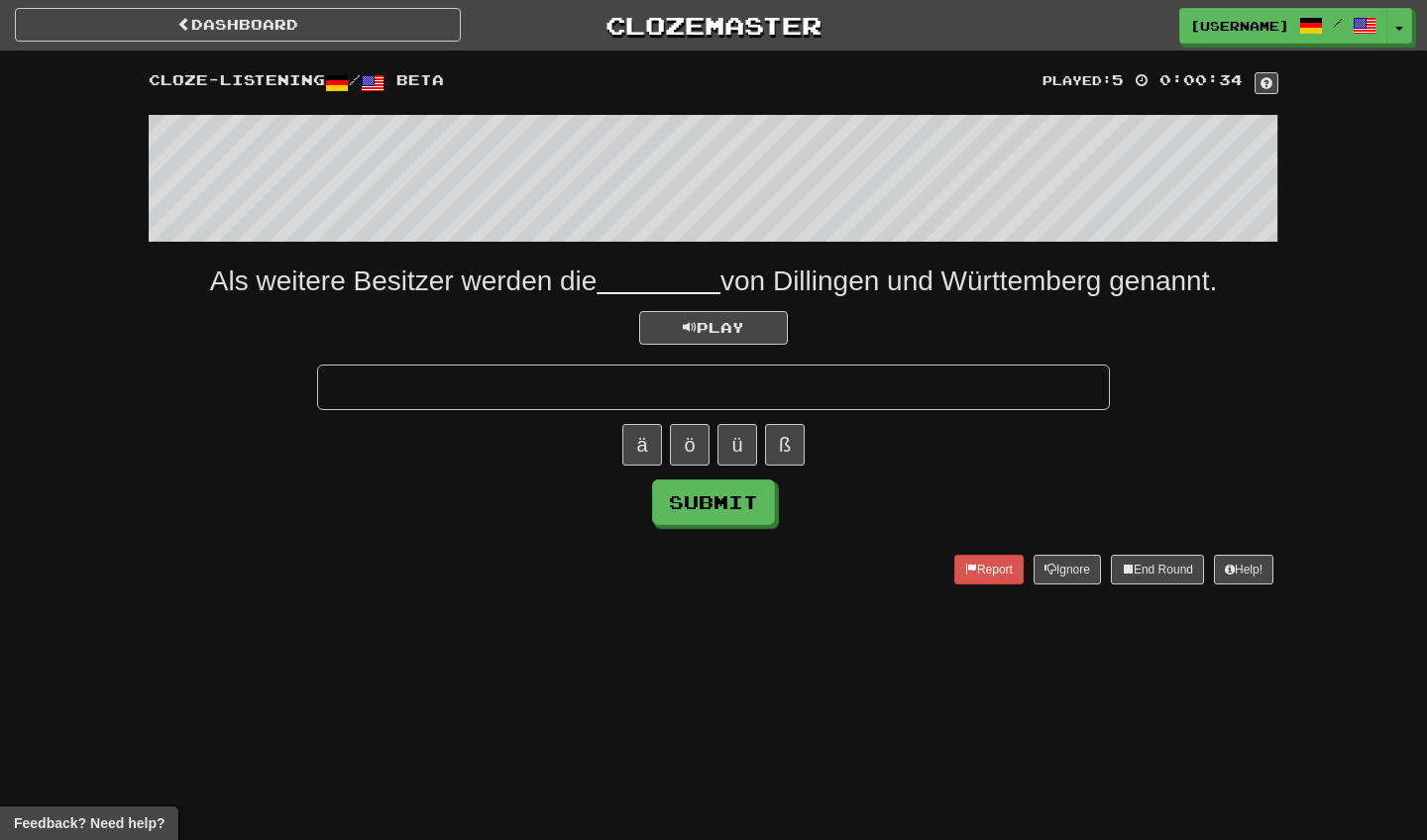scroll, scrollTop: 0, scrollLeft: 0, axis: both 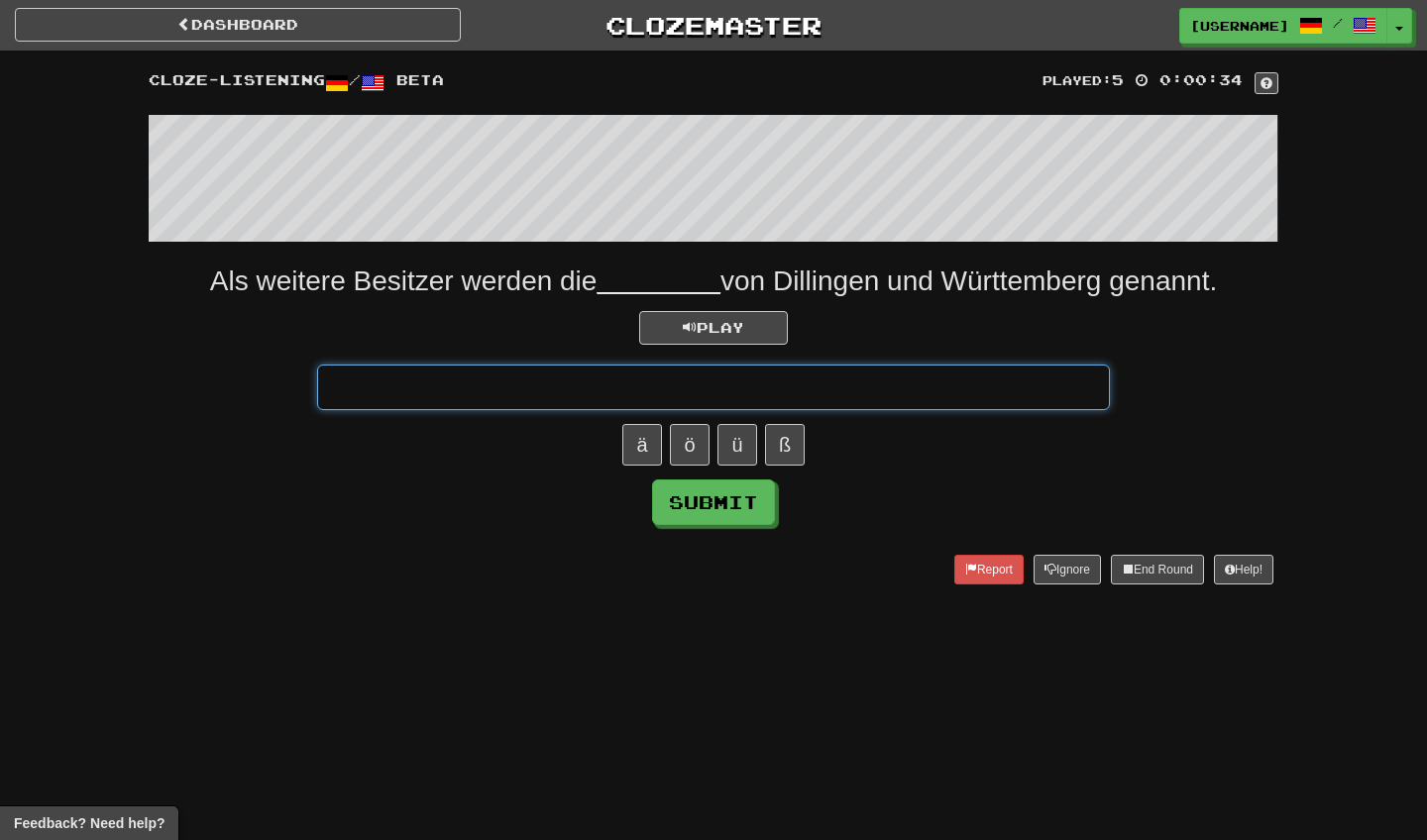 click at bounding box center (714, 387) 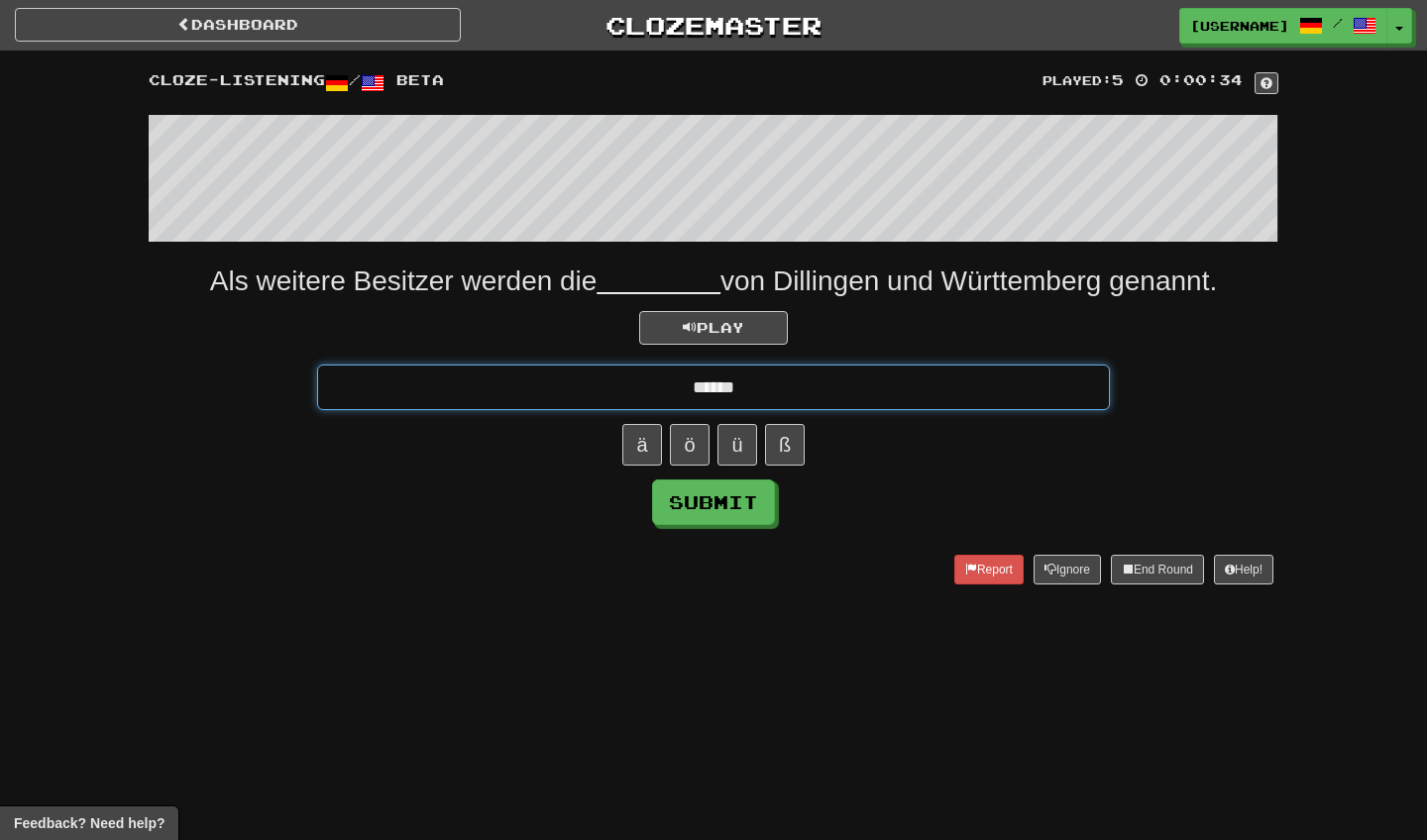 type on "******" 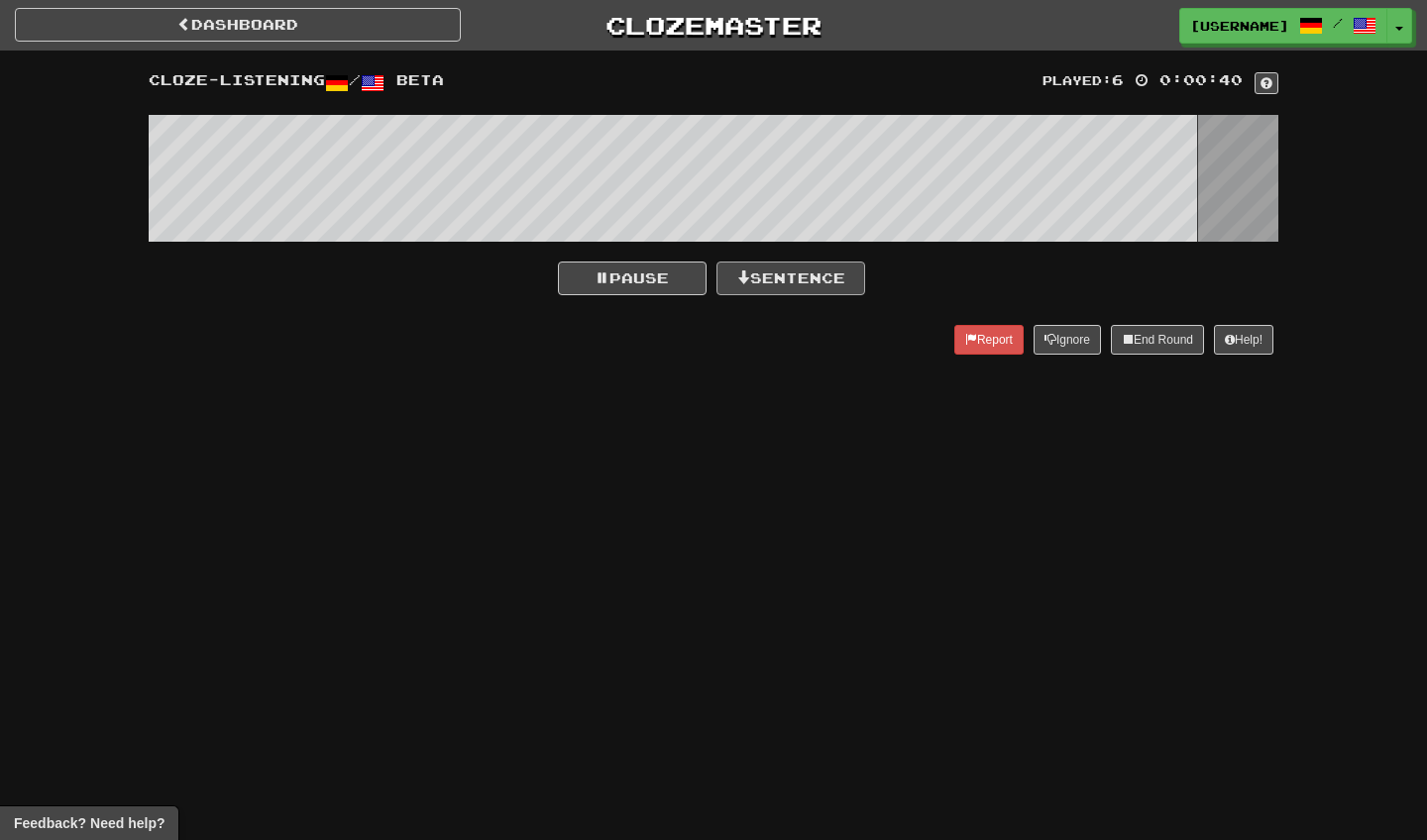 click on "Sentence" at bounding box center [791, 278] 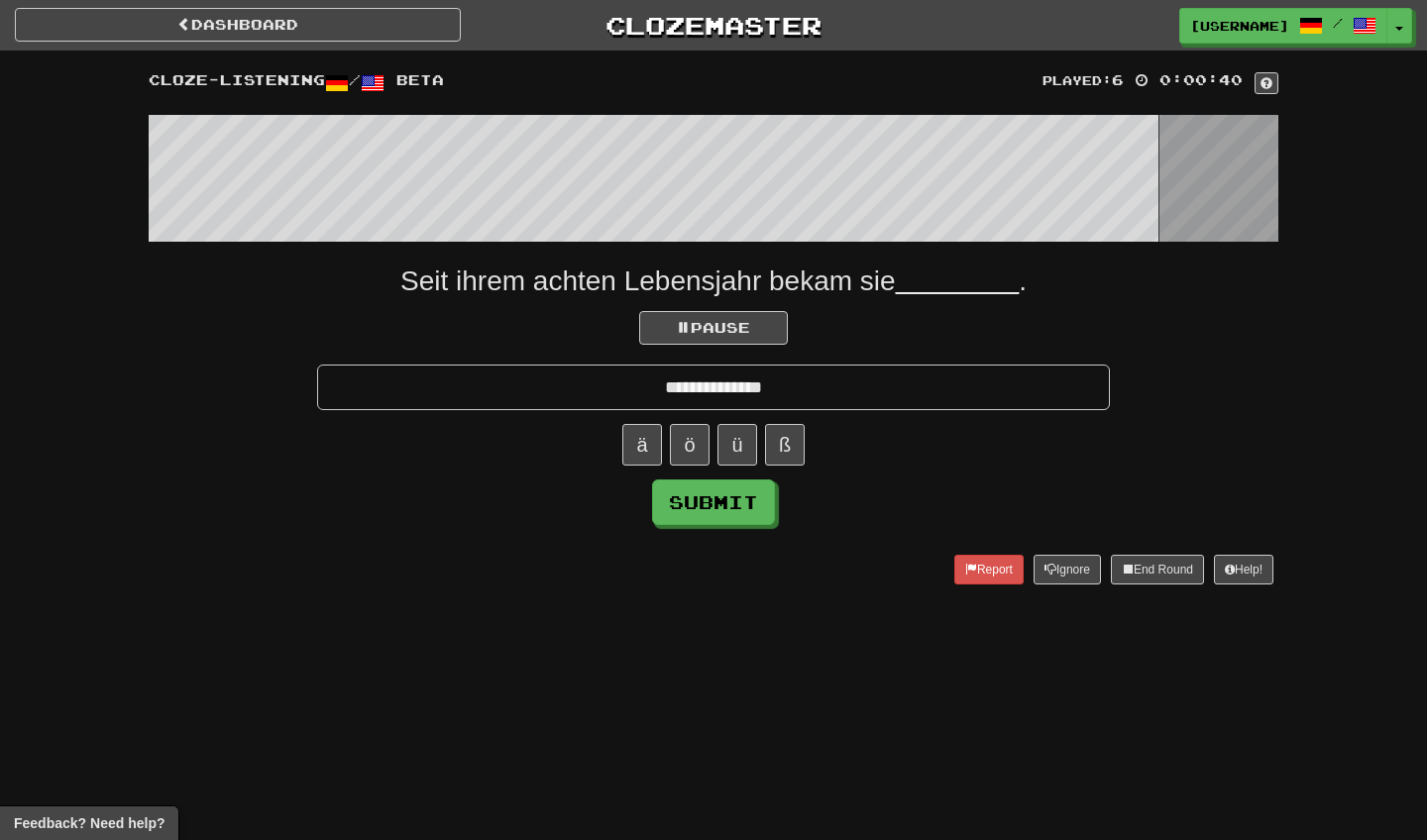 type on "**********" 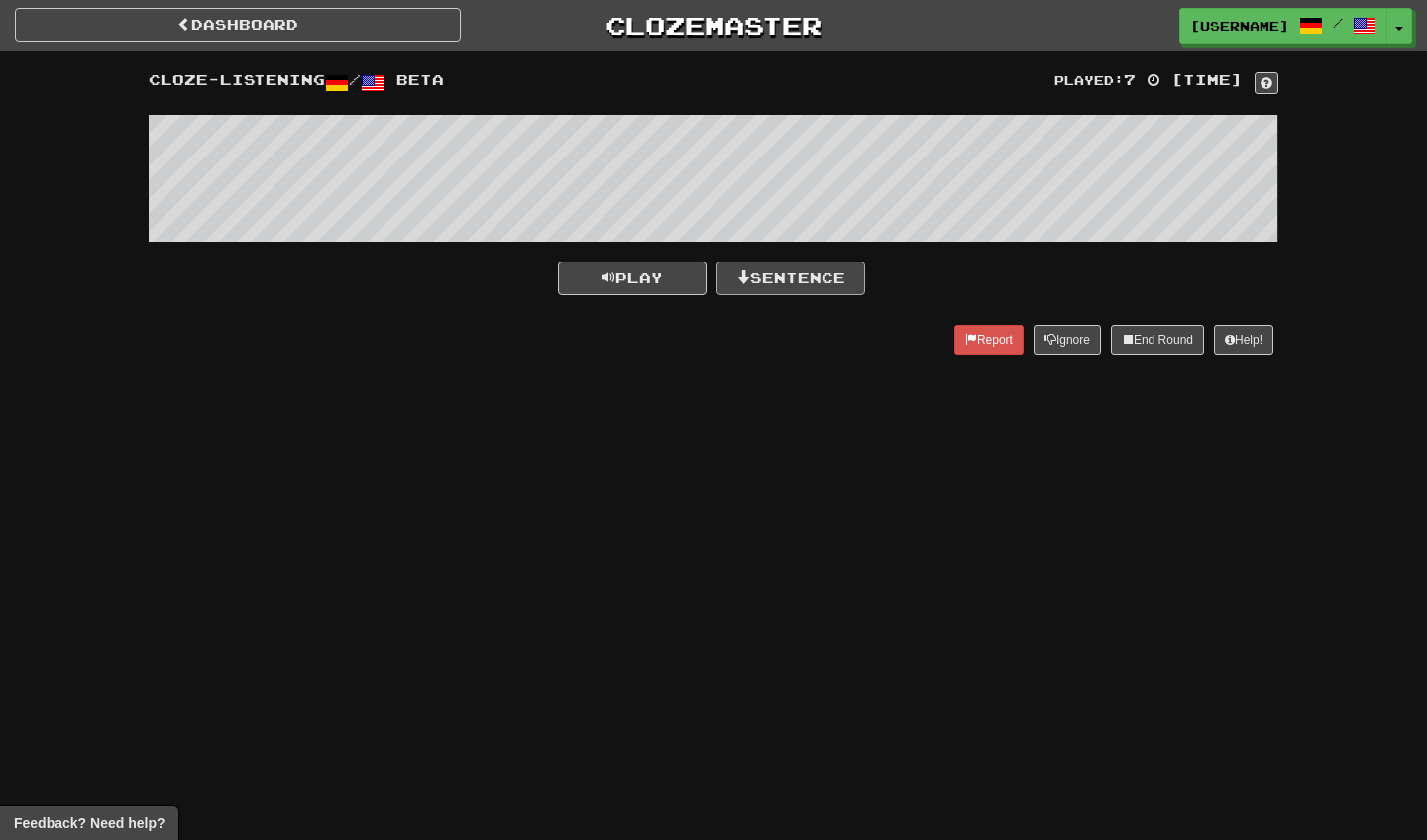 click on "Sentence" at bounding box center [791, 278] 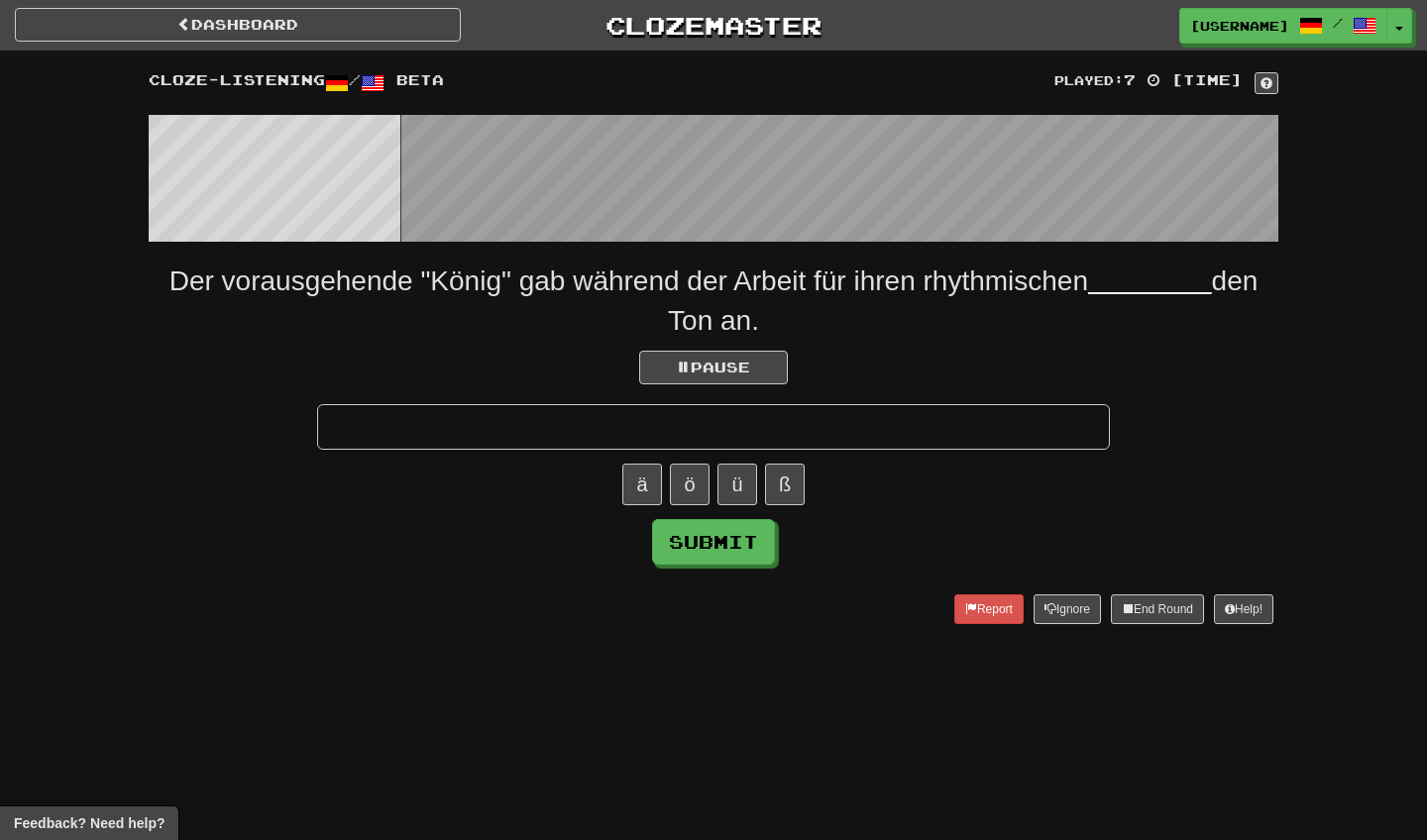 click at bounding box center [714, 427] 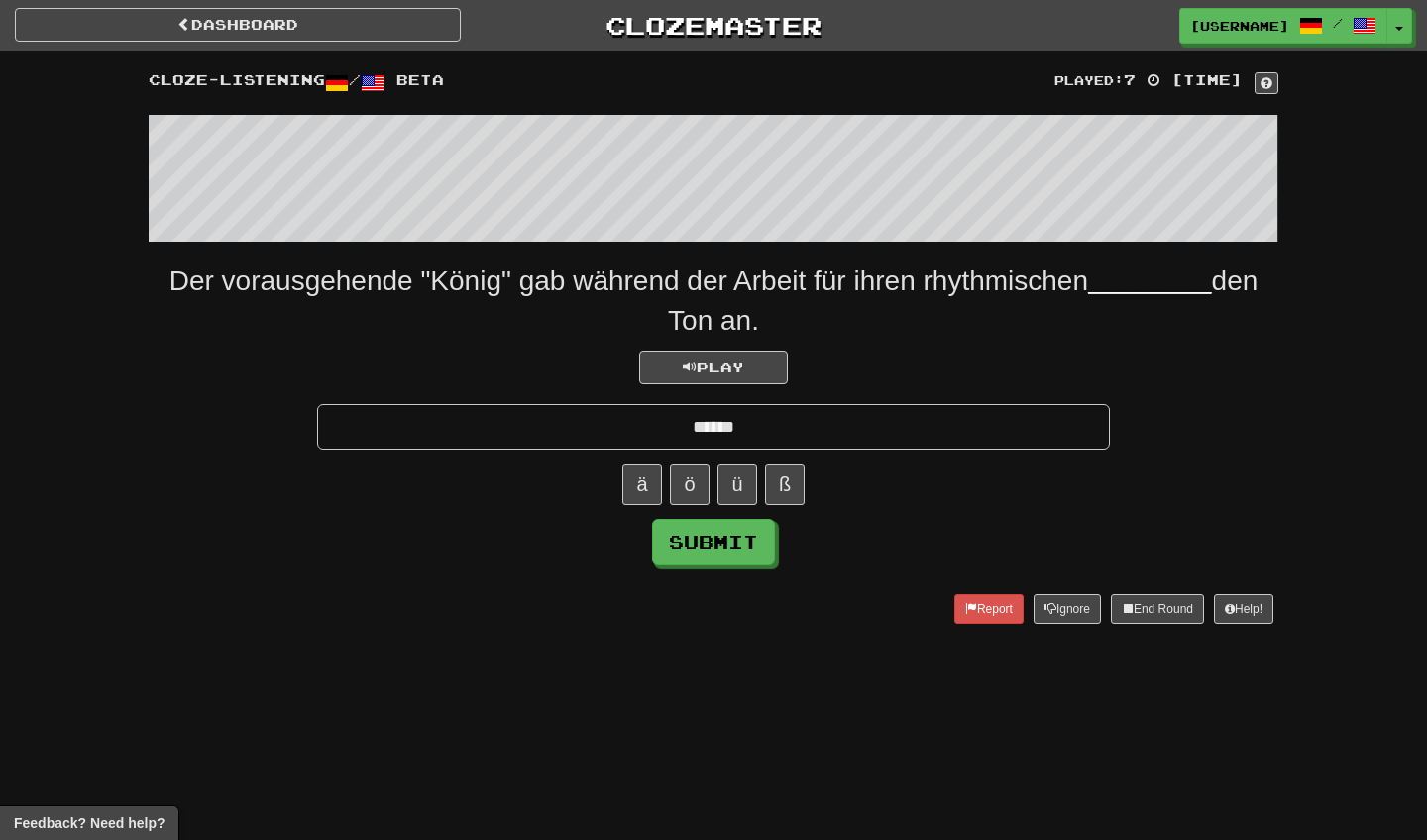 type on "******" 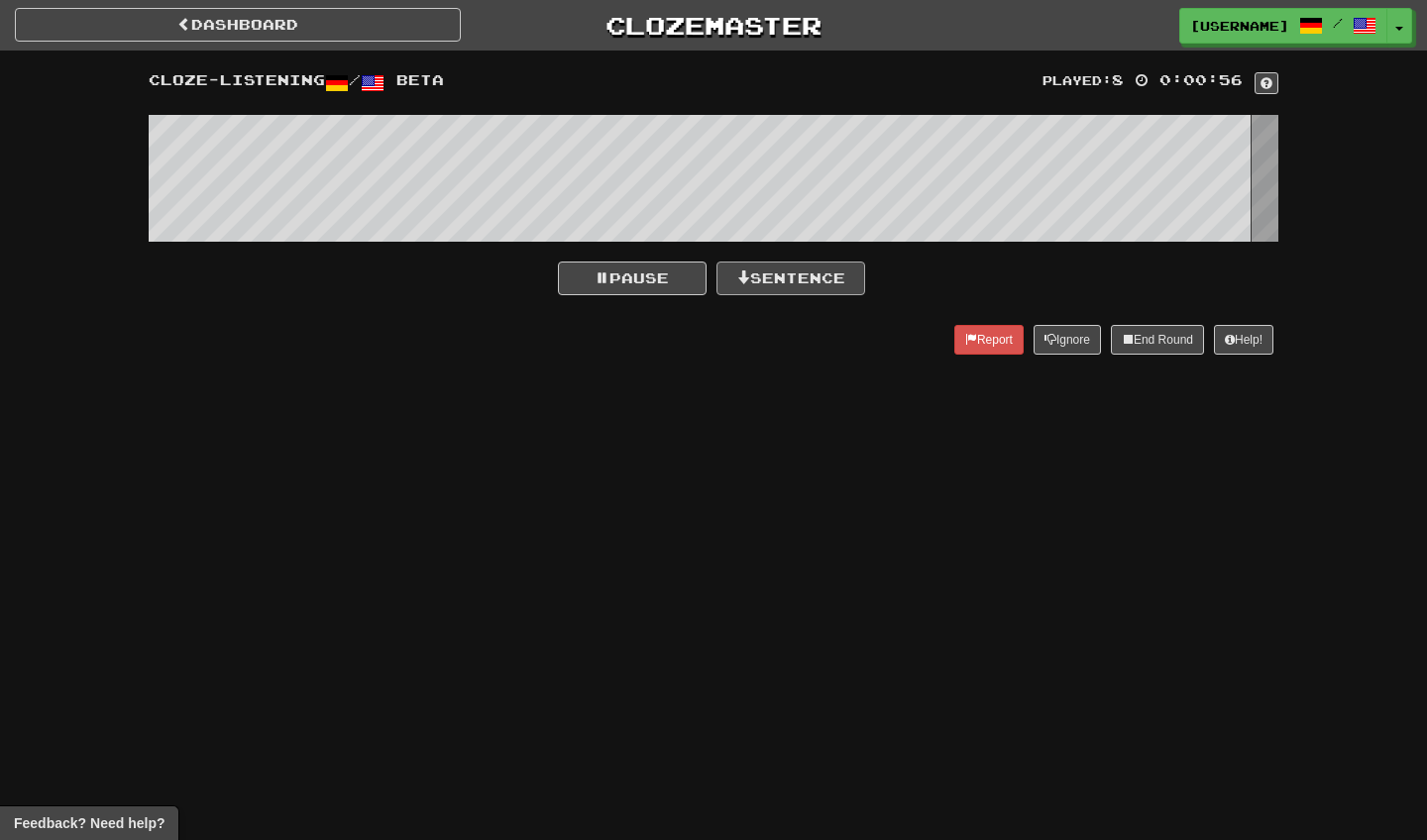 click on "Sentence" at bounding box center [791, 278] 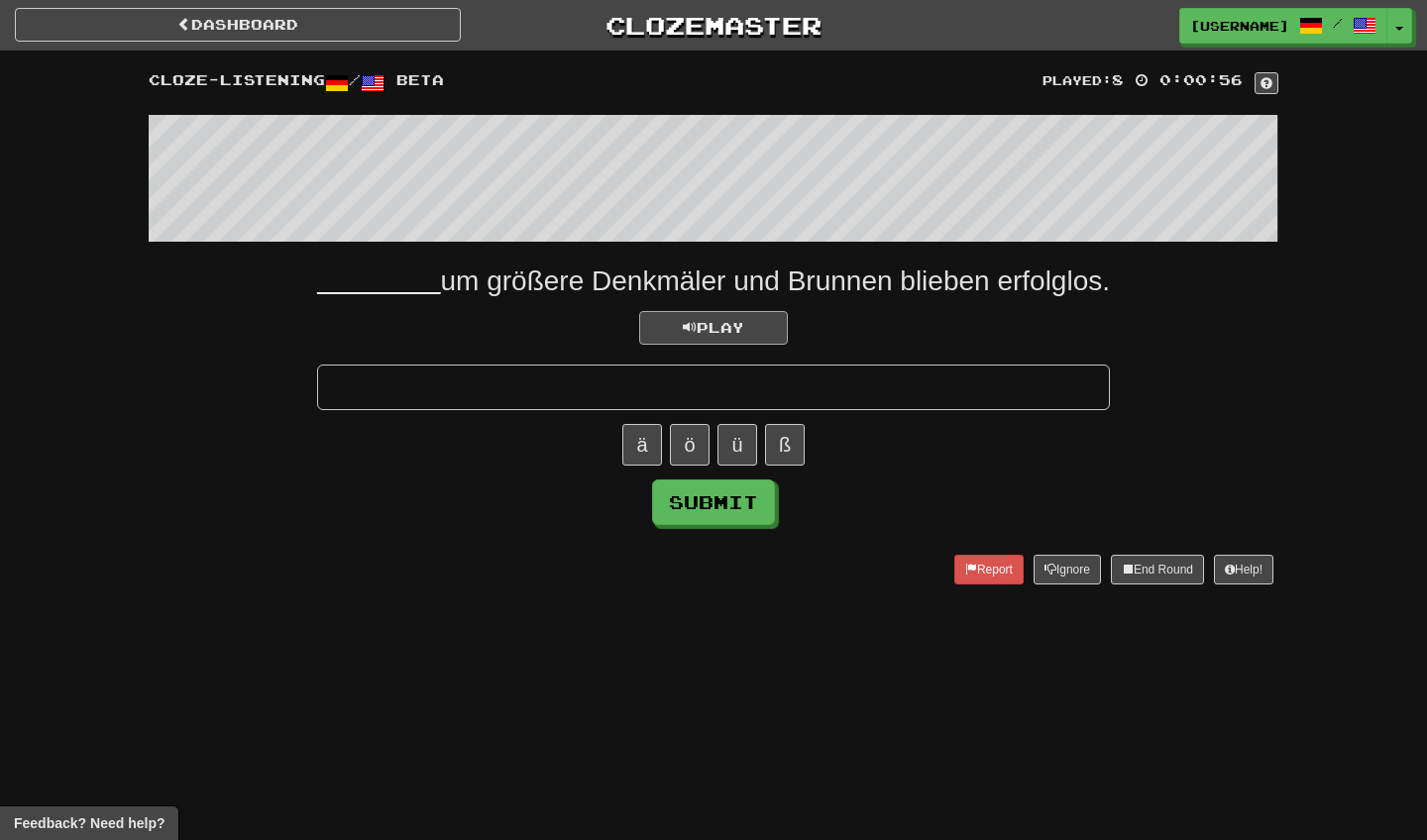 click on "Play" at bounding box center [714, 327] 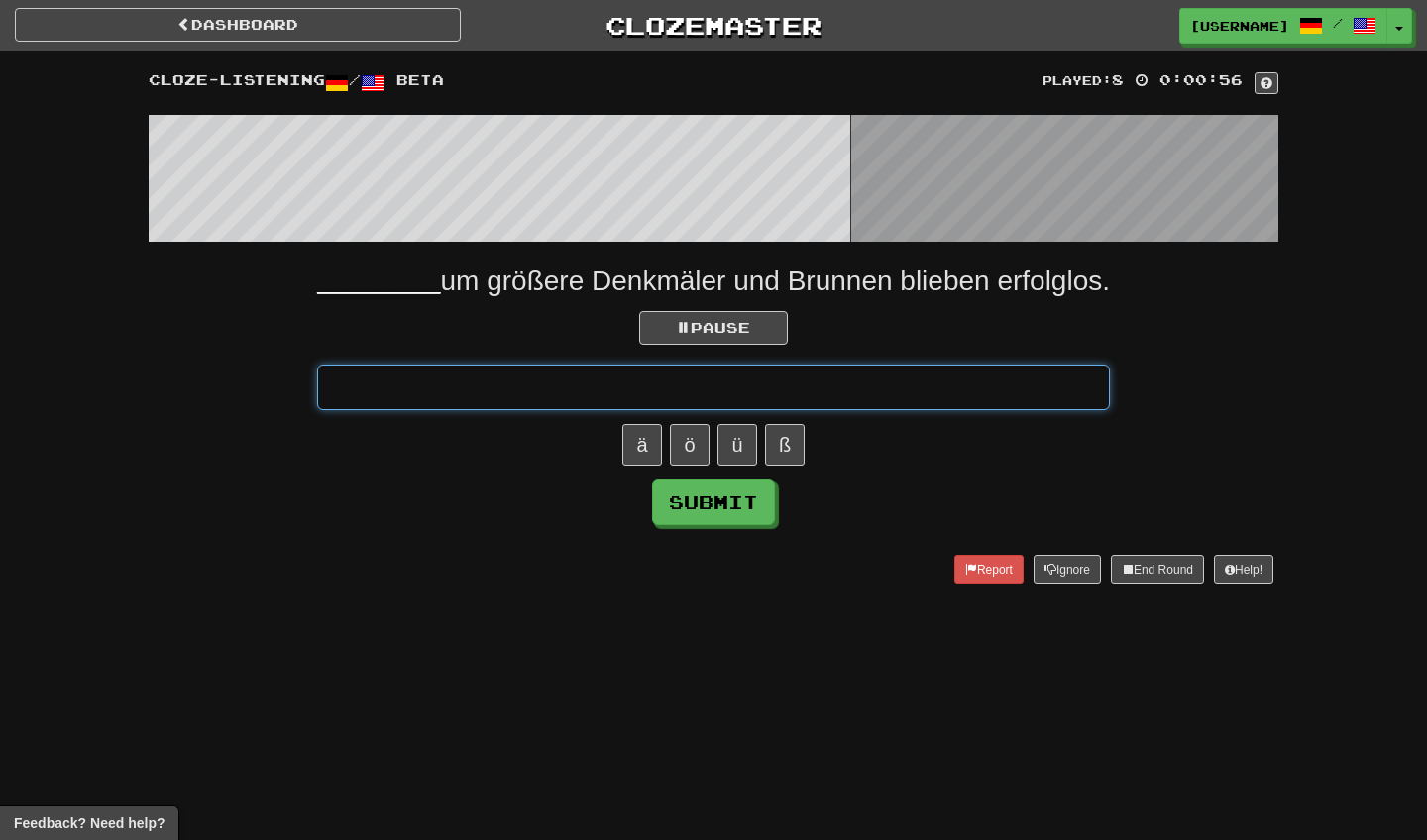 click at bounding box center [714, 387] 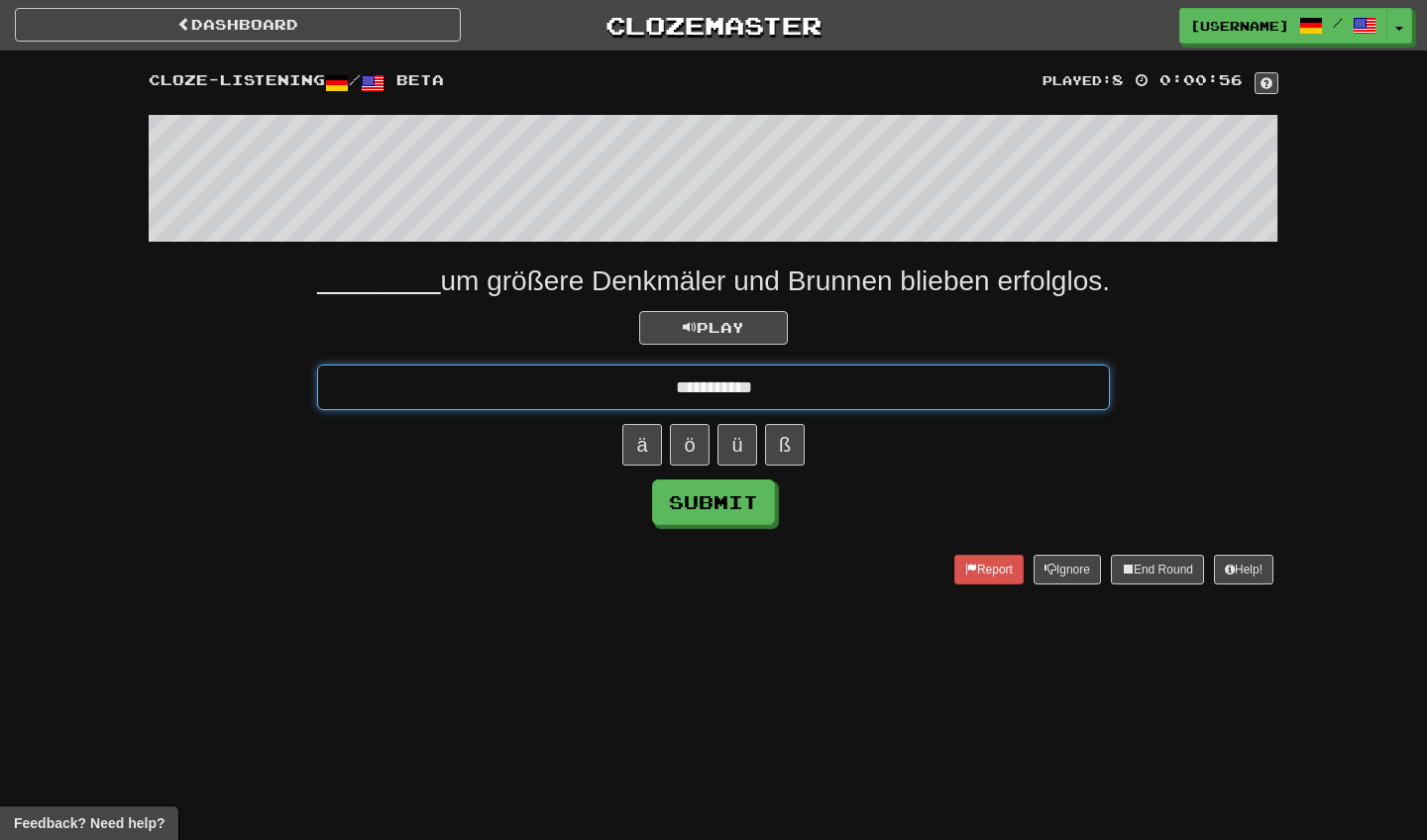 type on "**********" 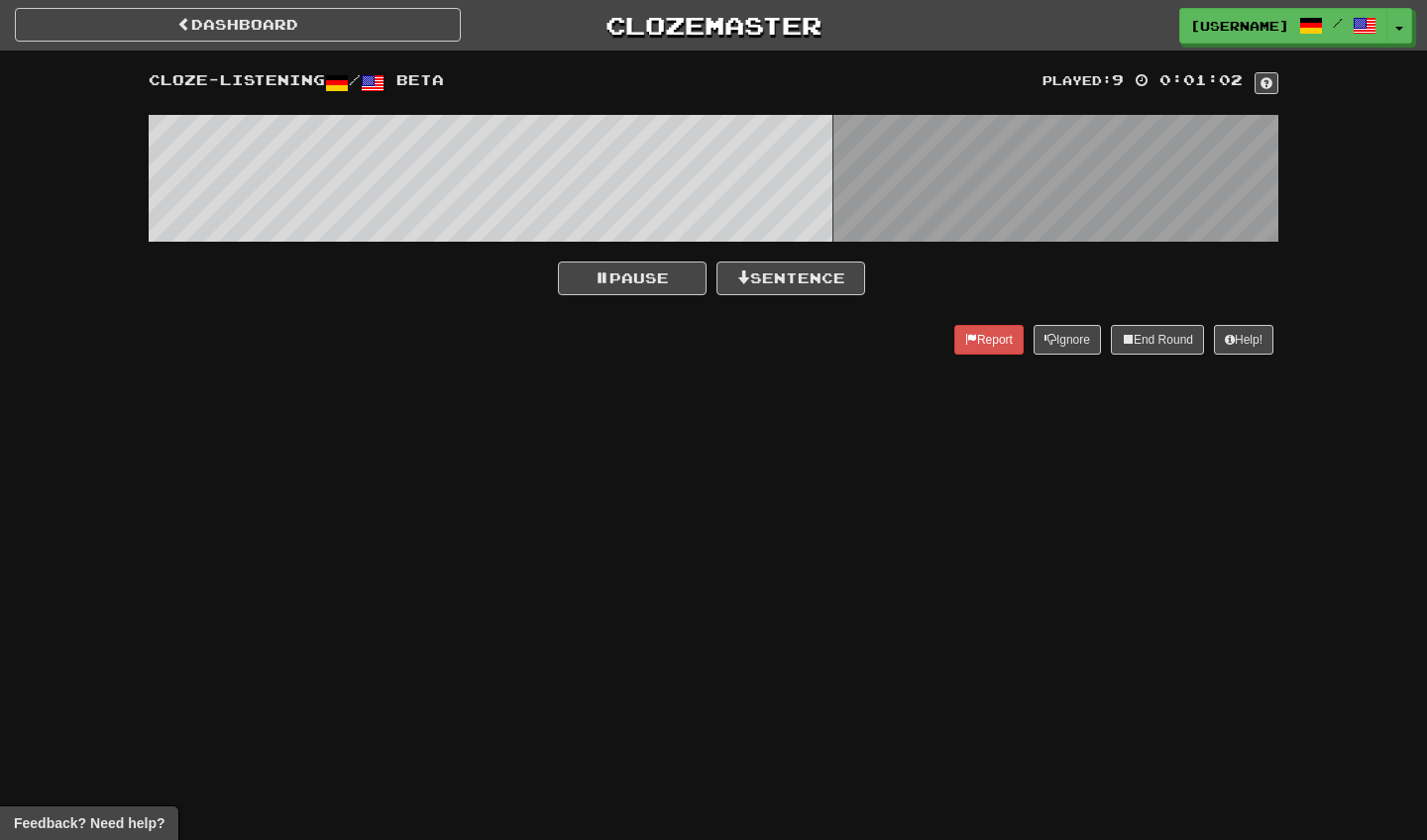 scroll, scrollTop: 0, scrollLeft: 0, axis: both 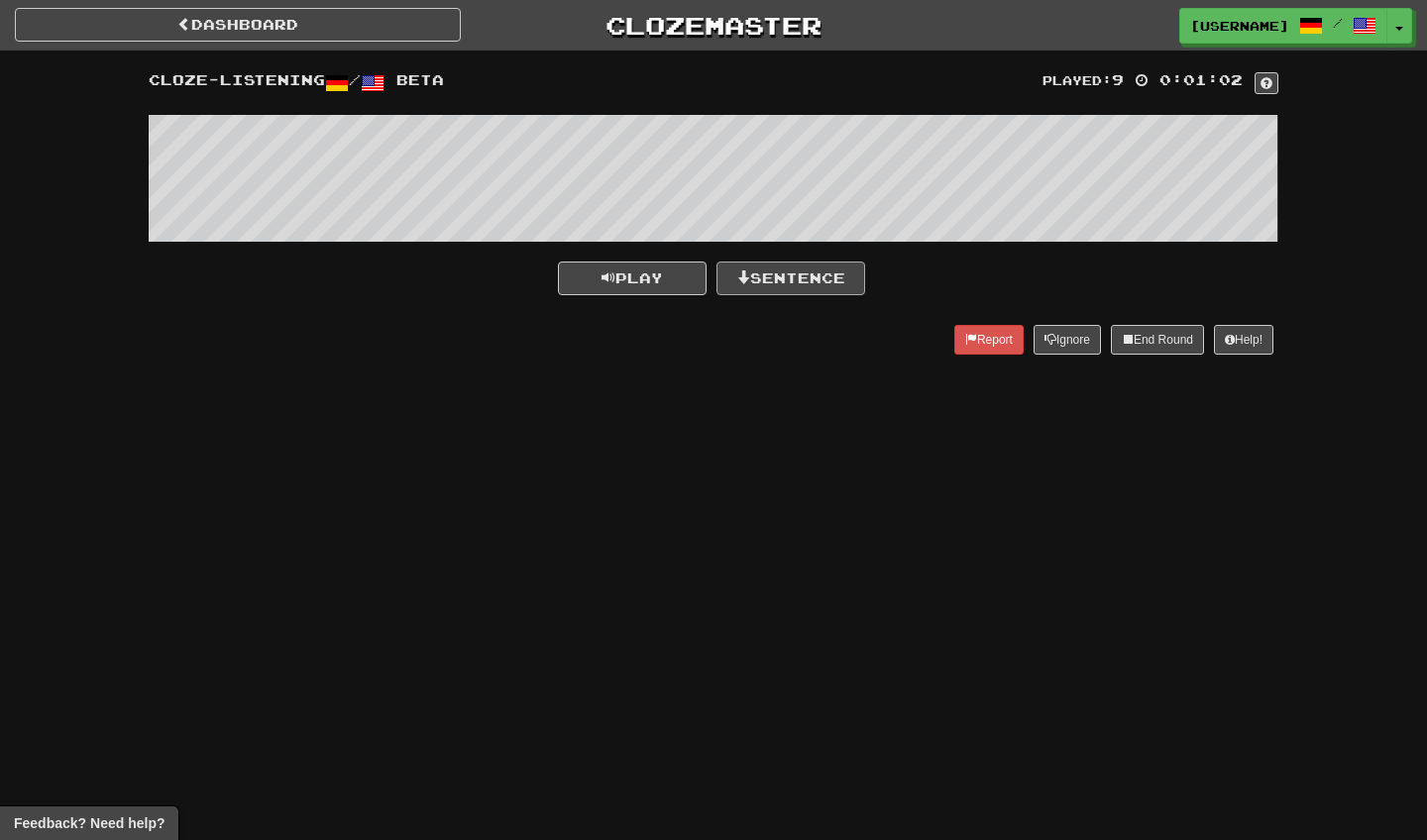 click on "Sentence" at bounding box center (791, 278) 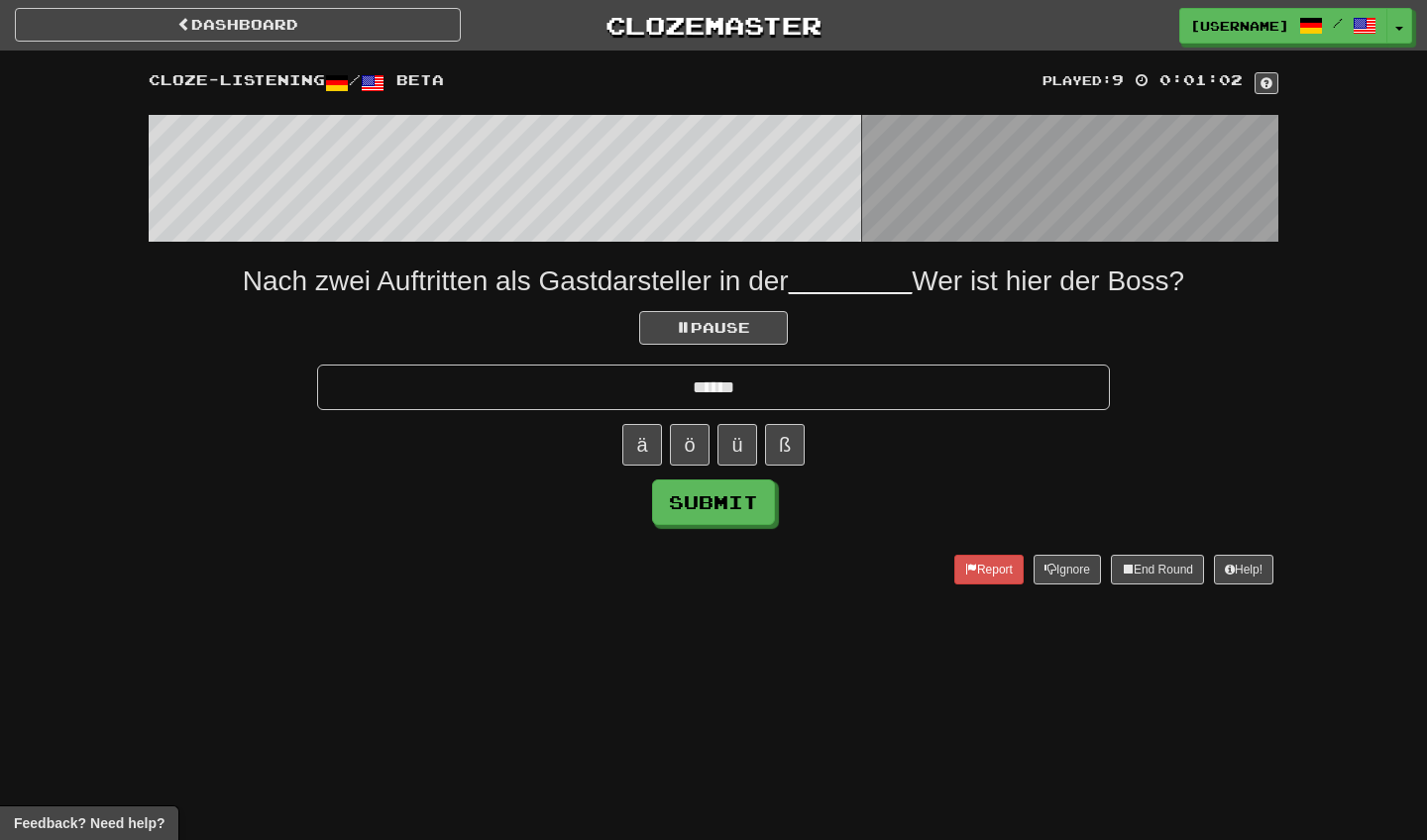 type on "******" 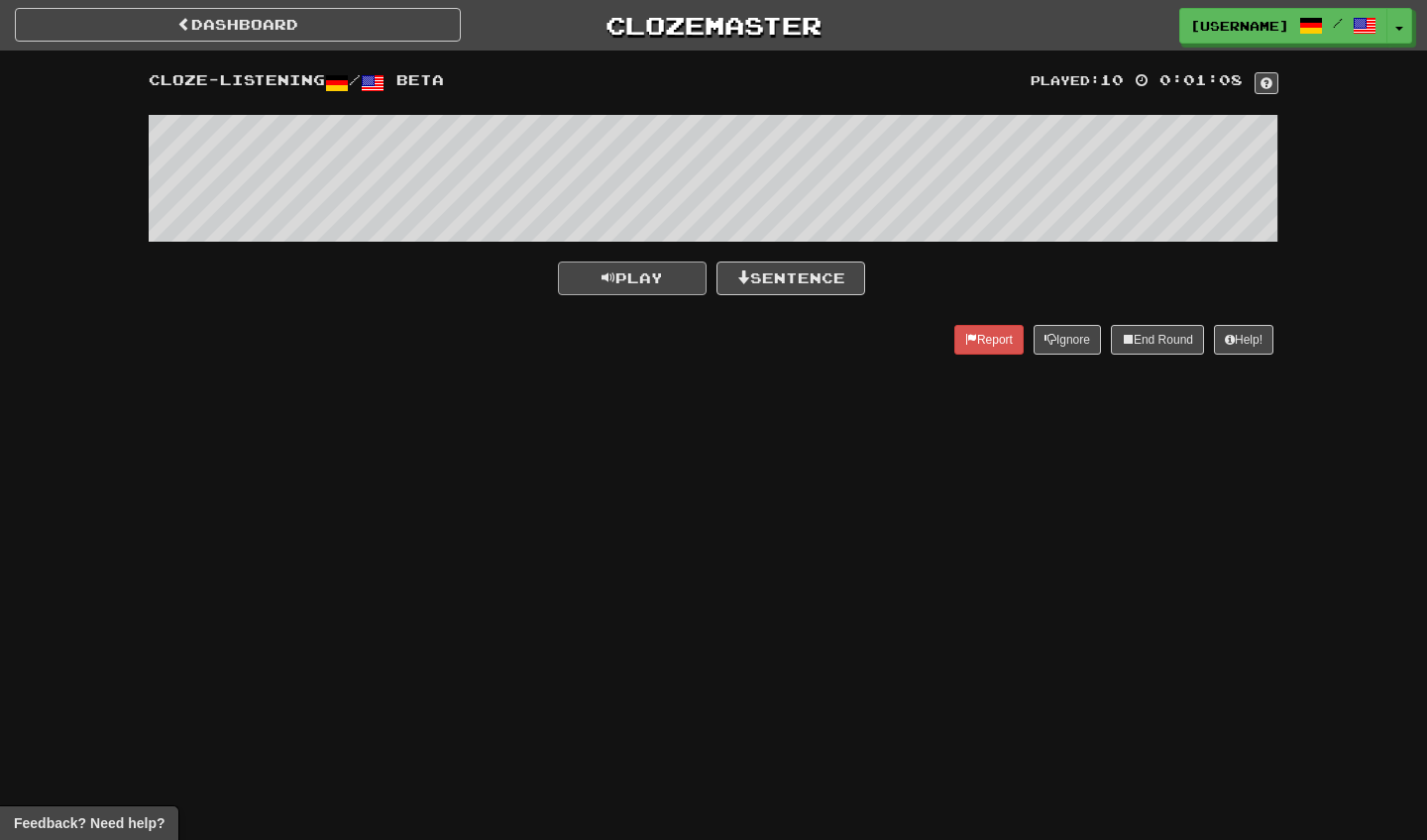 click on "Play" at bounding box center [632, 278] 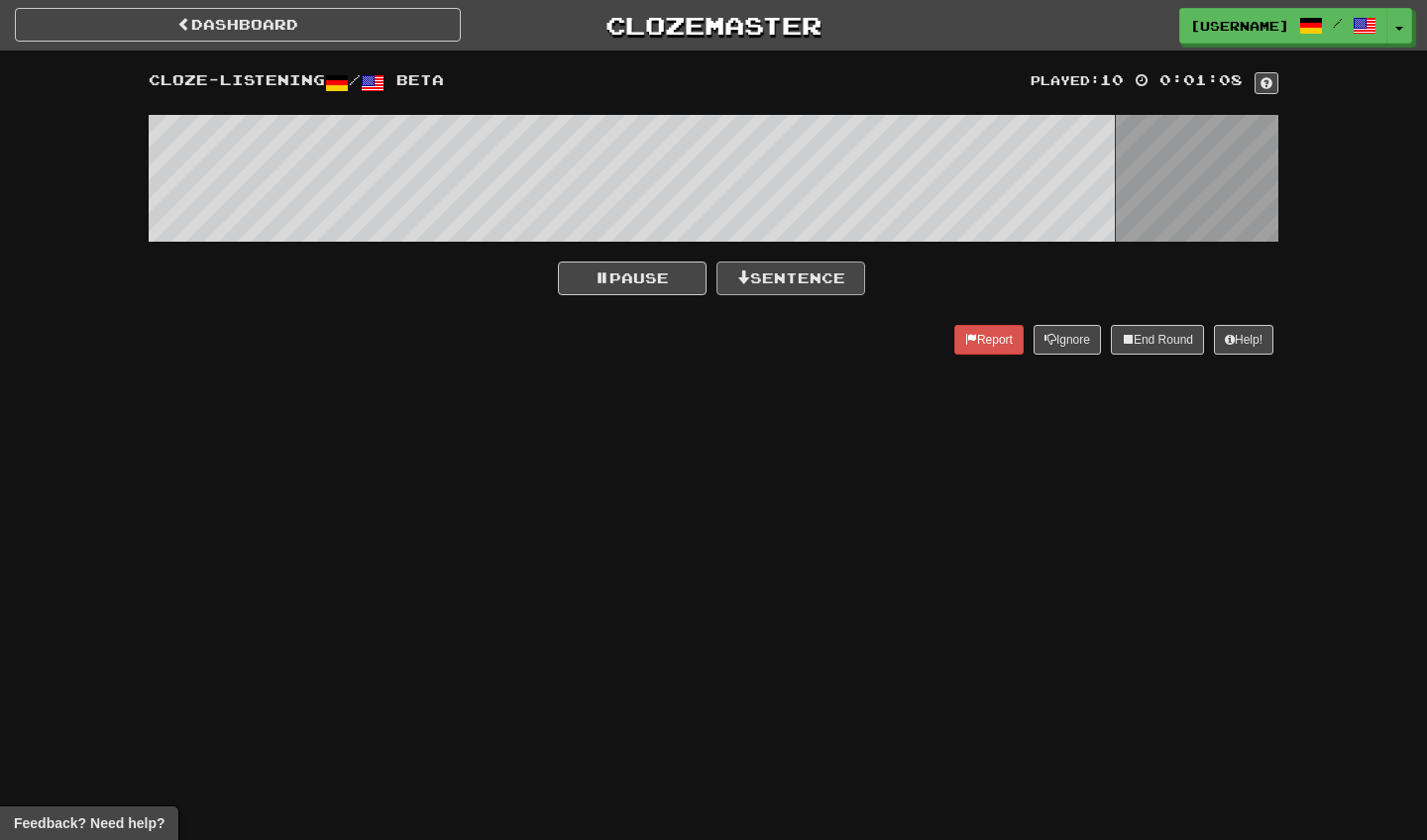 click on "Sentence" at bounding box center (791, 278) 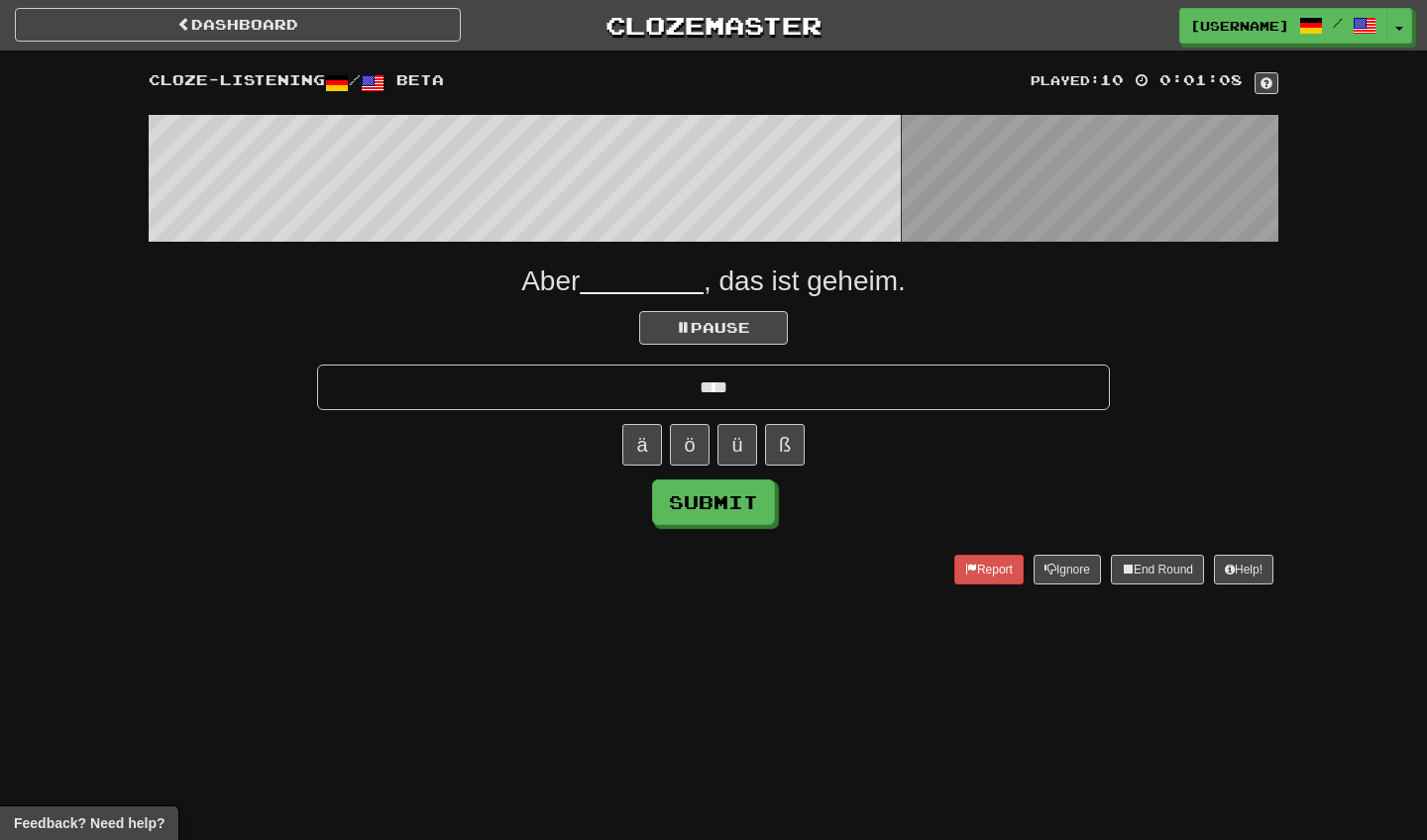 type on "****" 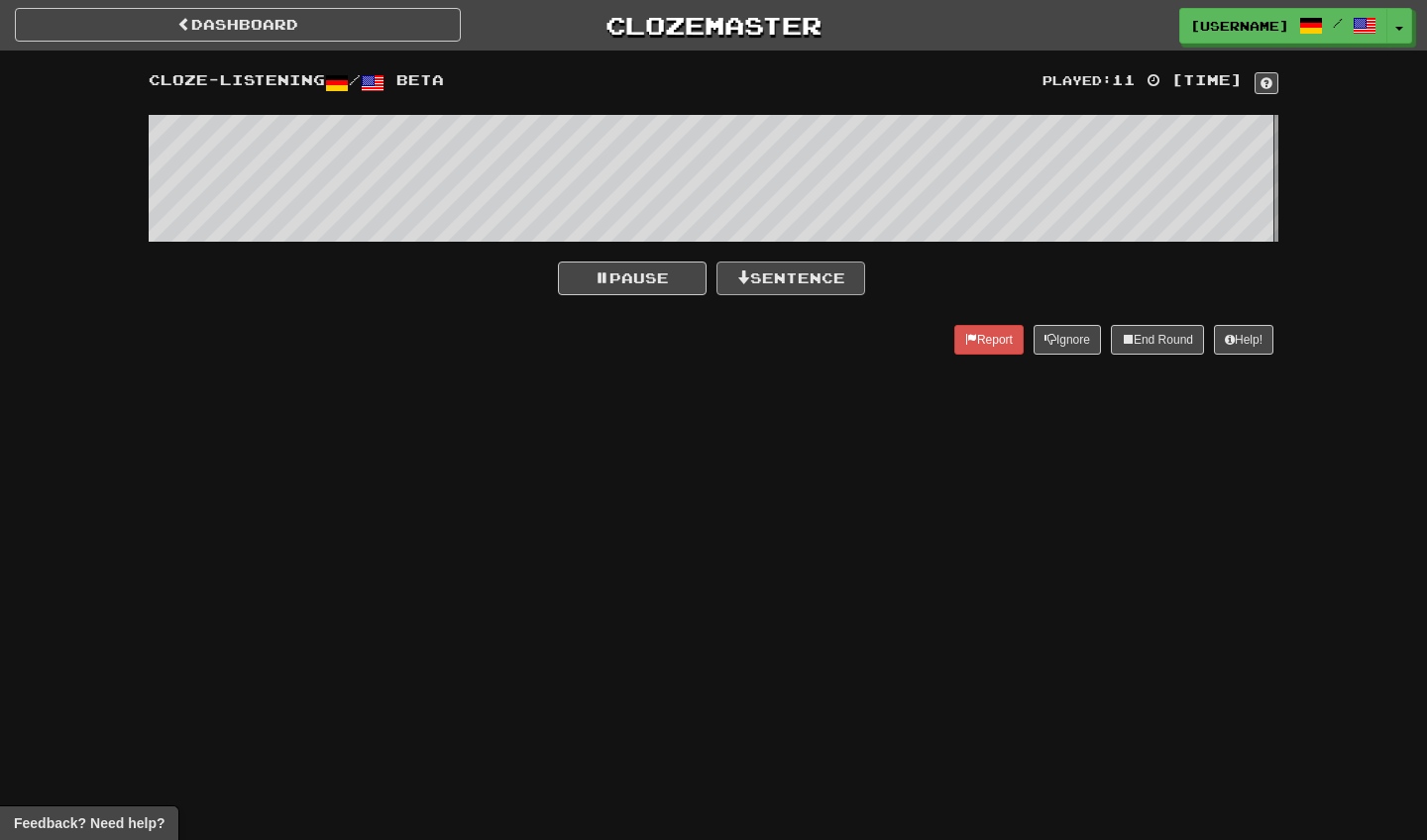 click on "Sentence" at bounding box center (791, 278) 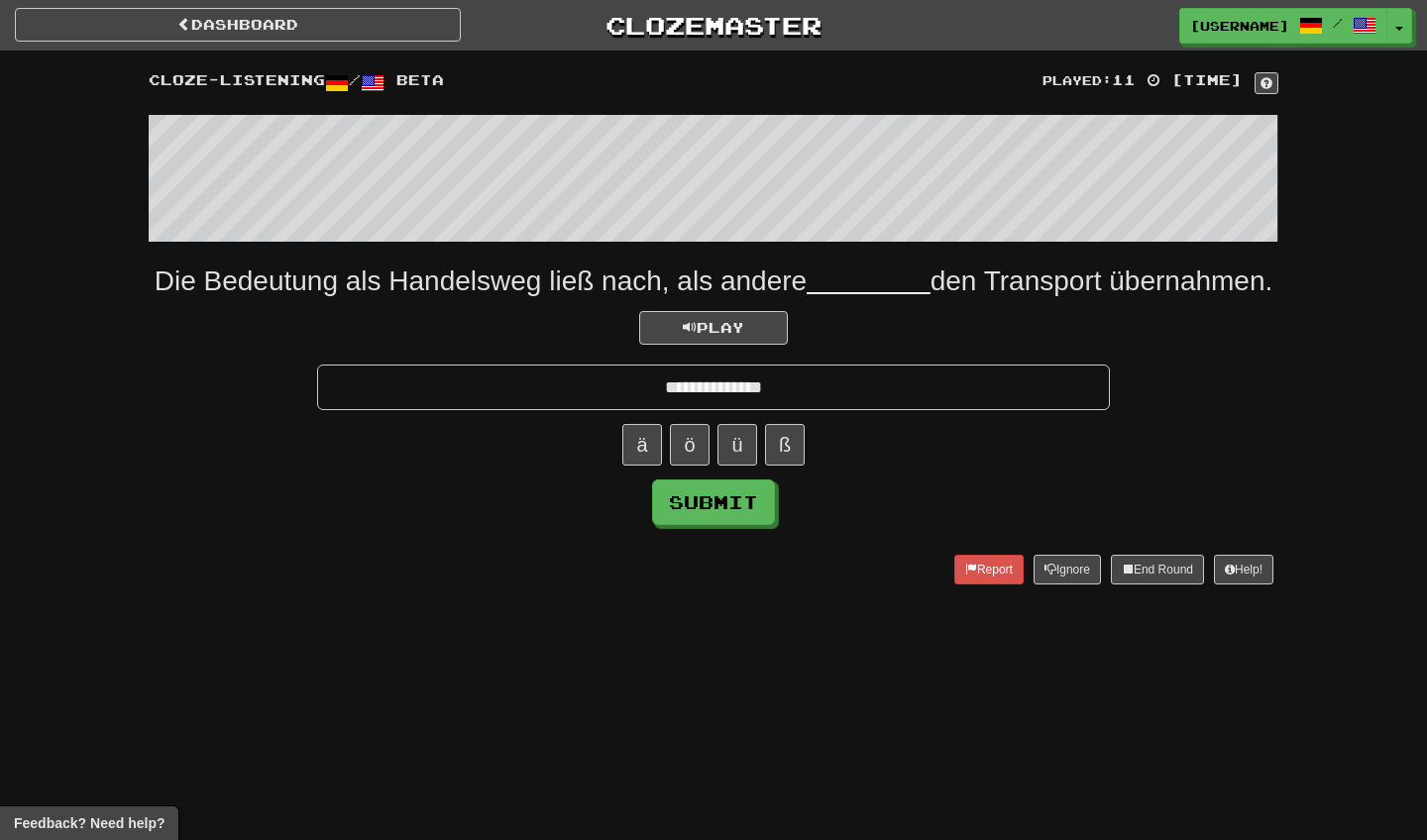 type on "**********" 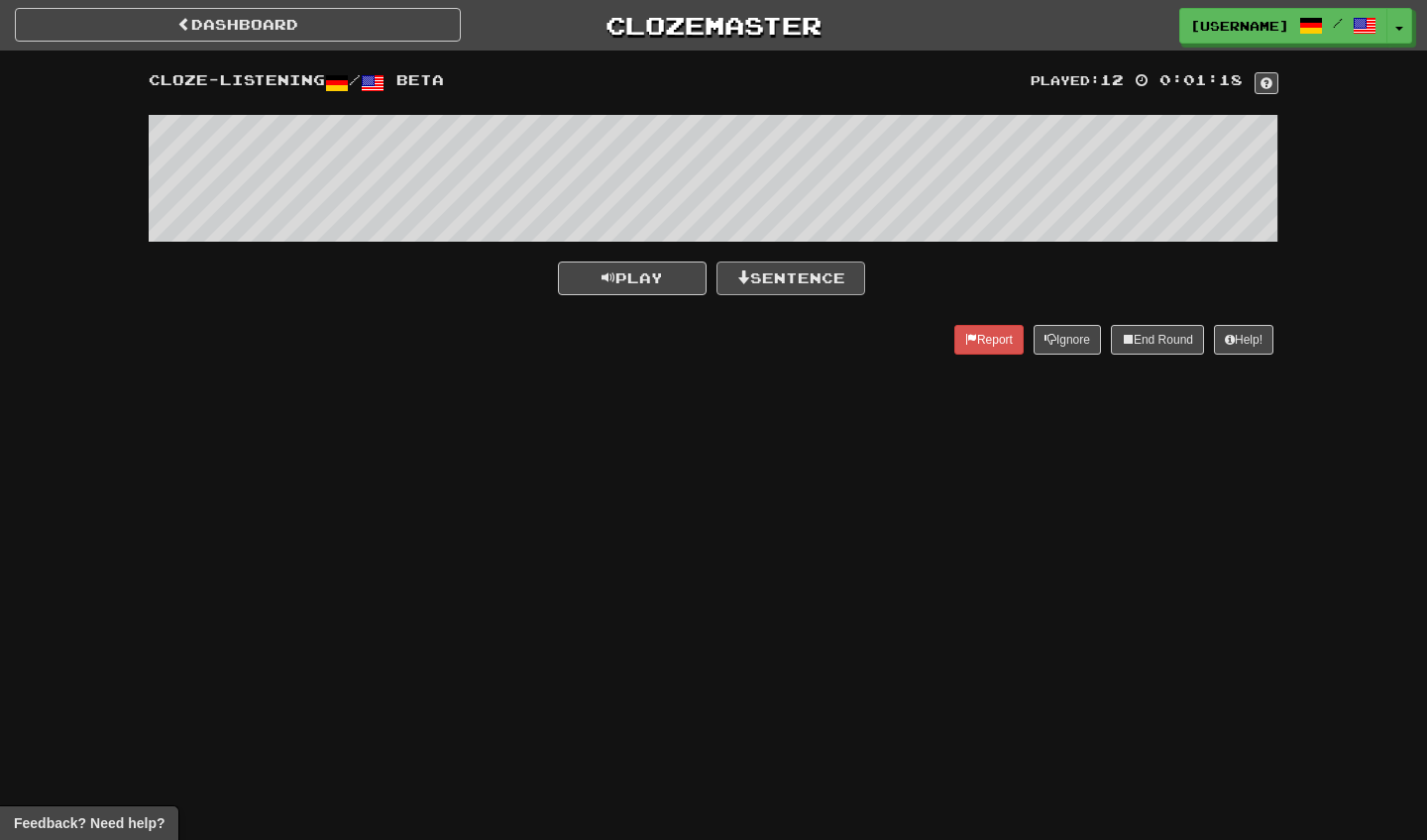 click on "Sentence" at bounding box center [791, 278] 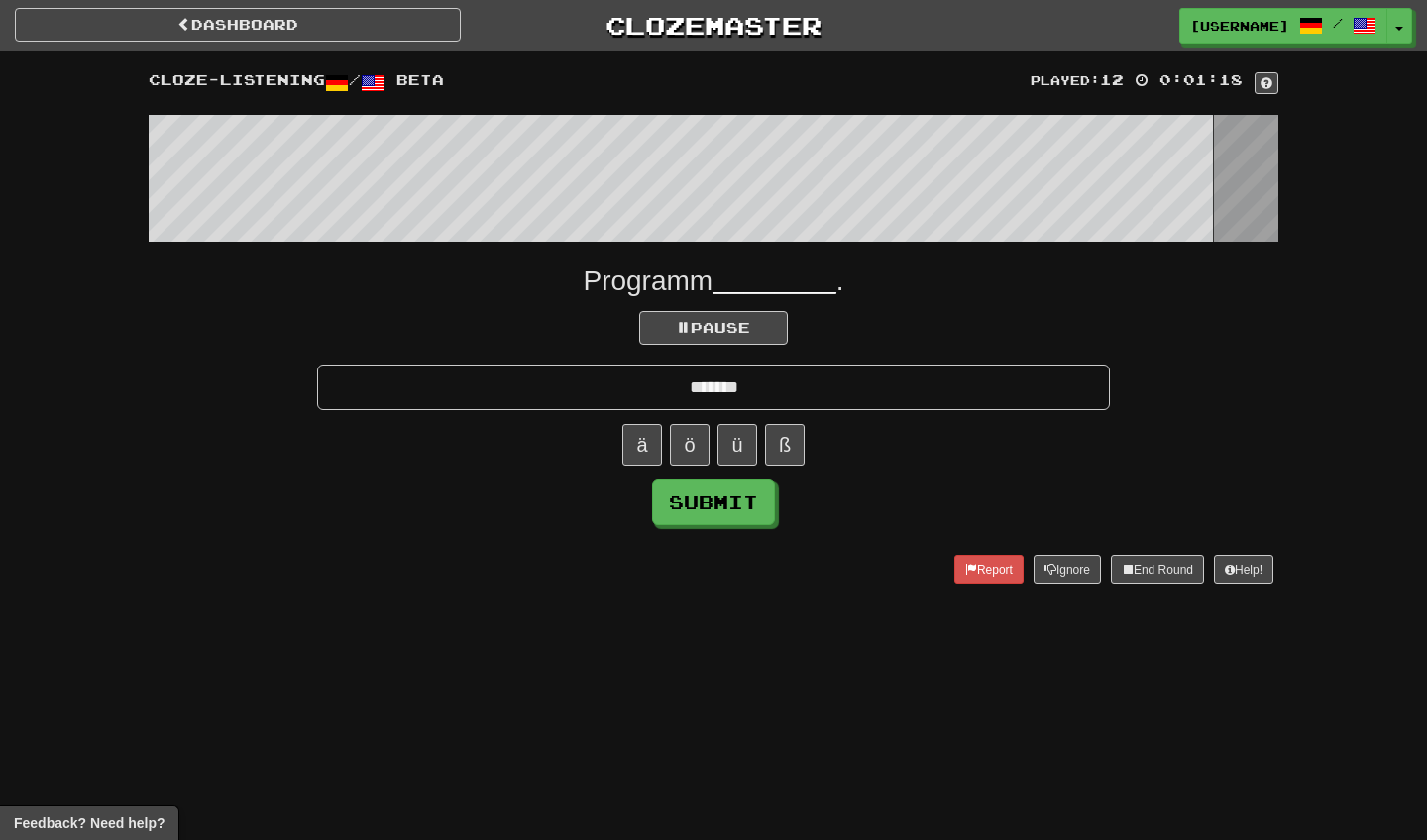 type on "*******" 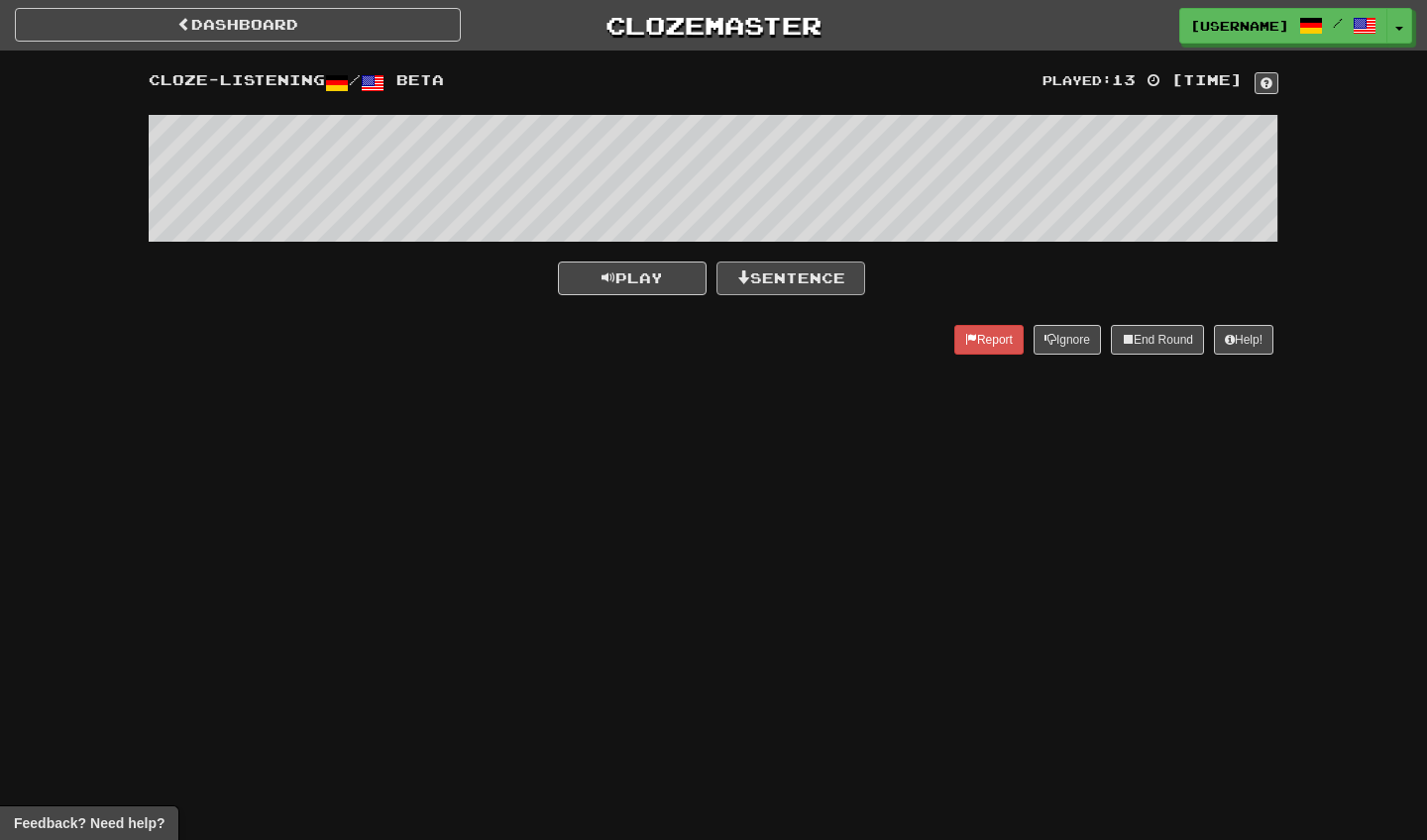 click on "Sentence" at bounding box center (791, 278) 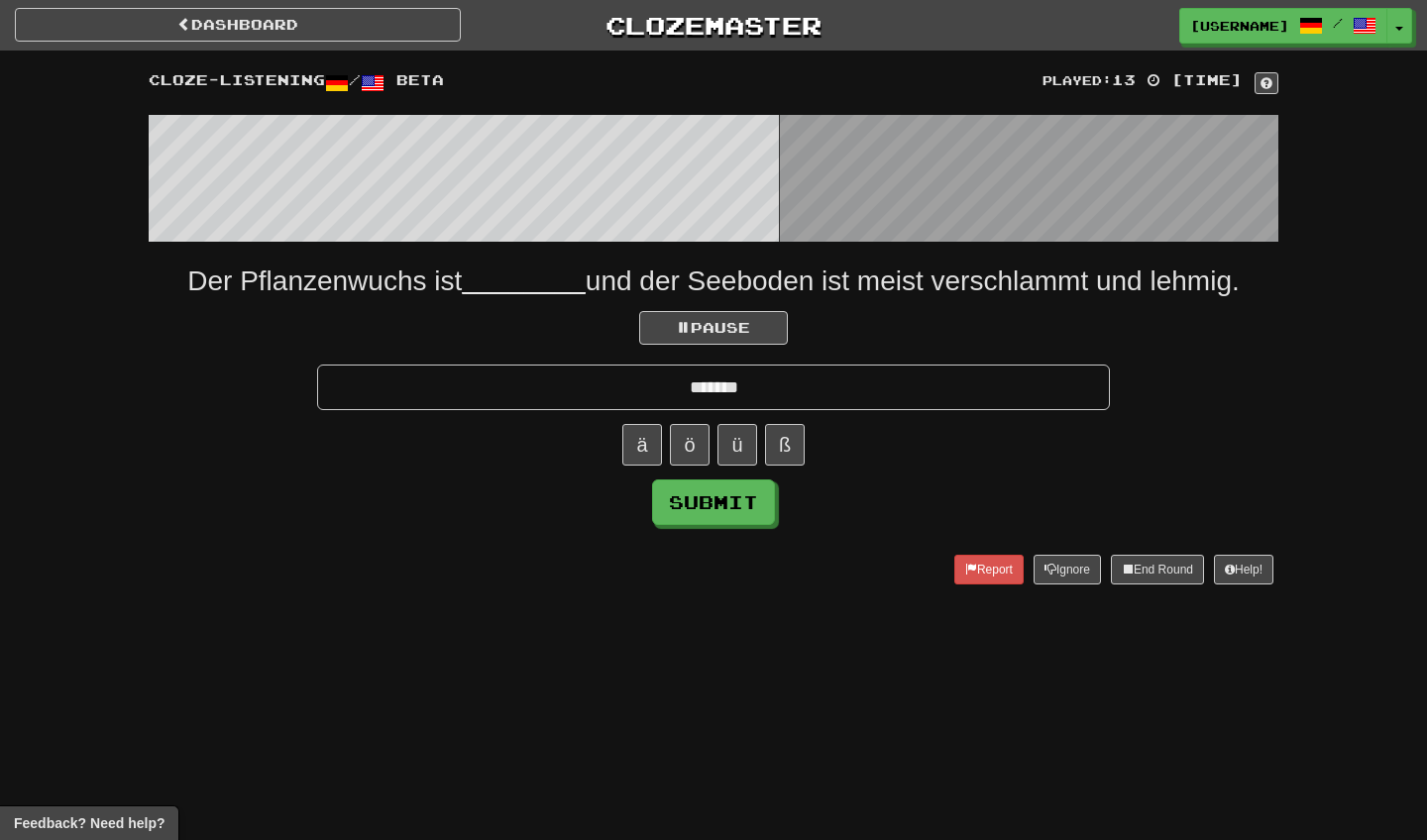 type on "*******" 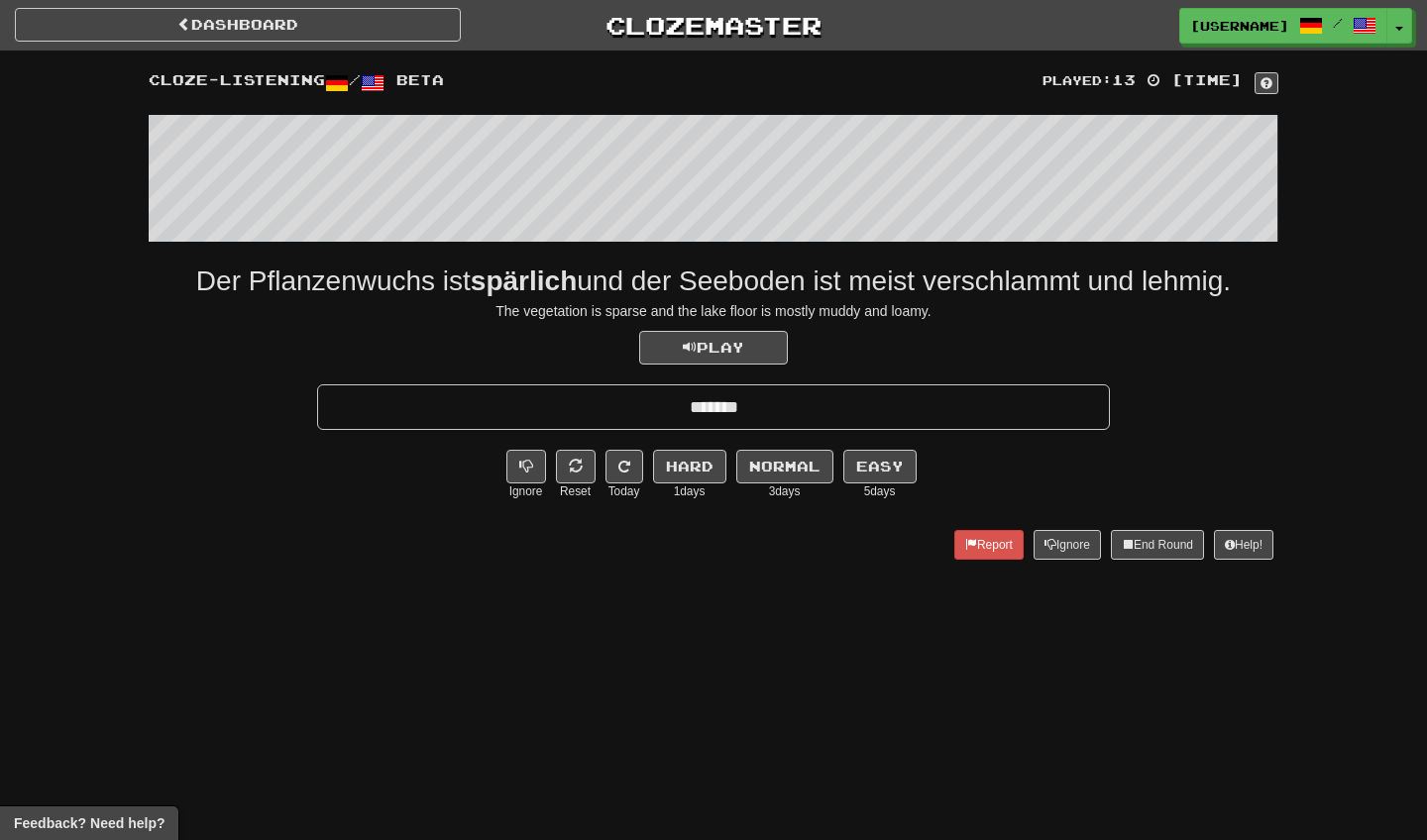 scroll, scrollTop: 0, scrollLeft: 0, axis: both 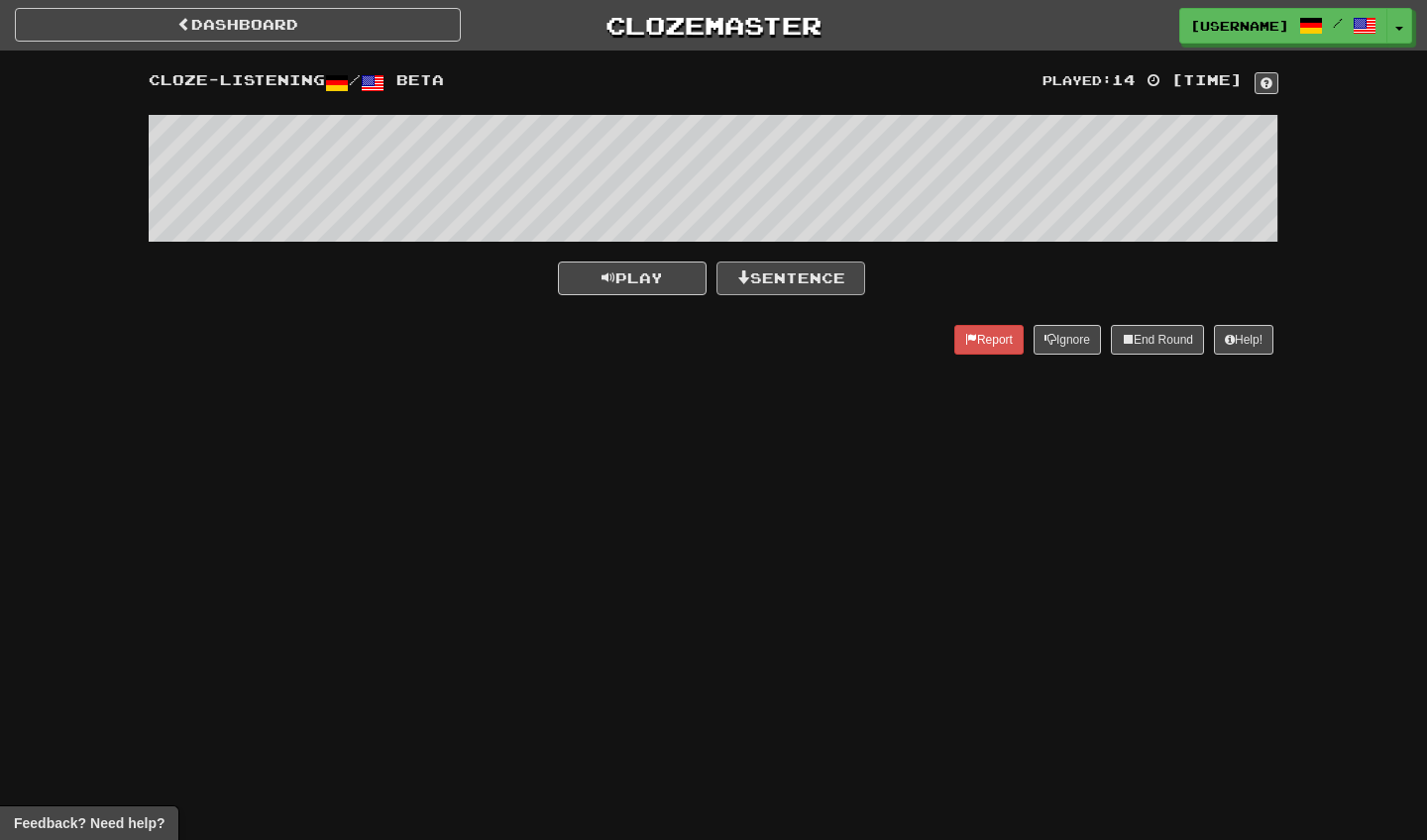 click on "Sentence" at bounding box center (791, 278) 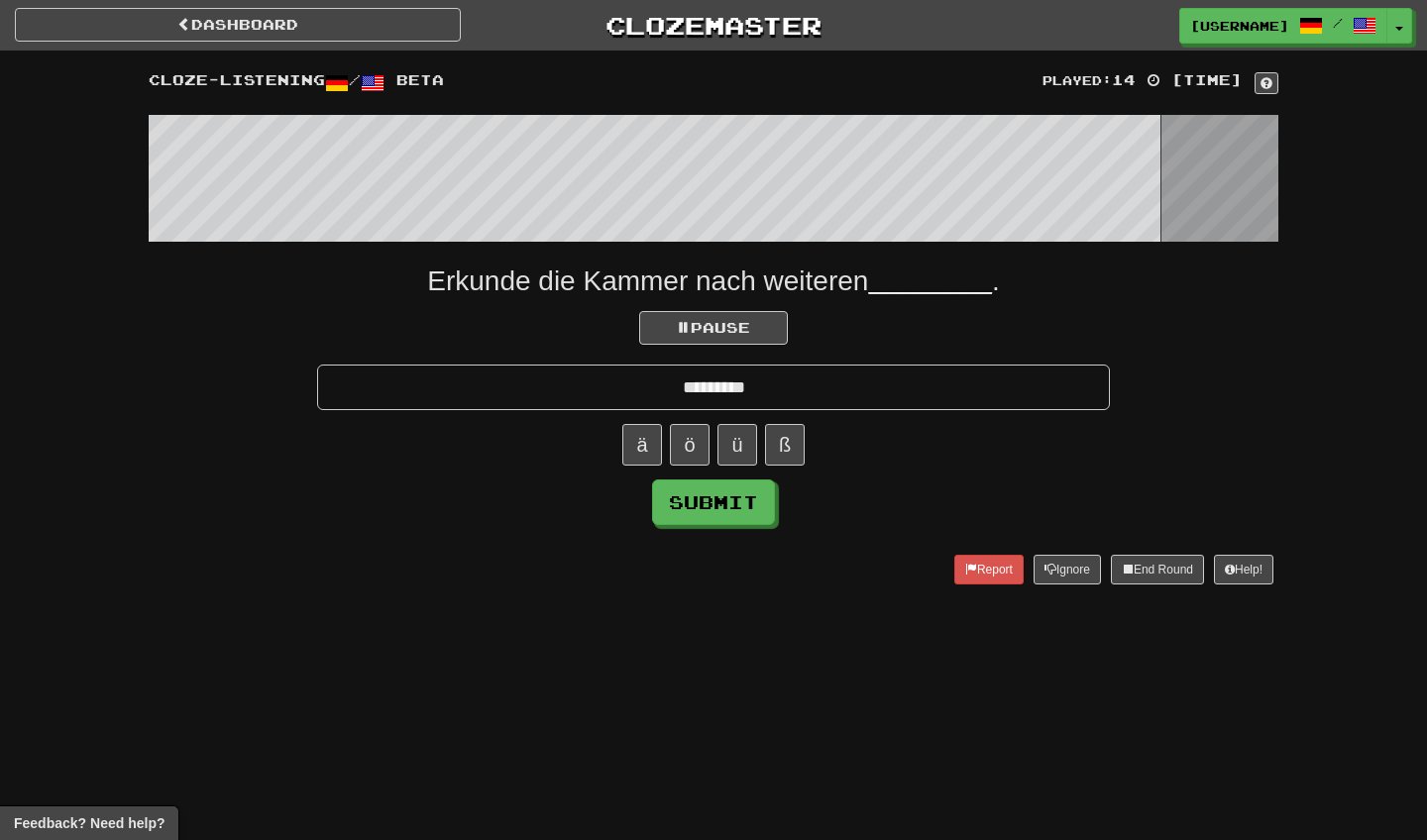 type on "*********" 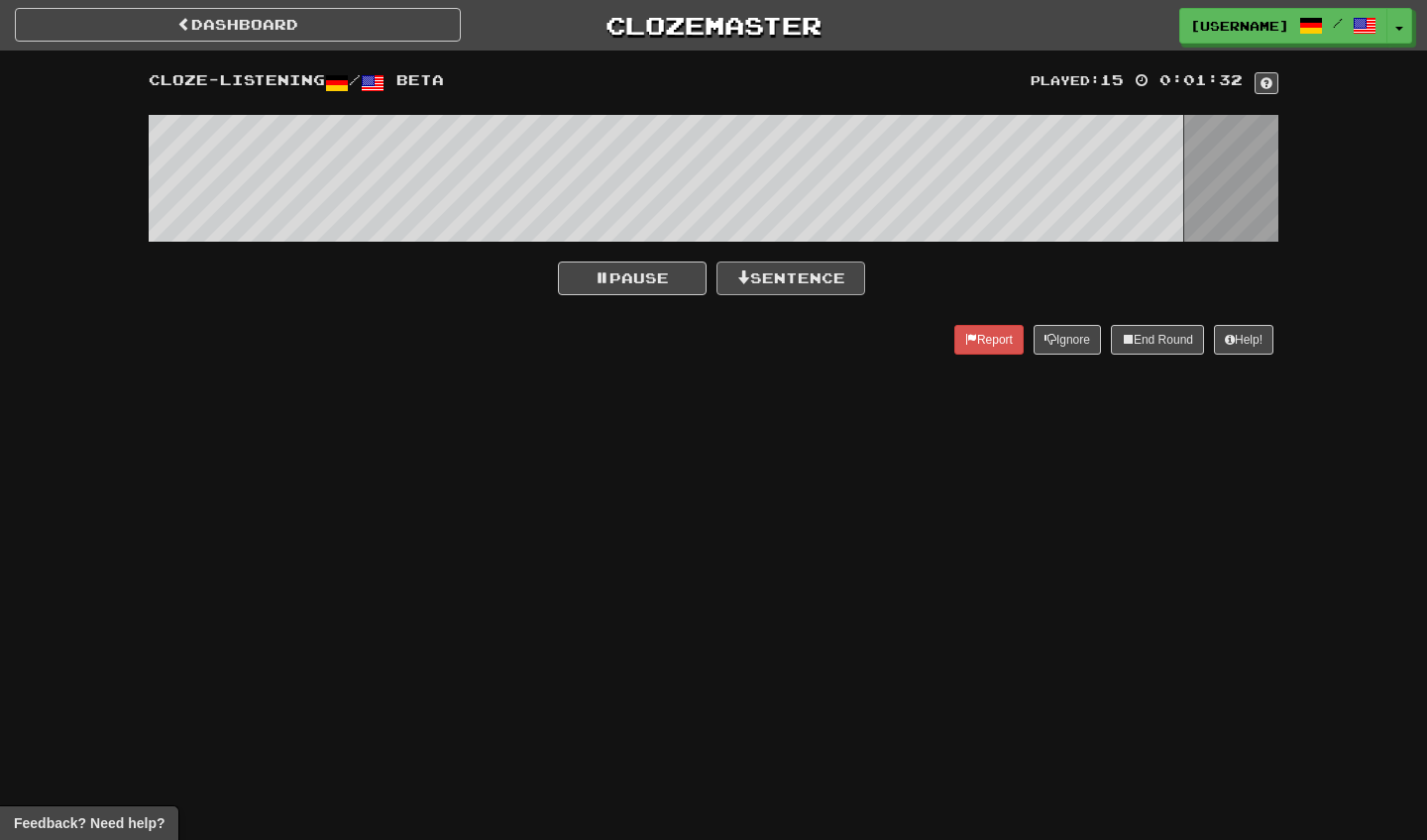 click on "Sentence" at bounding box center (791, 278) 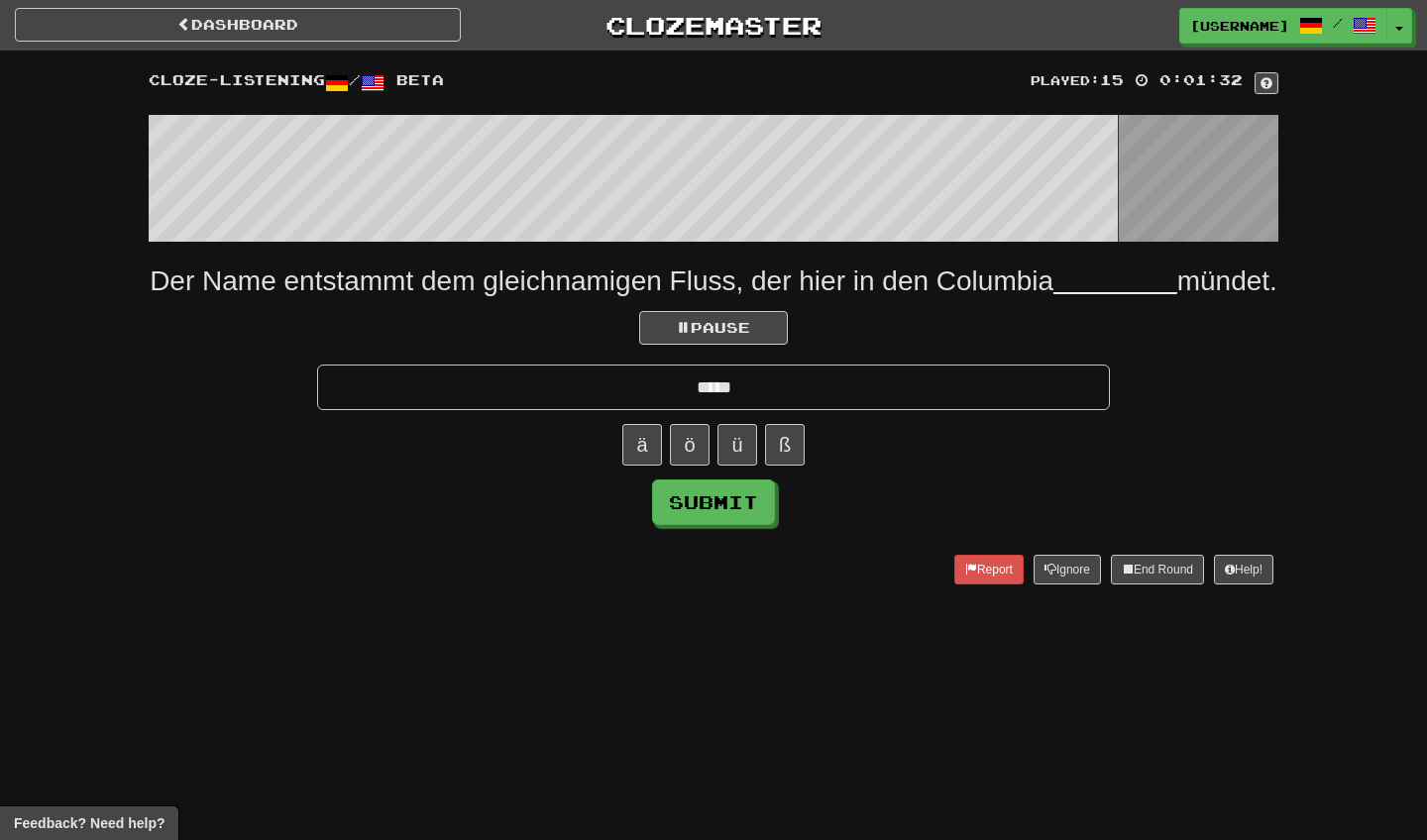 type on "*****" 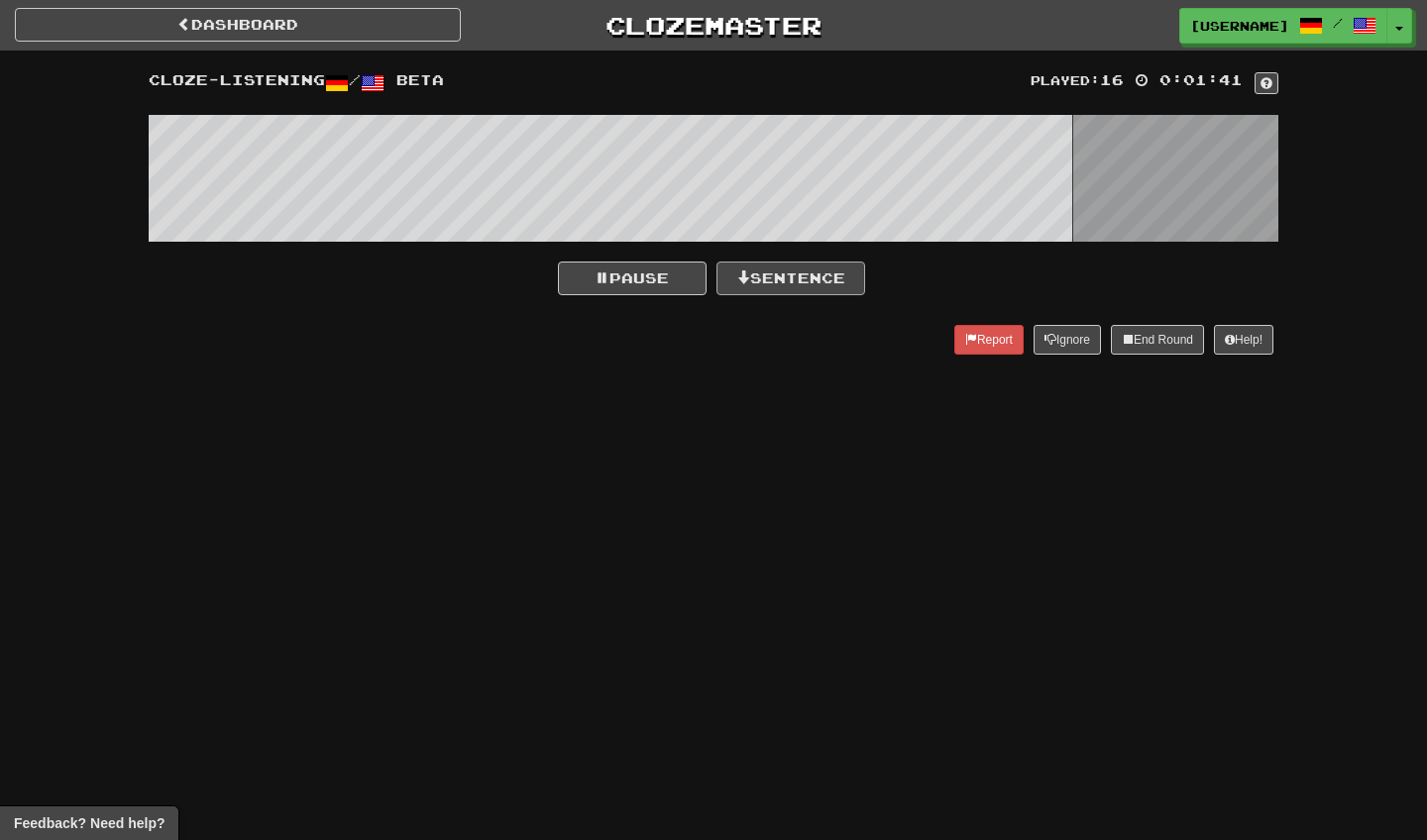 click on "Sentence" at bounding box center (791, 278) 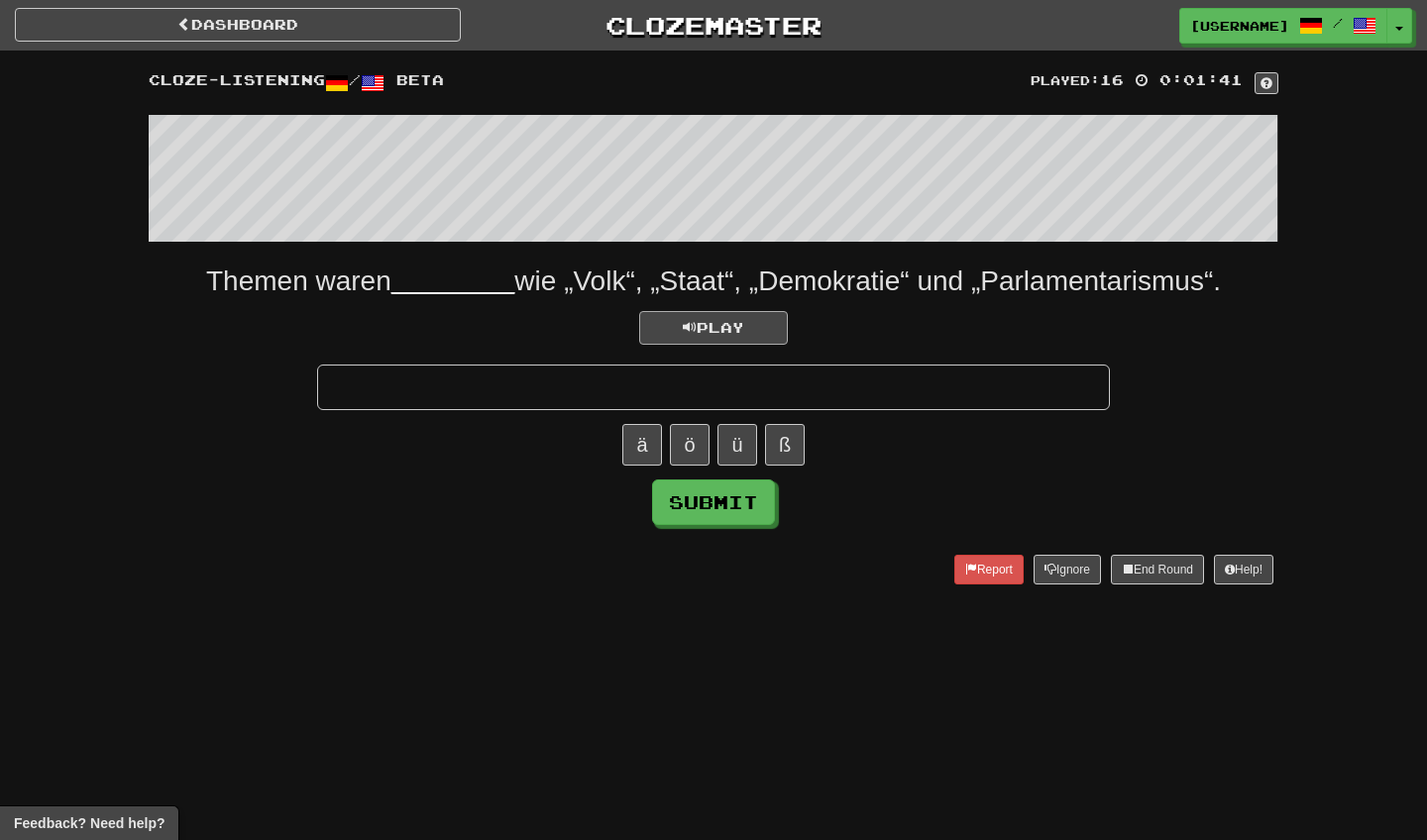 click on "Play" at bounding box center (714, 327) 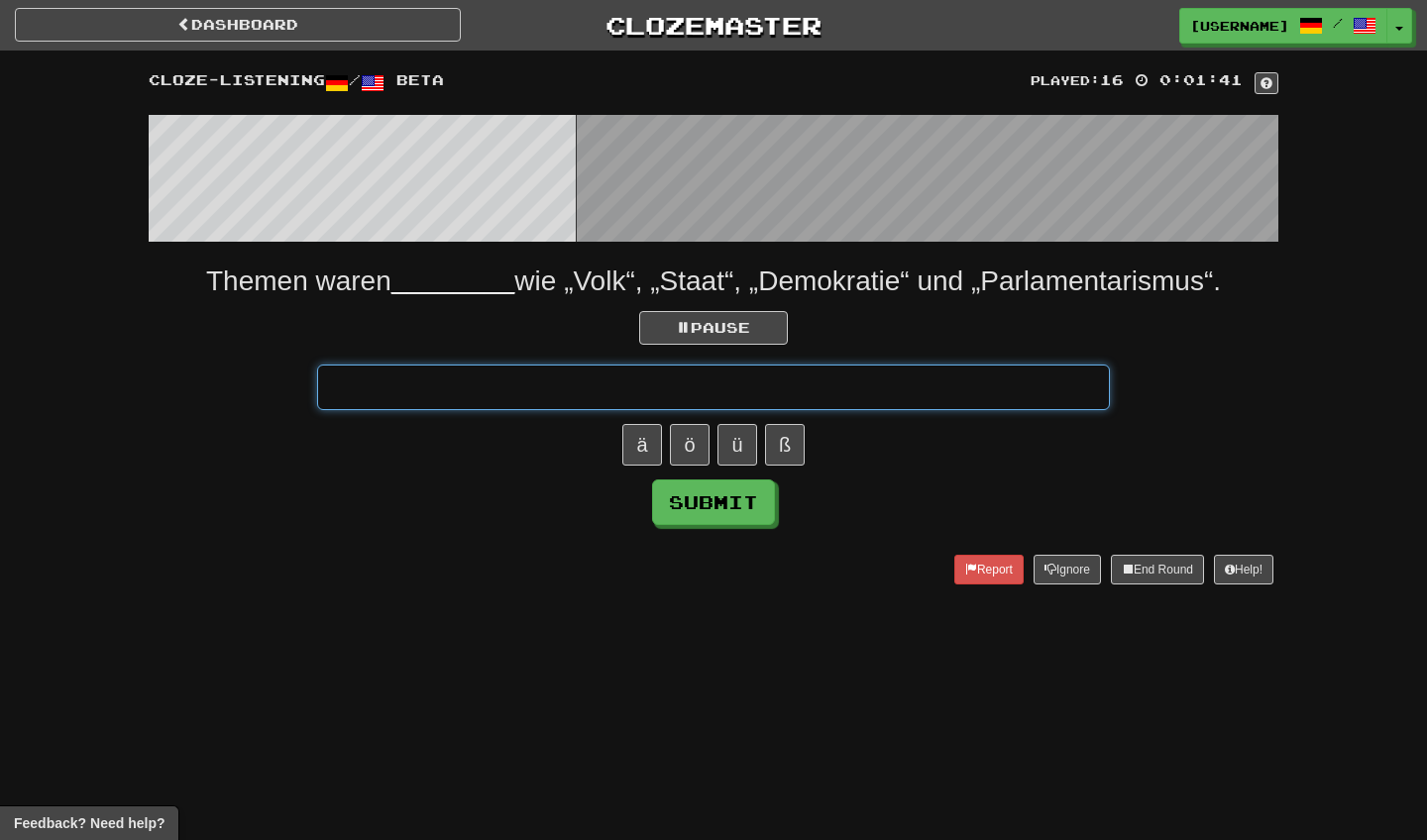 click at bounding box center [714, 387] 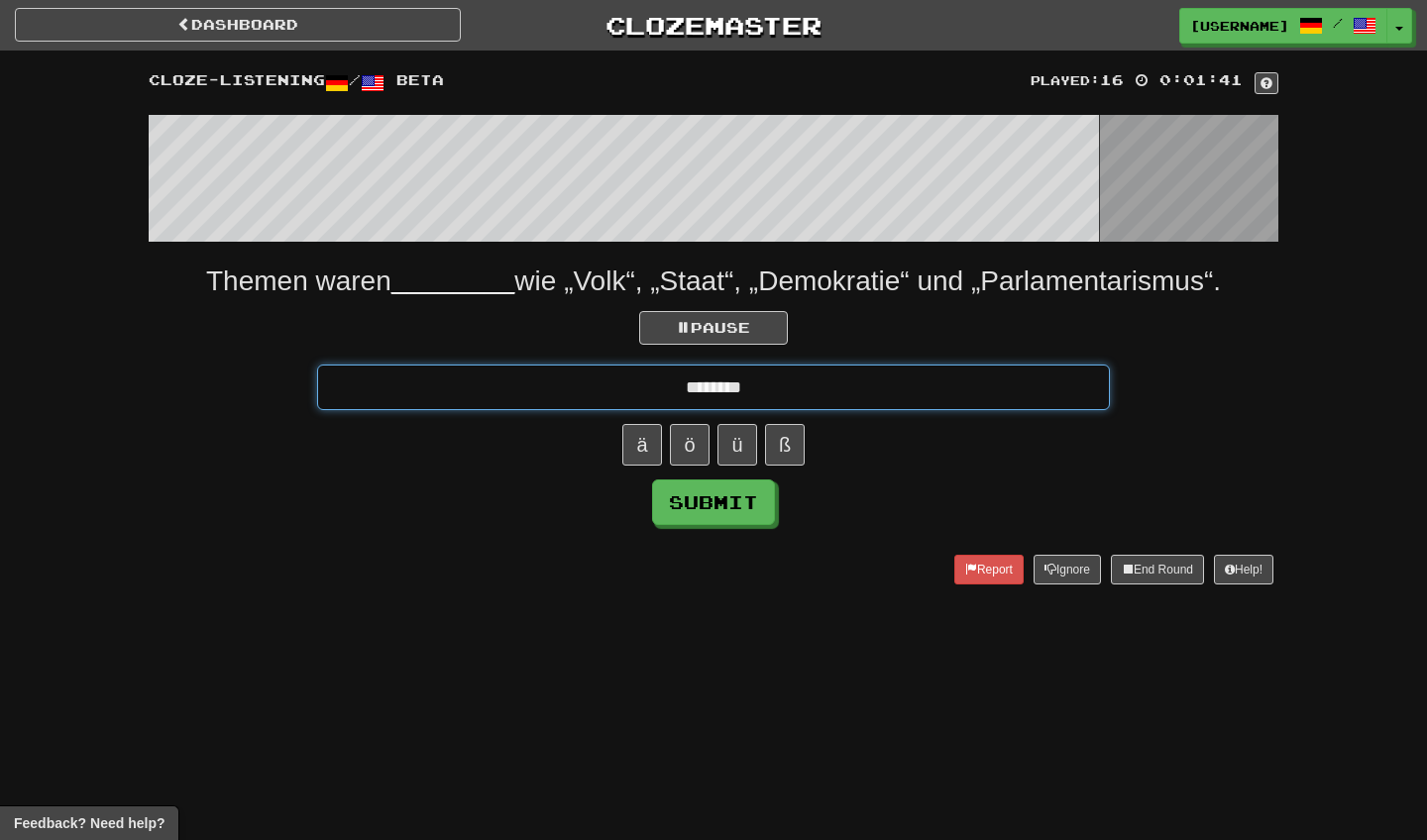 type on "********" 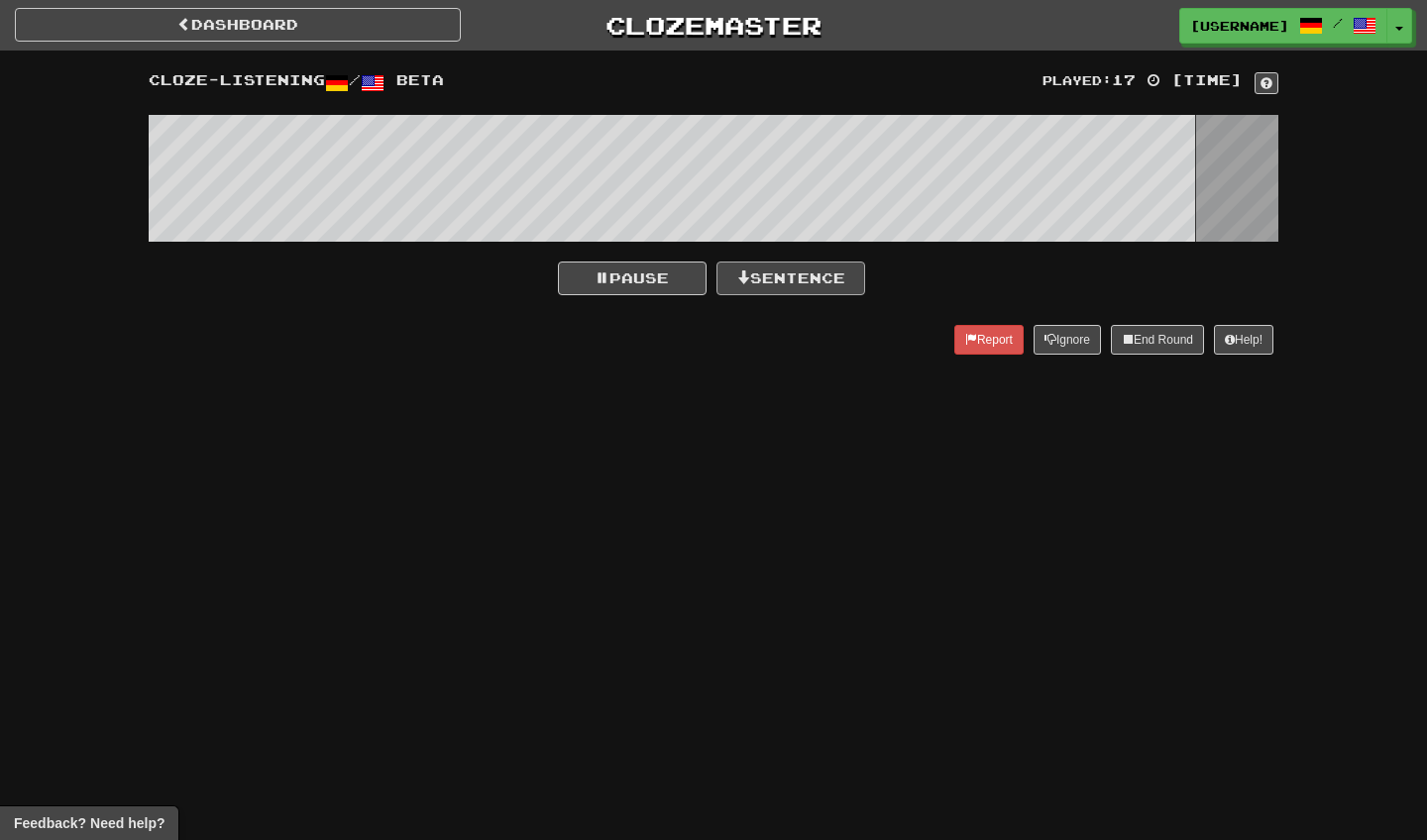 click on "Sentence" at bounding box center (791, 278) 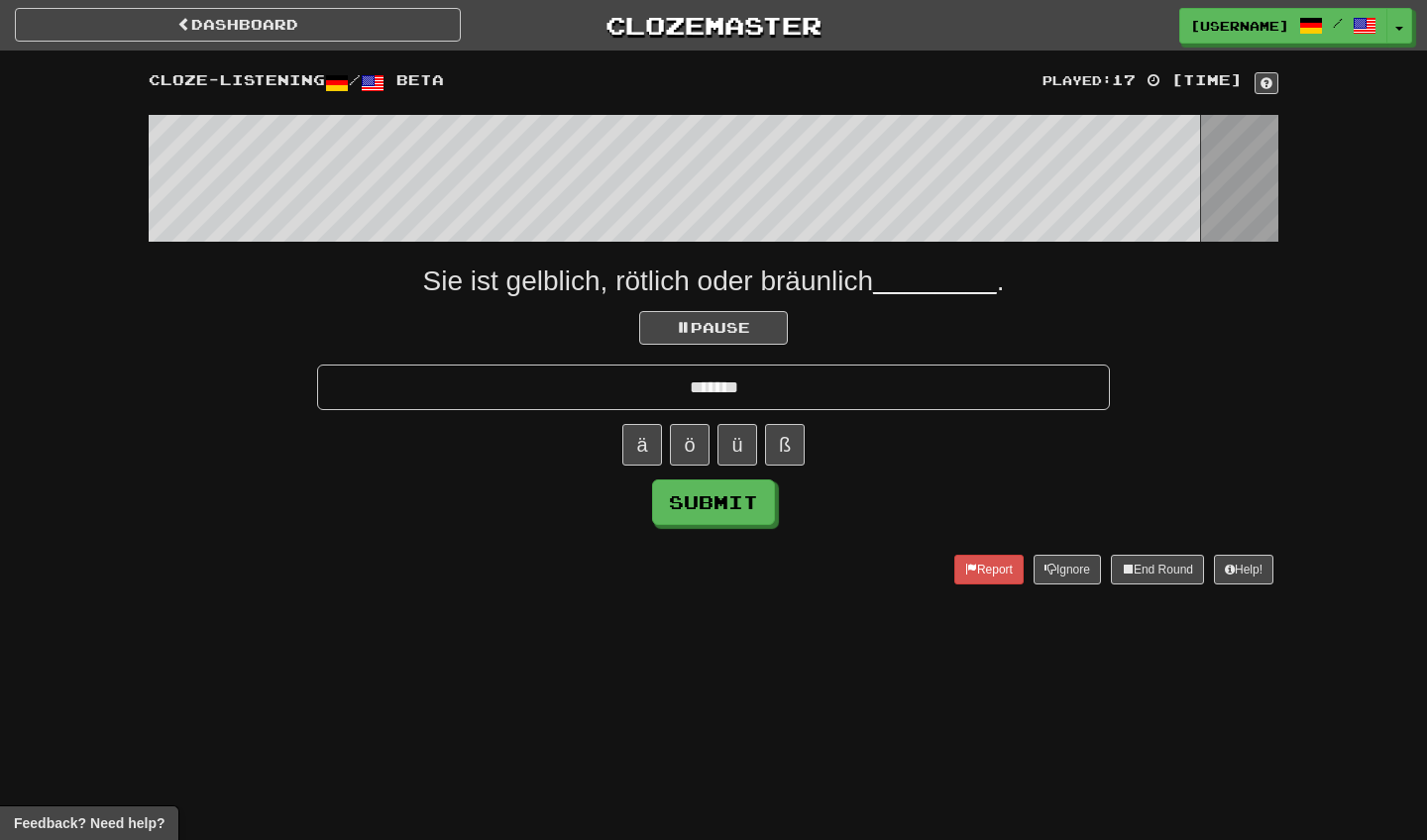 type on "*******" 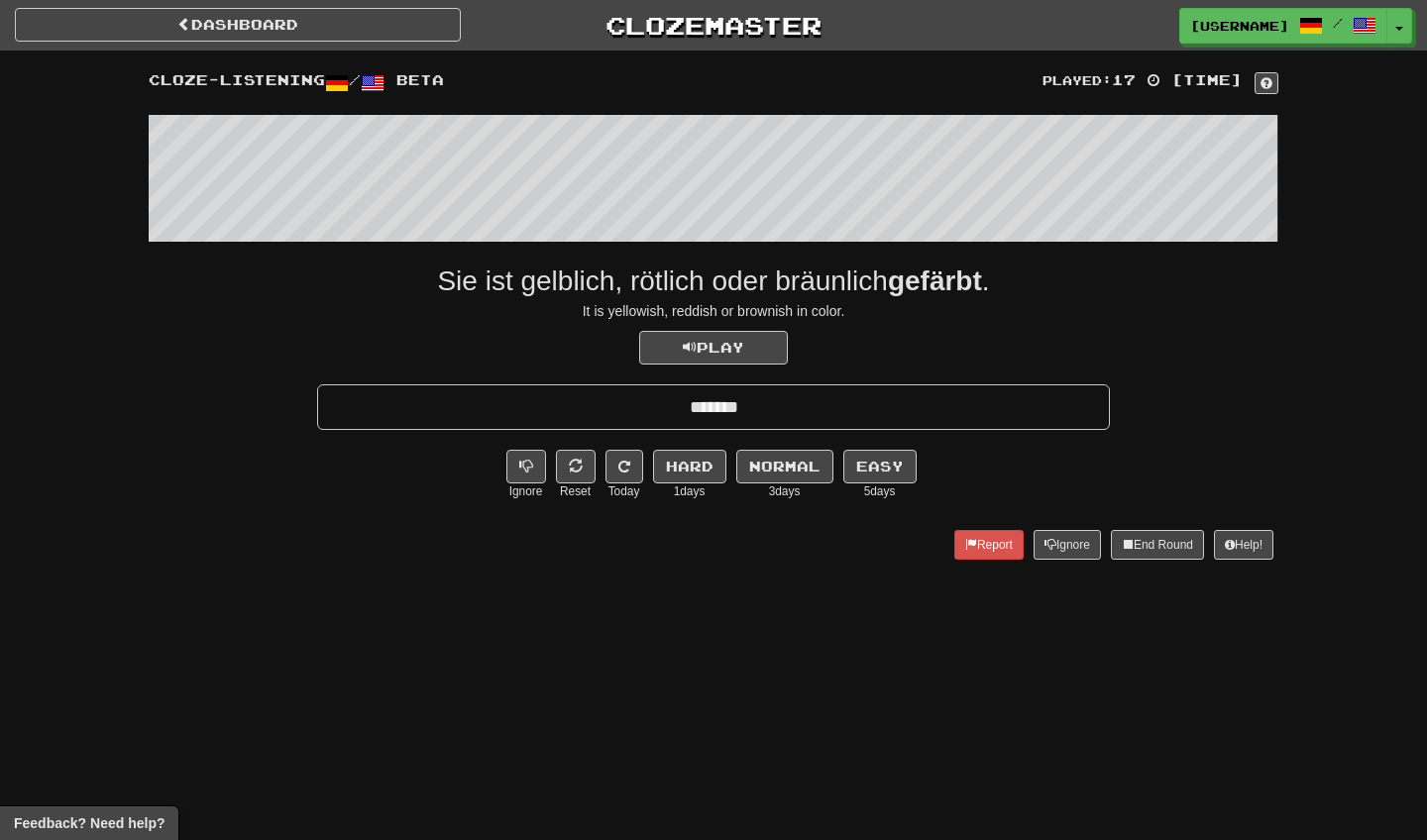 scroll, scrollTop: 0, scrollLeft: 0, axis: both 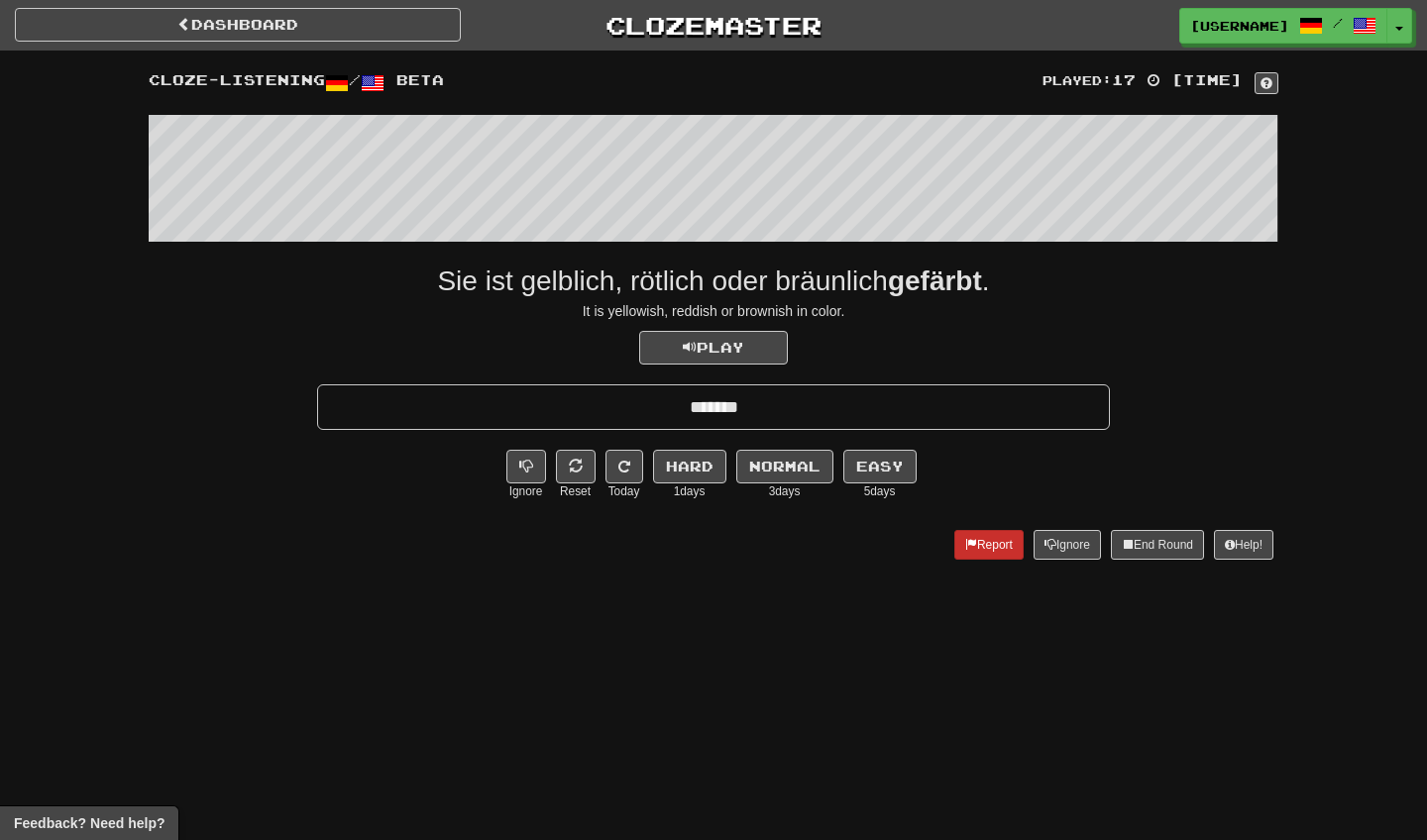 click on "Report" at bounding box center (989, 545) 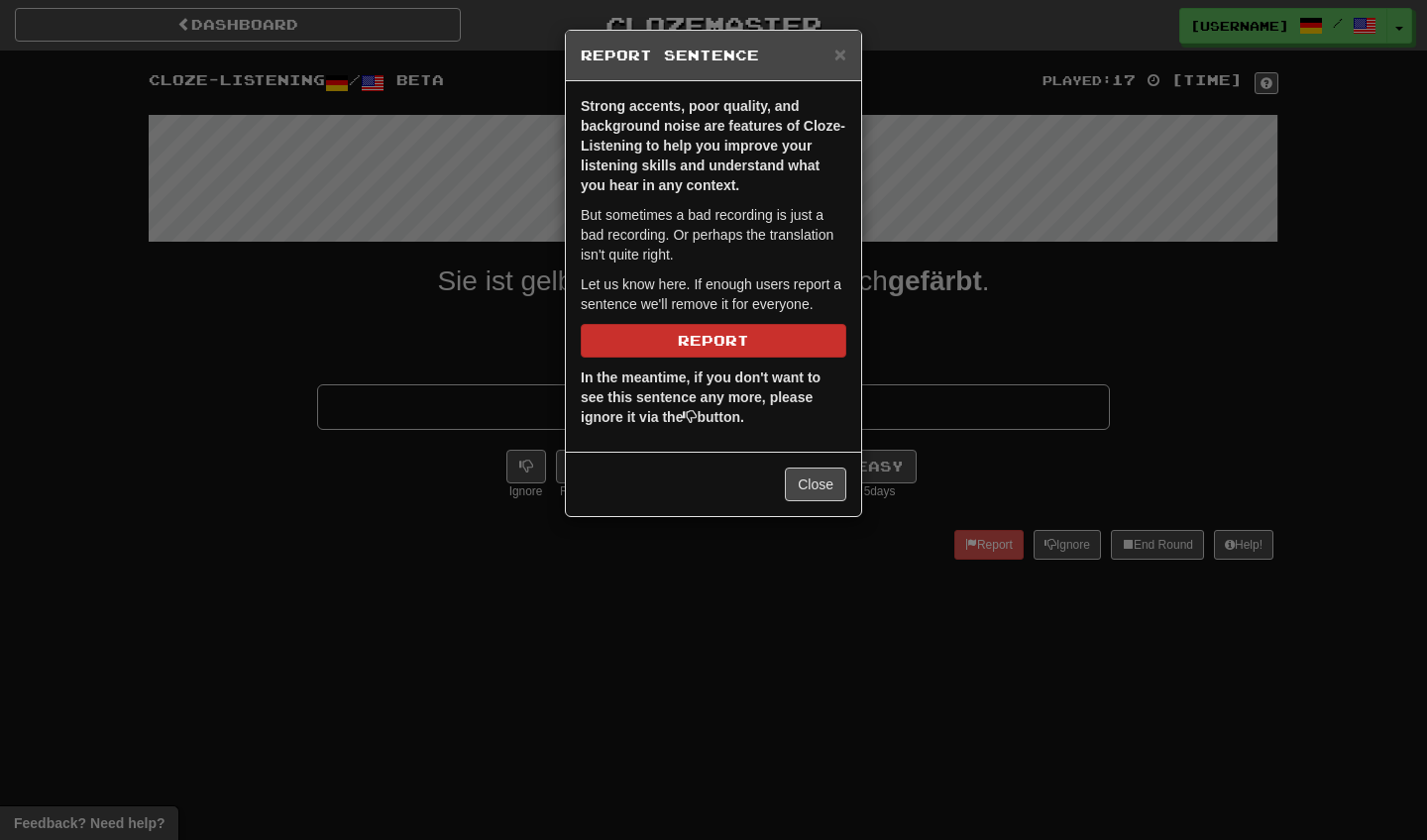 click on "Report" at bounding box center [714, 341] 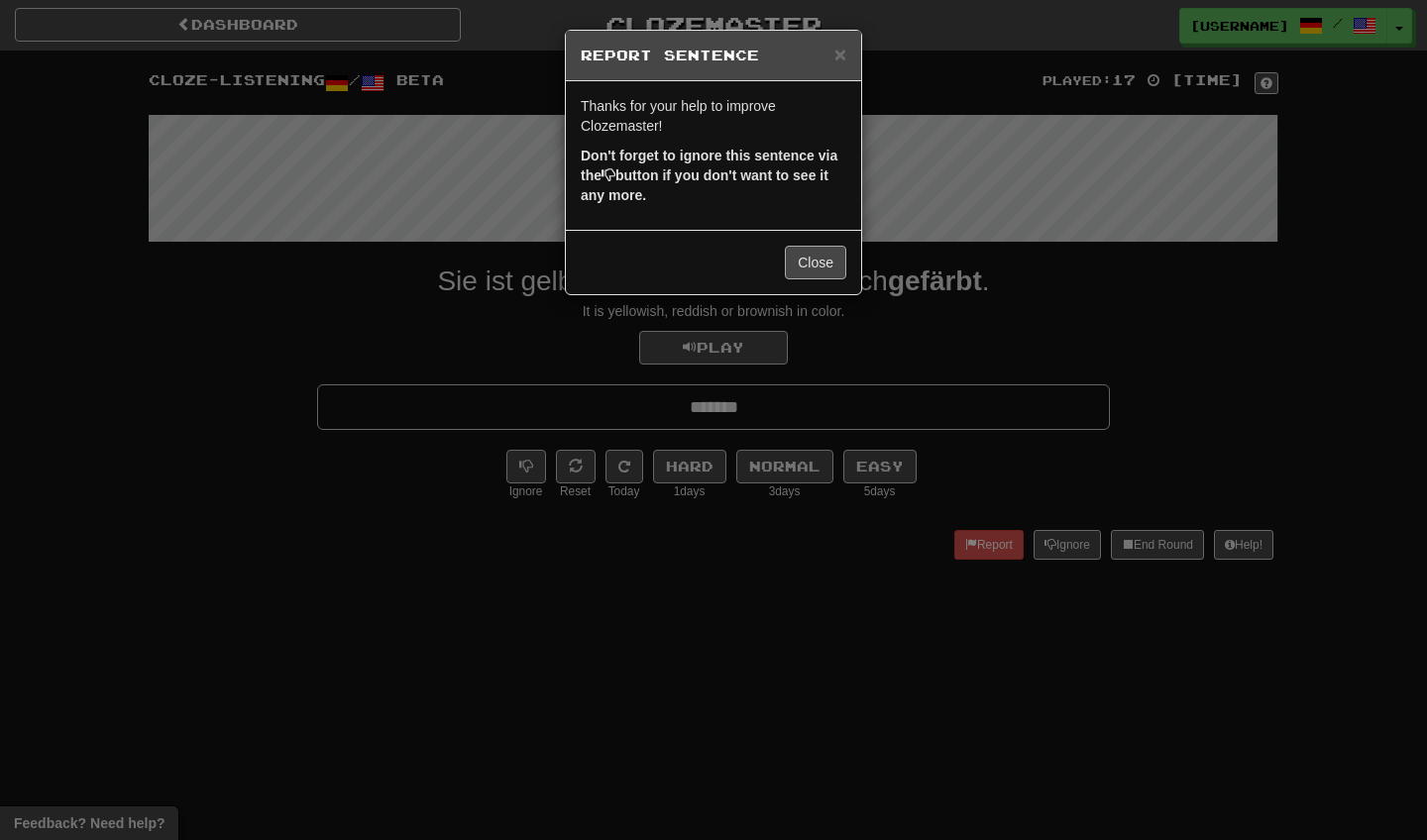 click on "Close" at bounding box center (816, 262) 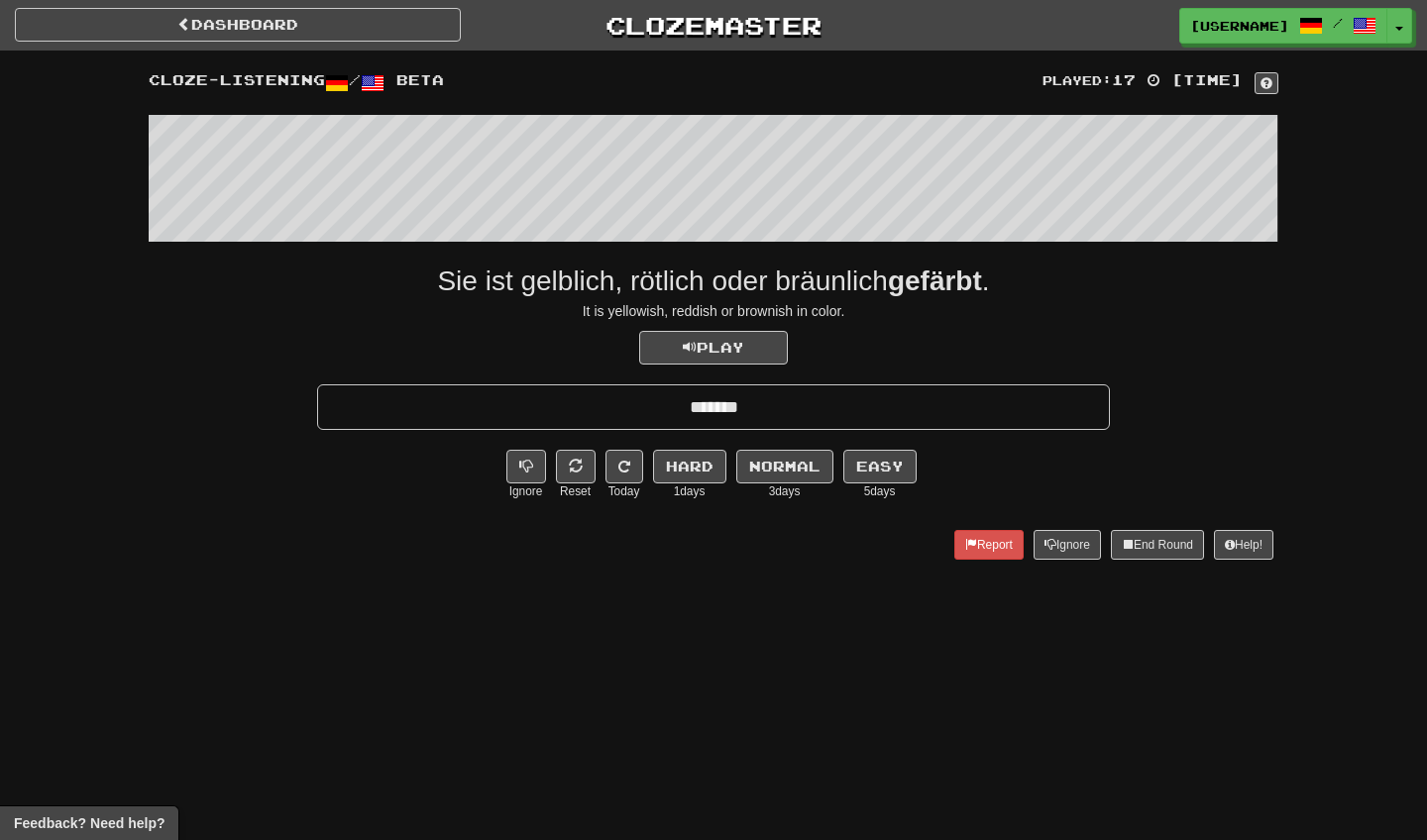 click on "Played:  17     0:01:52   Cloze-Listening   /    Beta Sie ist gelblich, rötlich oder bräunlich  gefärbt . It is yellowish, reddish or brownish in color.  Play ******* Ignore Reset Today Hard 1  days Normal 3  days Easy 5  days  Report  Ignore  End Round  Help!" at bounding box center (714, 320) 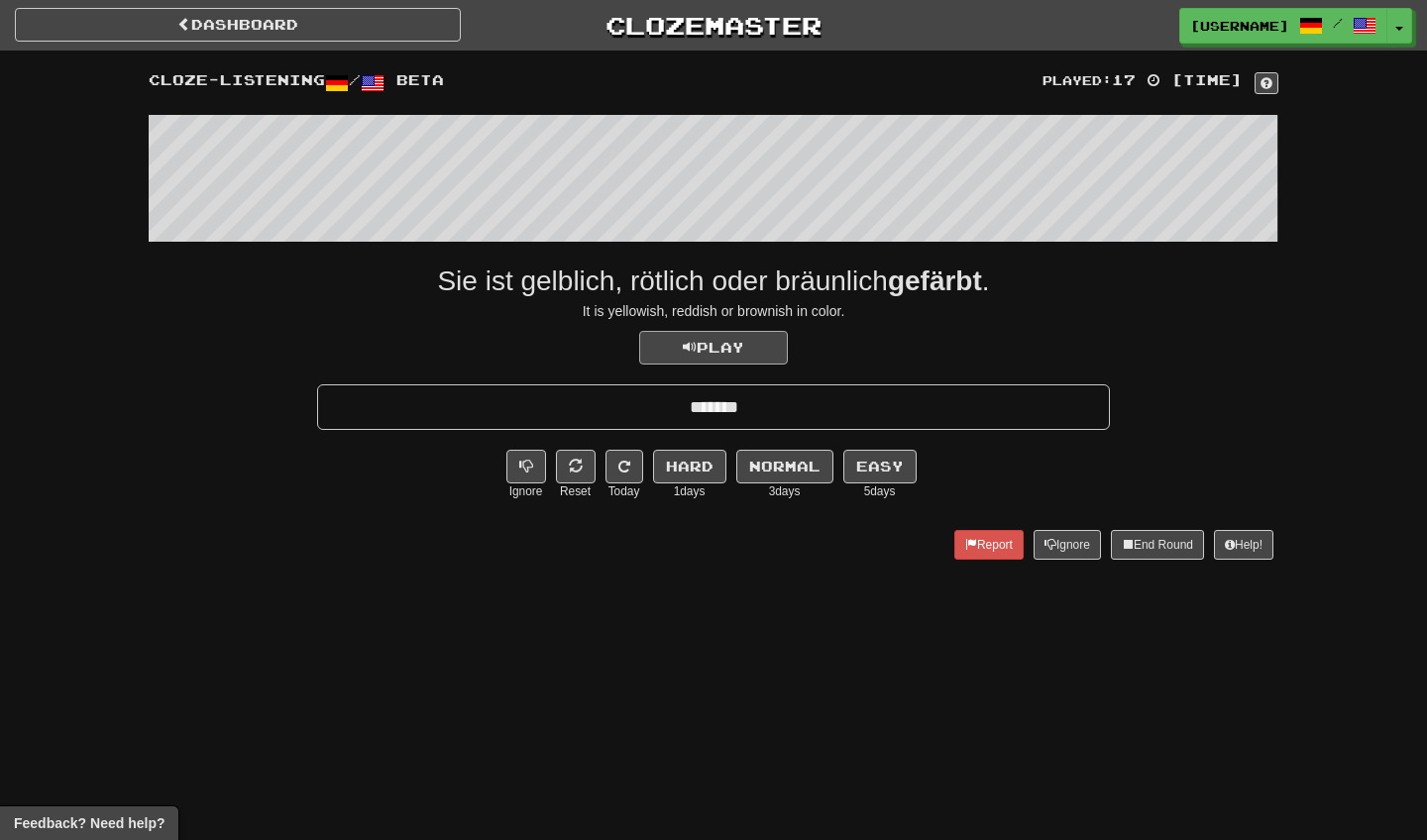 click on "Play" at bounding box center (714, 347) 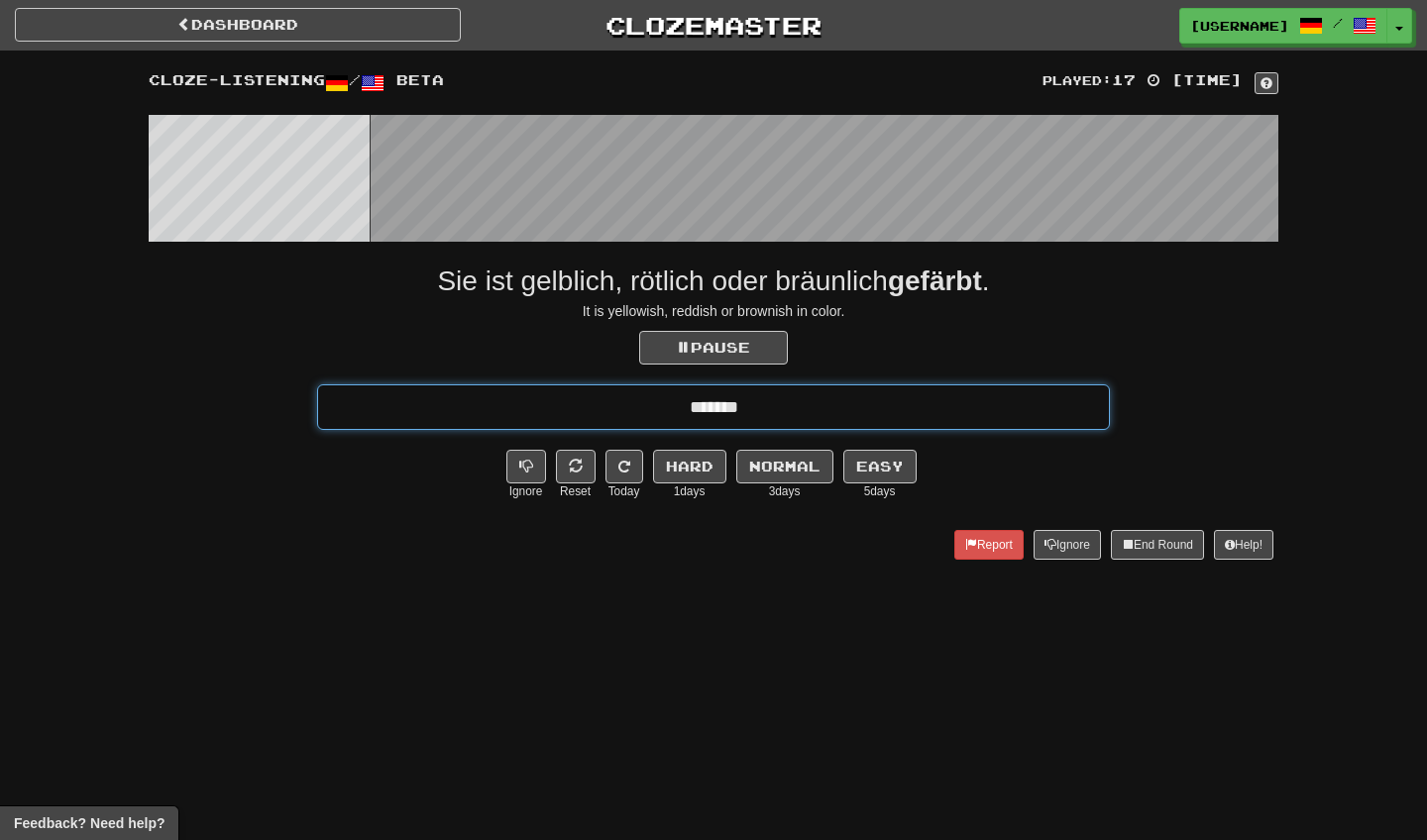 click on "*******" at bounding box center (714, 407) 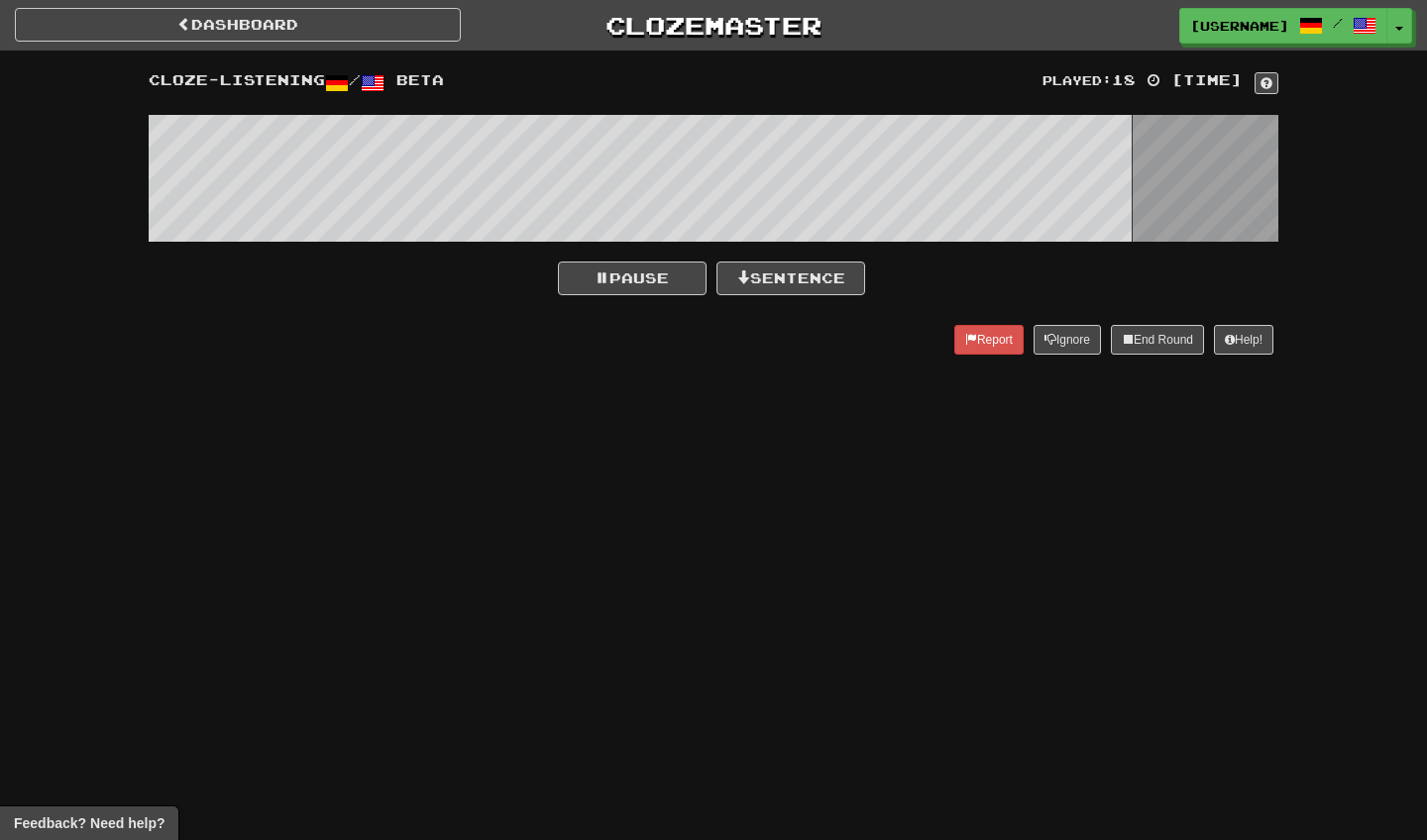 scroll, scrollTop: 0, scrollLeft: 0, axis: both 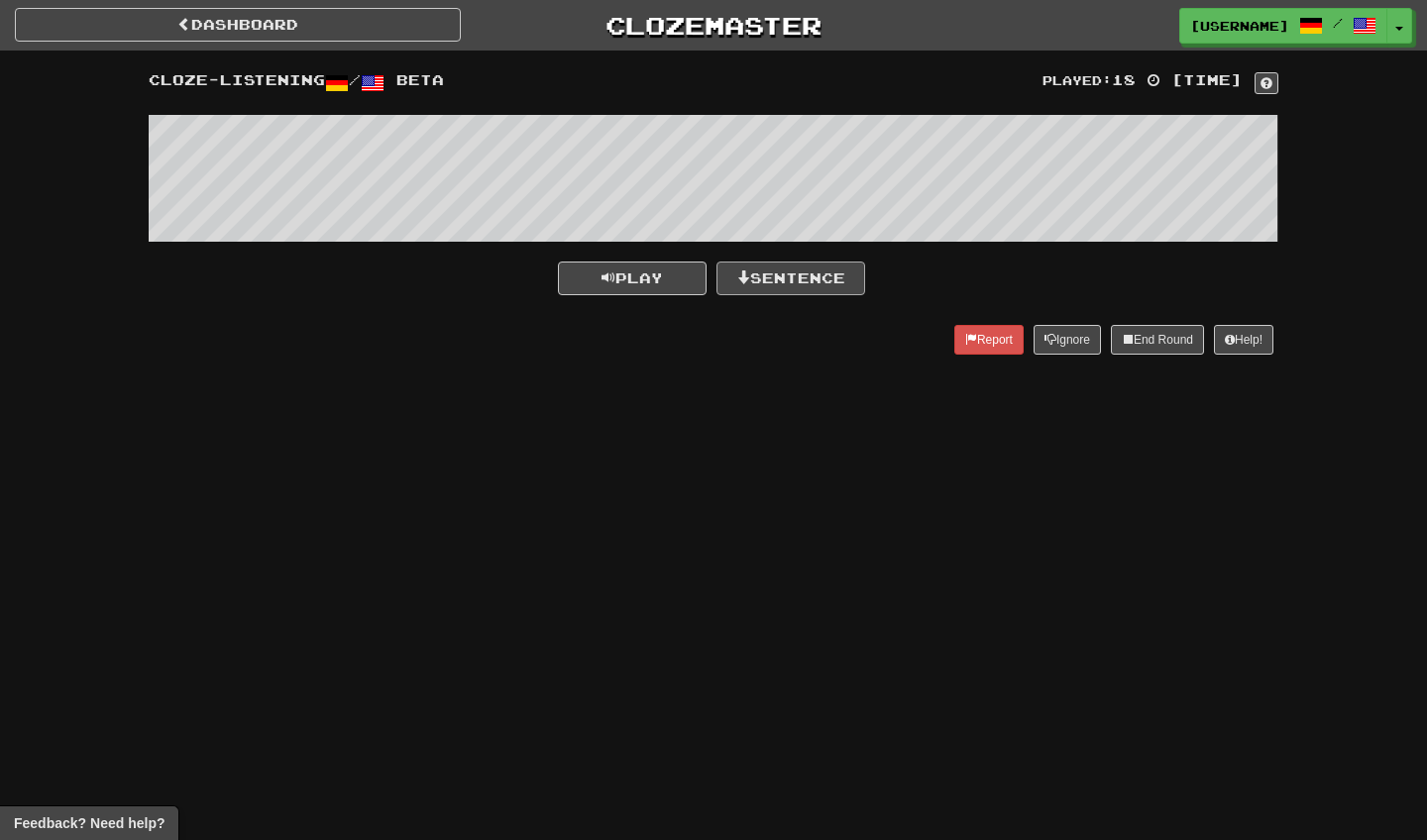 click on "Sentence" at bounding box center [791, 278] 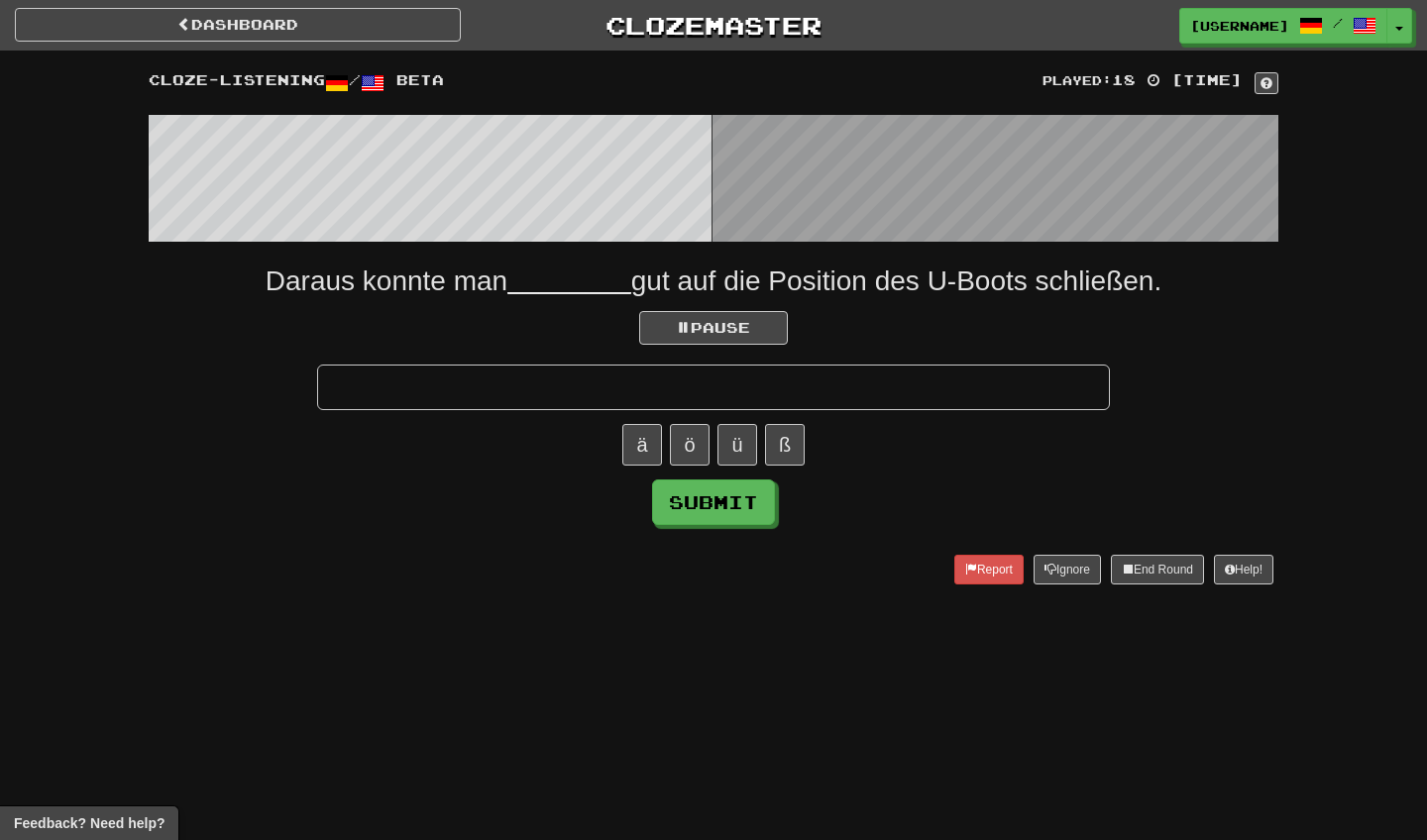 click at bounding box center [714, 387] 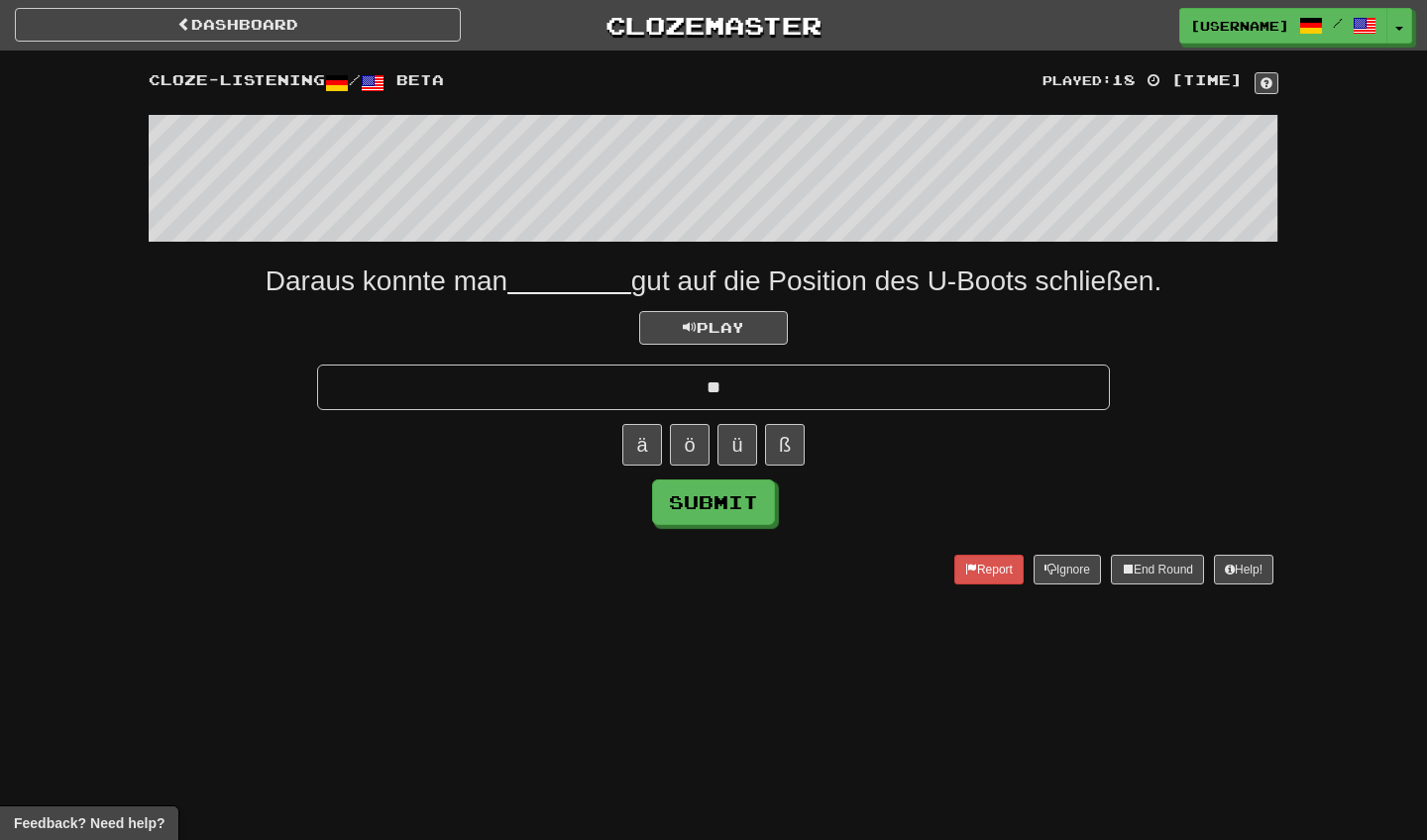 type on "*" 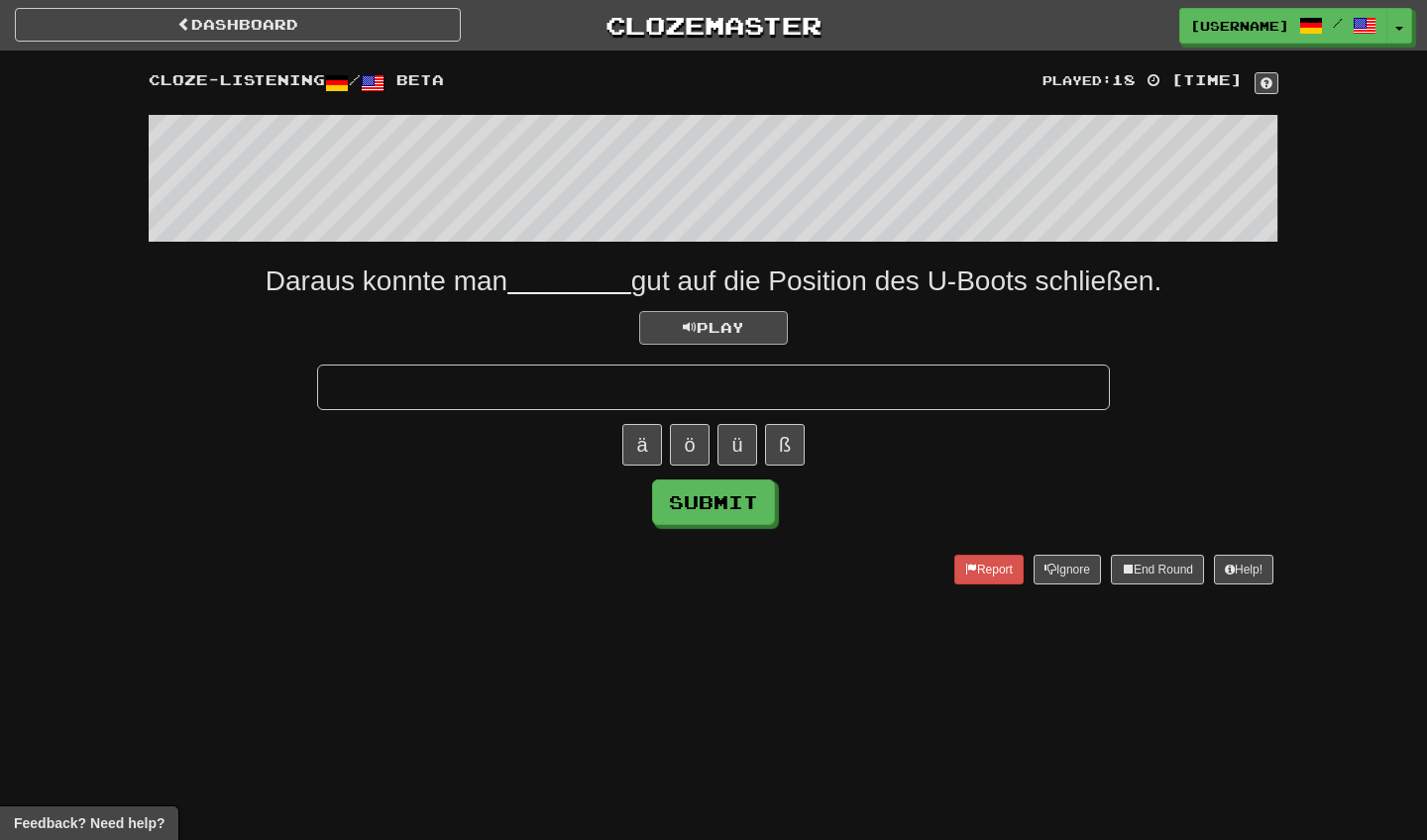 click on "Play" at bounding box center (714, 328) 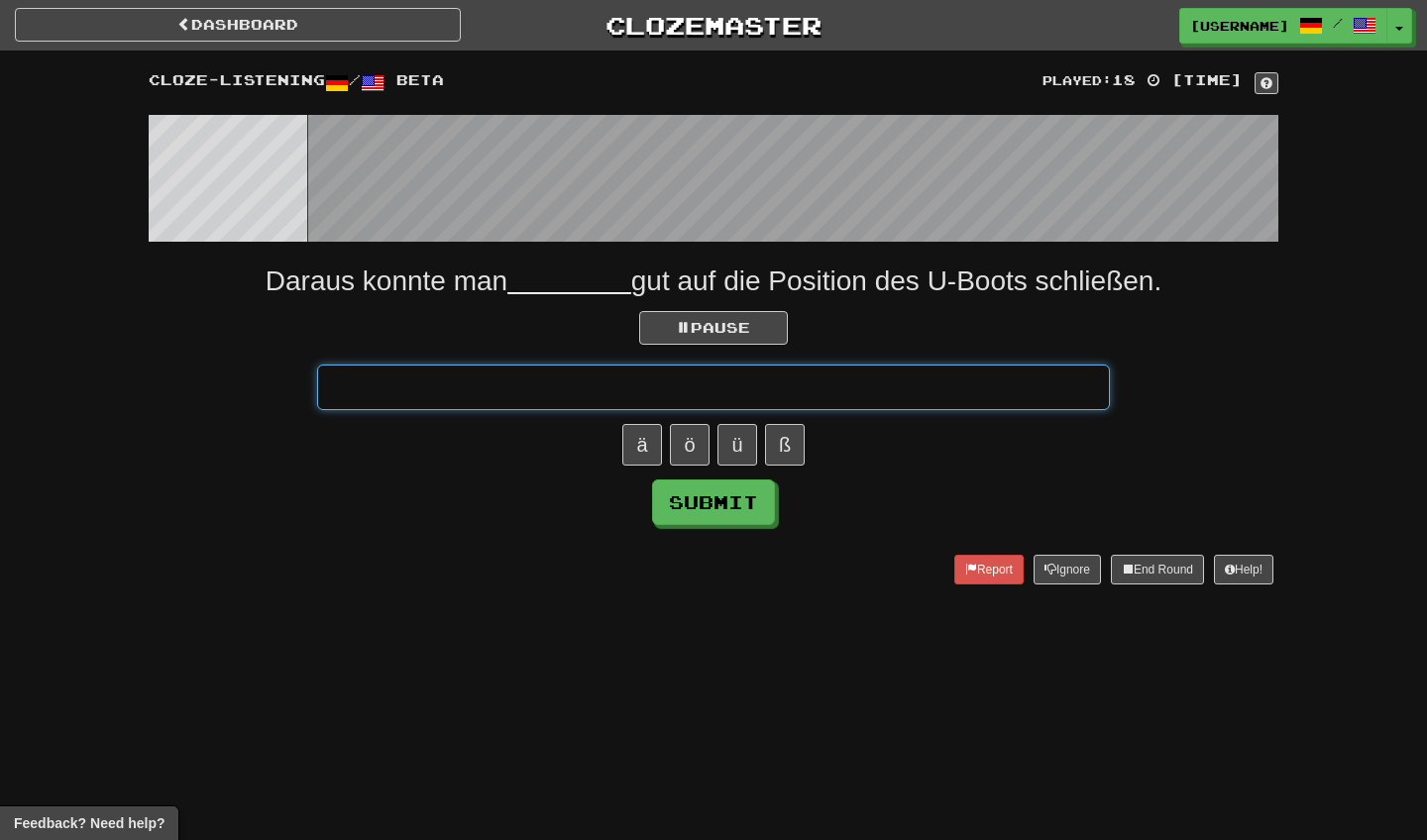 click at bounding box center (714, 387) 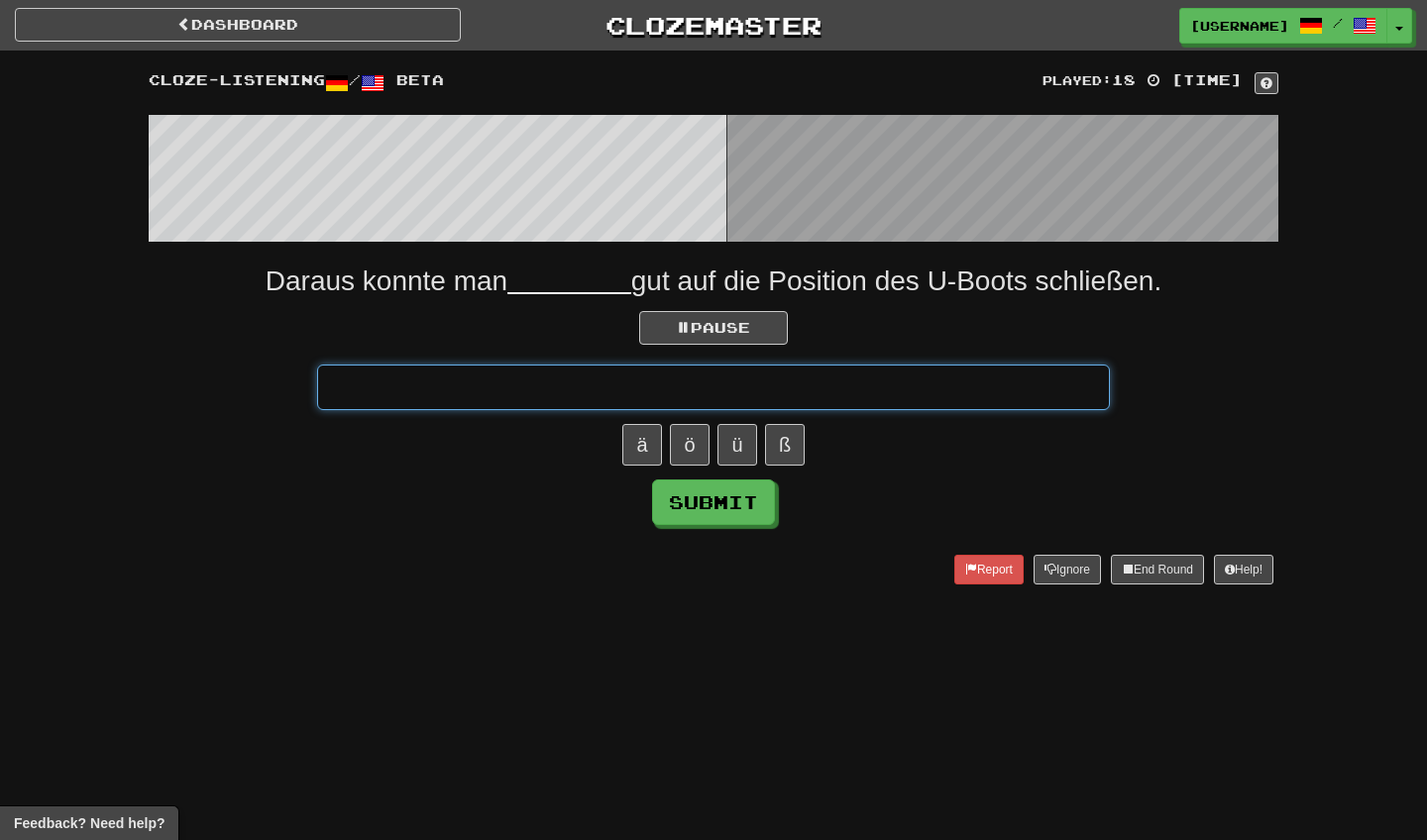 click on "Submit" at bounding box center (714, 502) 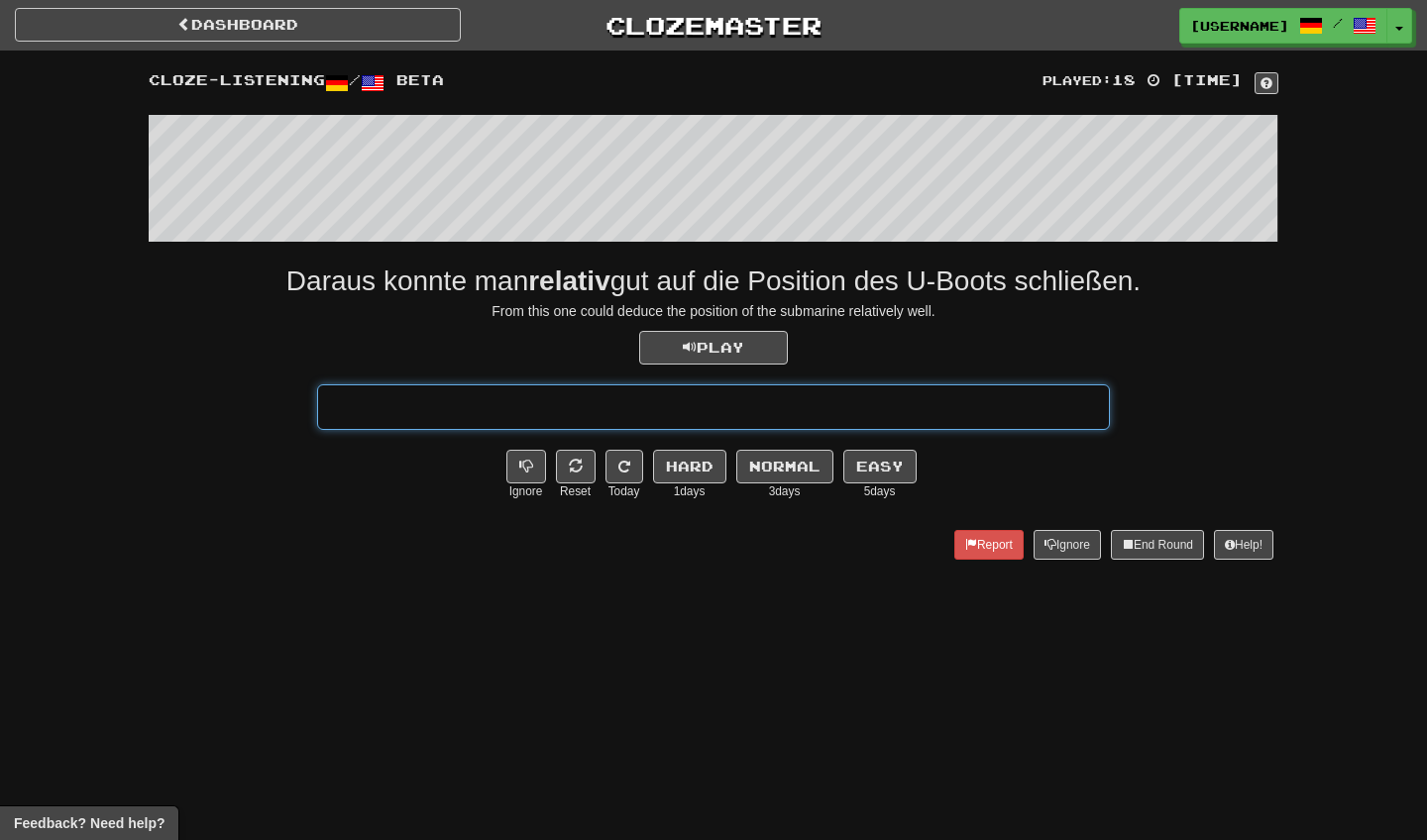 click at bounding box center (714, 407) 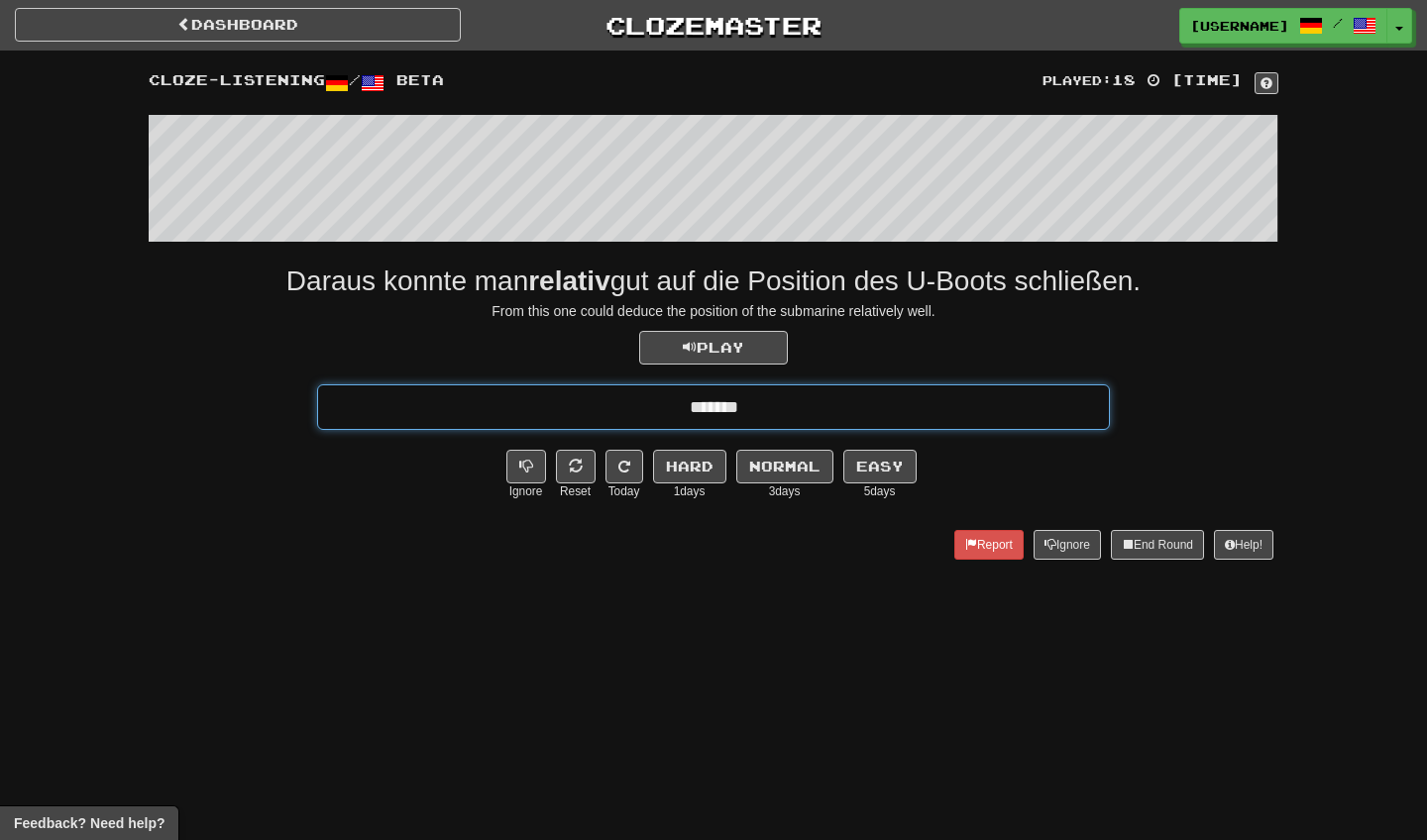 type on "********" 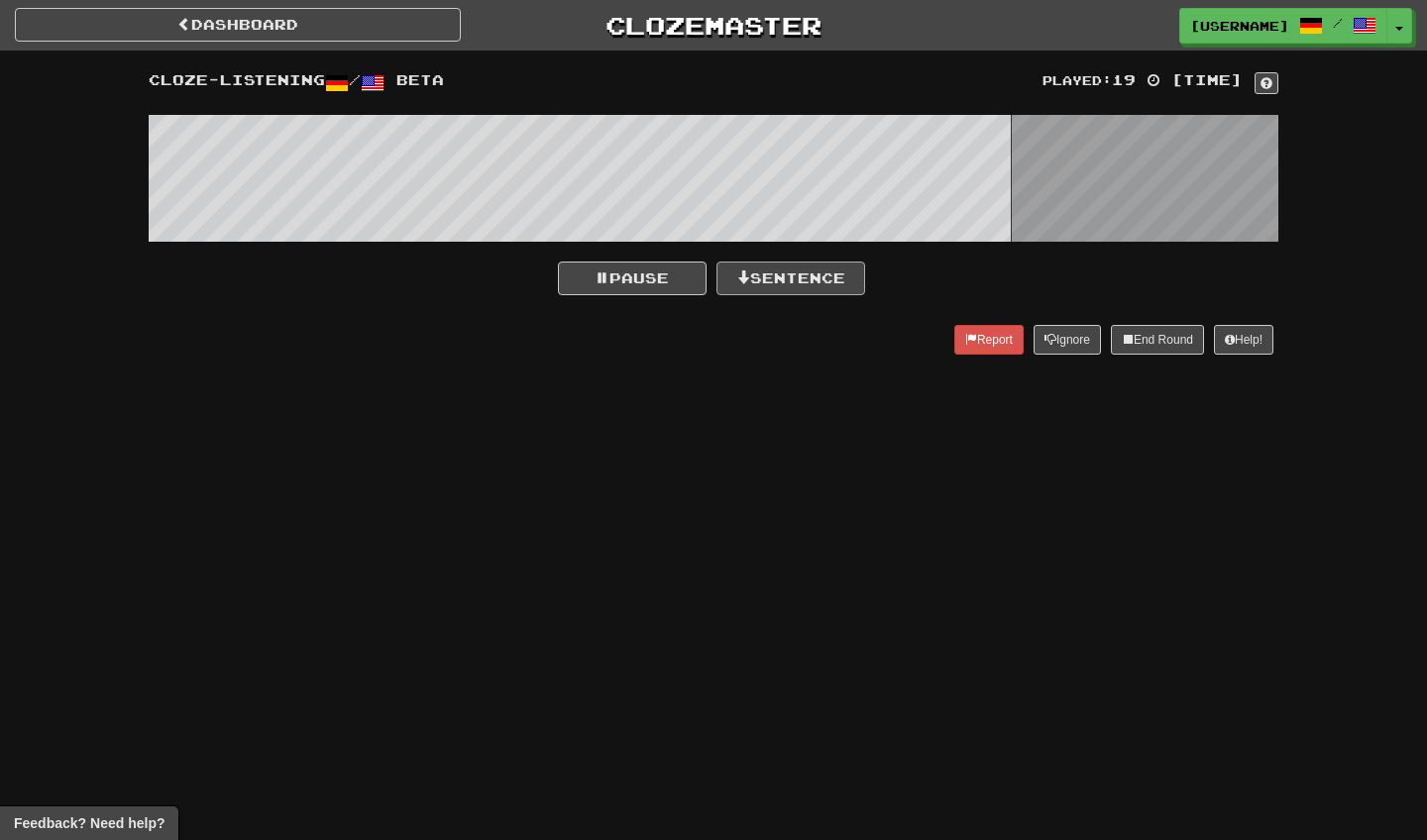 click on "Sentence" at bounding box center (791, 278) 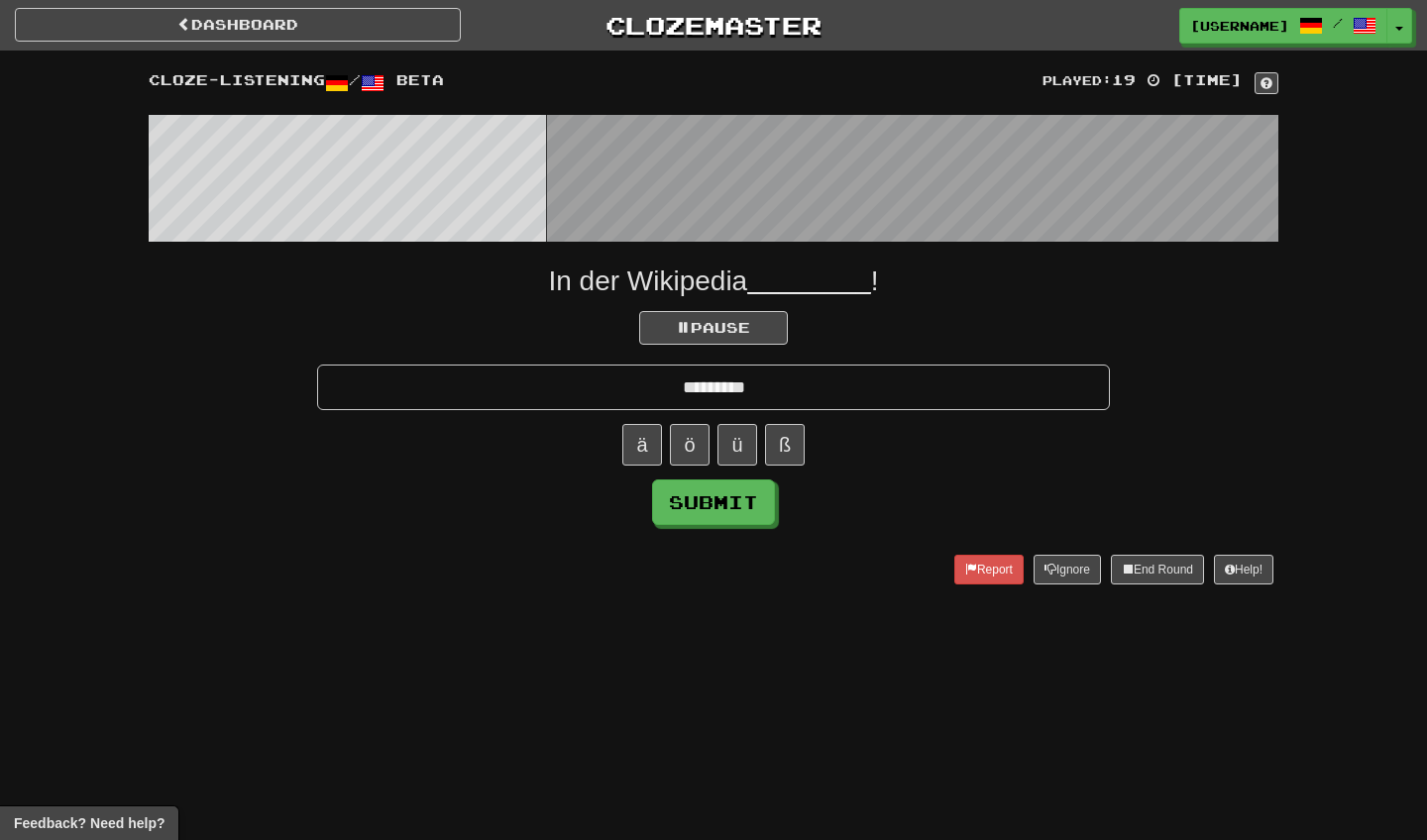 type on "*********" 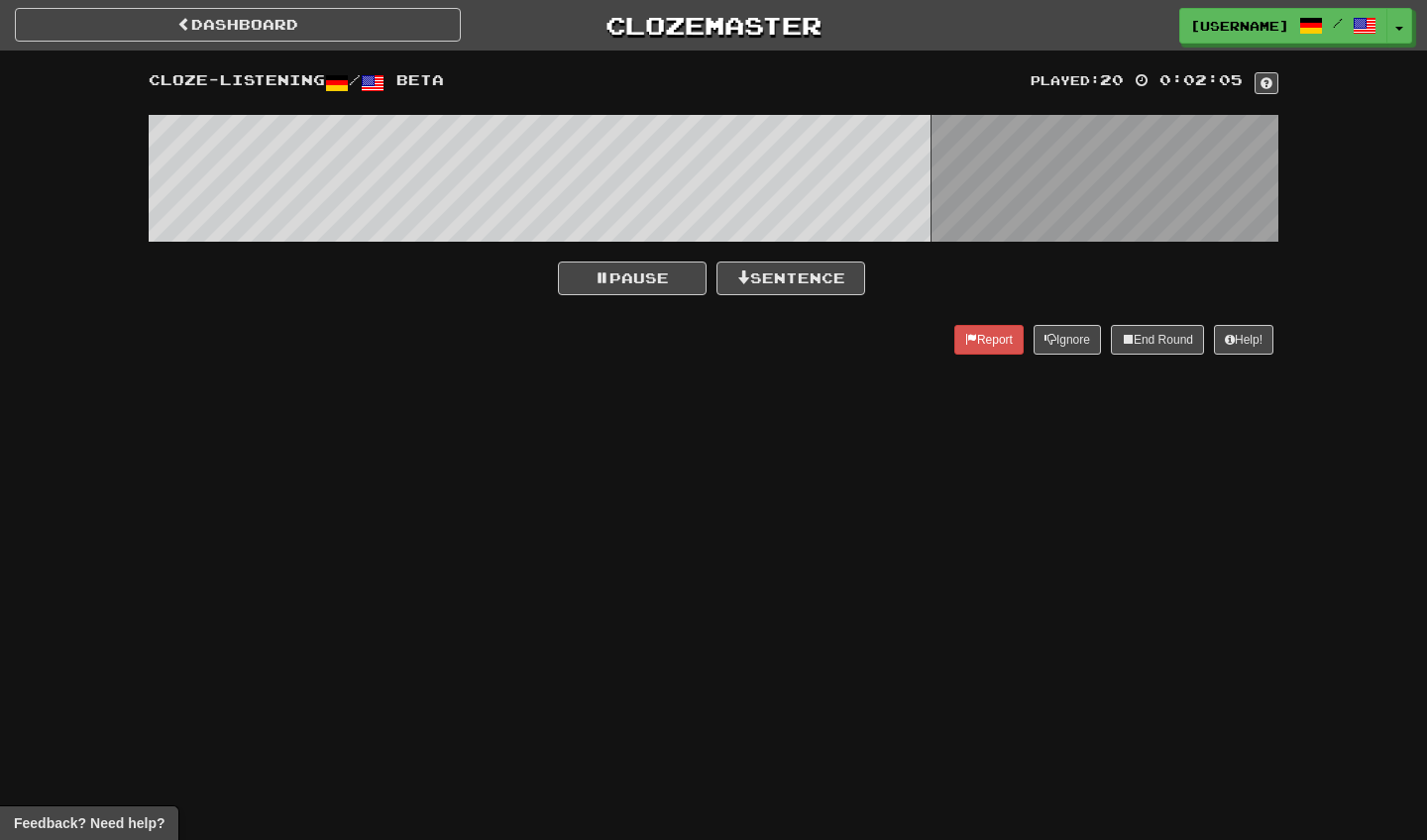 scroll, scrollTop: 0, scrollLeft: 0, axis: both 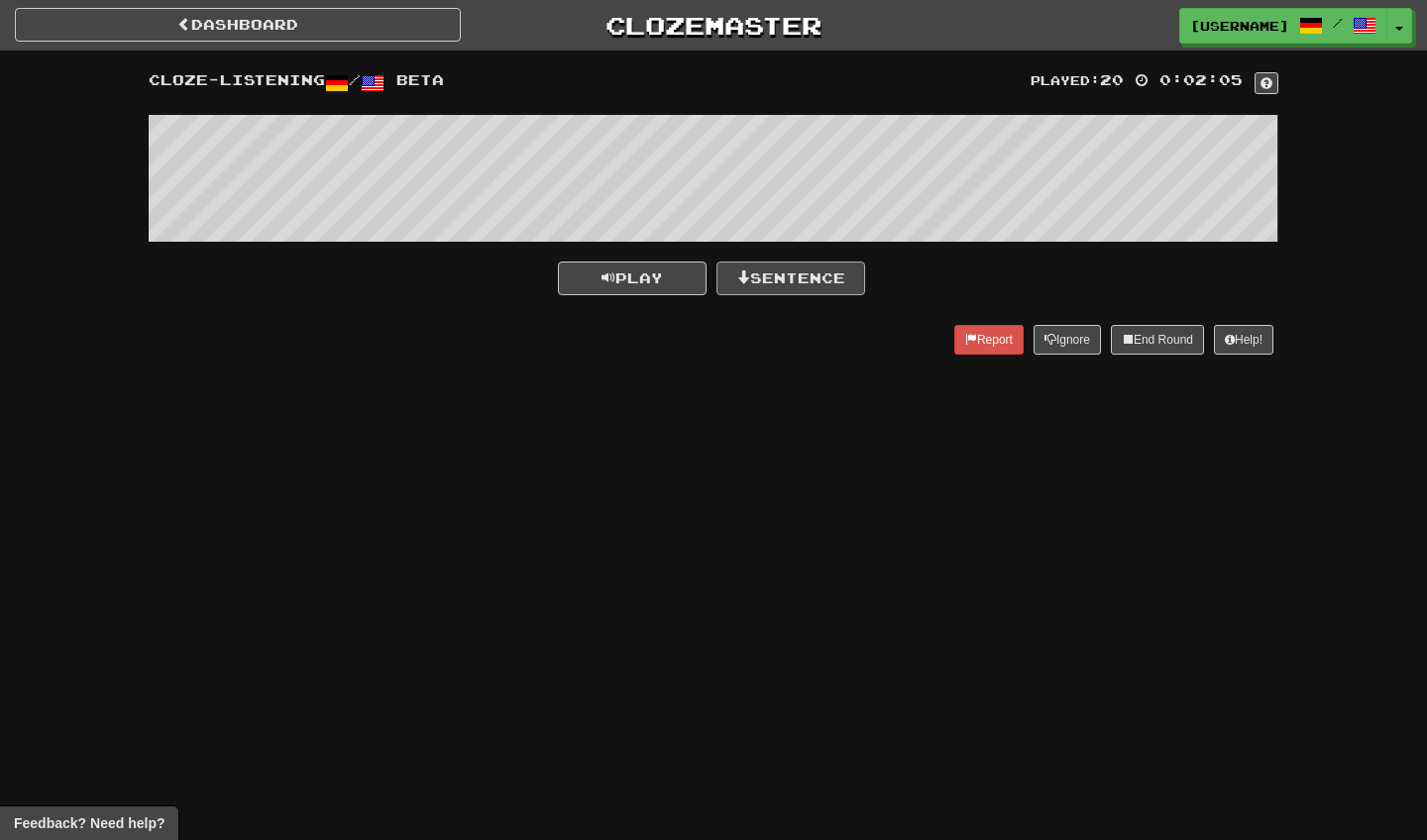 click on "Sentence" at bounding box center [791, 278] 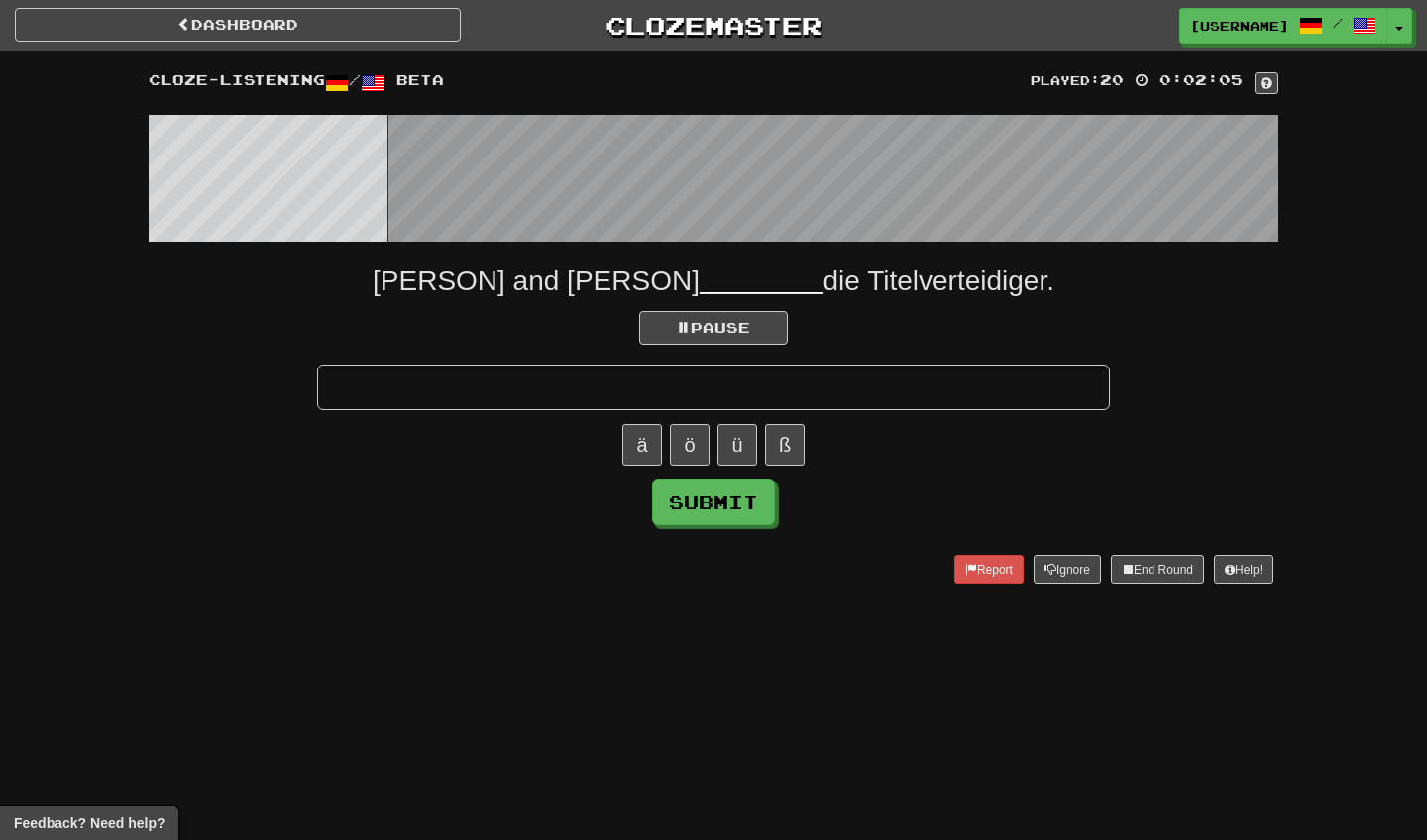 scroll, scrollTop: 0, scrollLeft: 0, axis: both 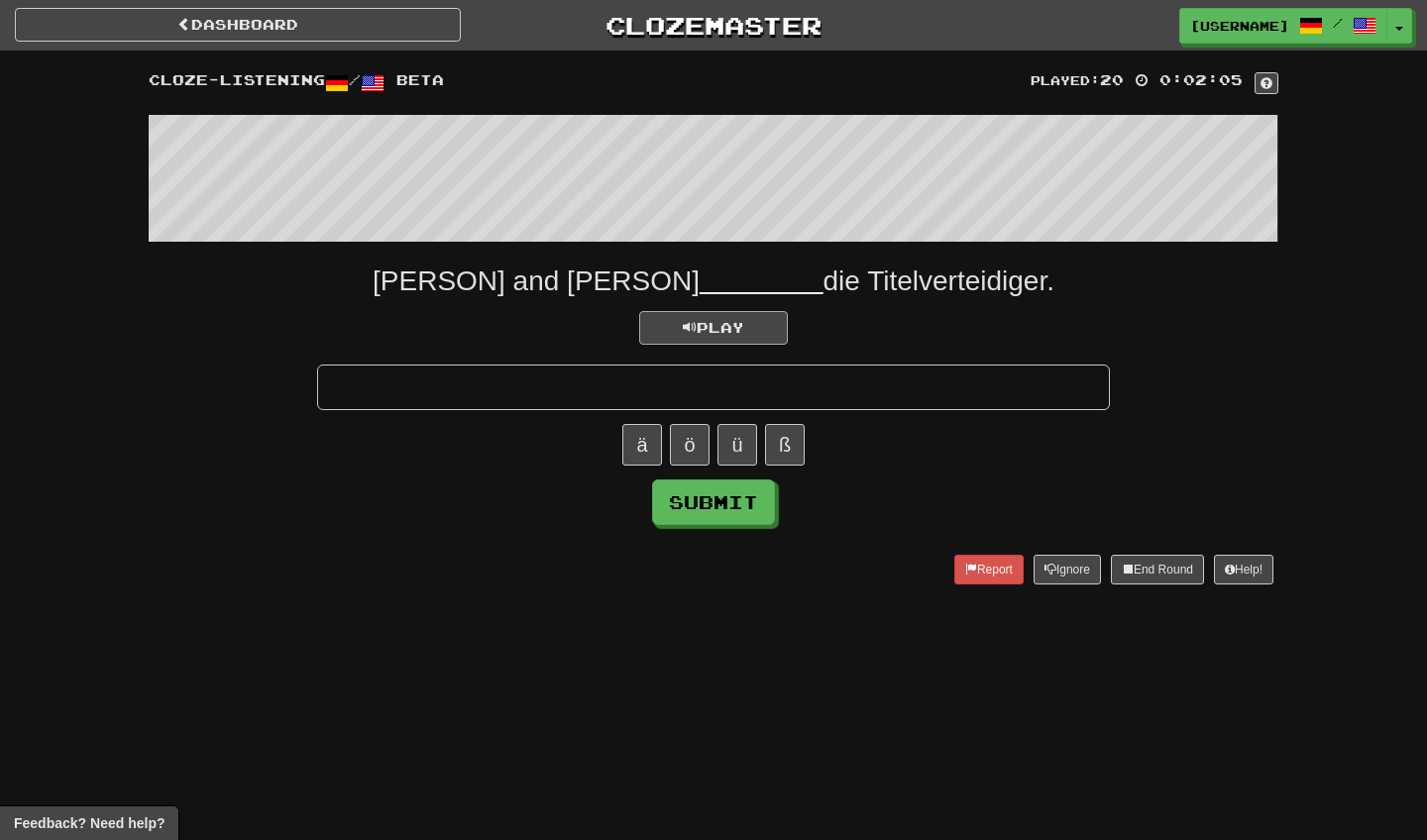 click on "Play" at bounding box center [714, 328] 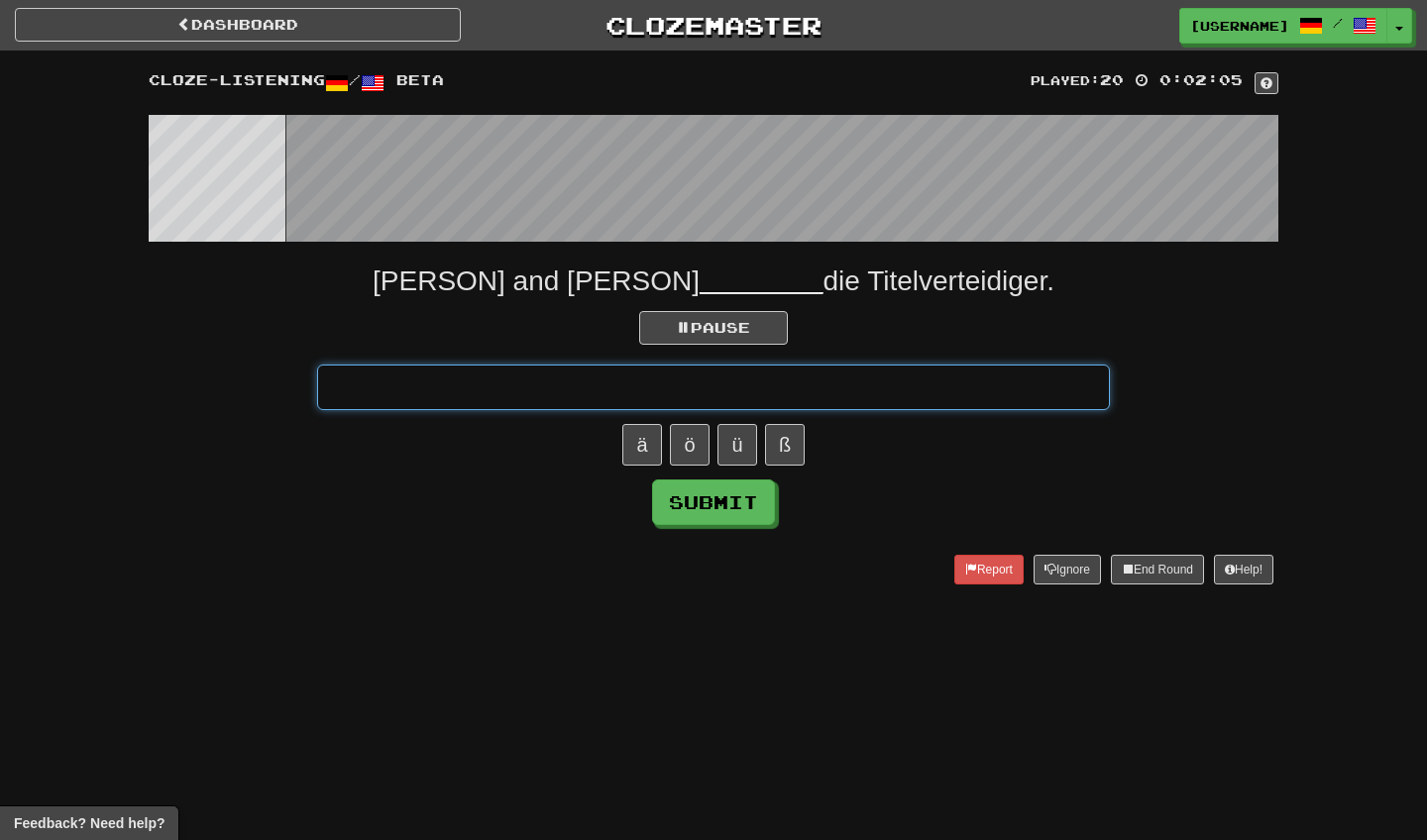 click at bounding box center (714, 387) 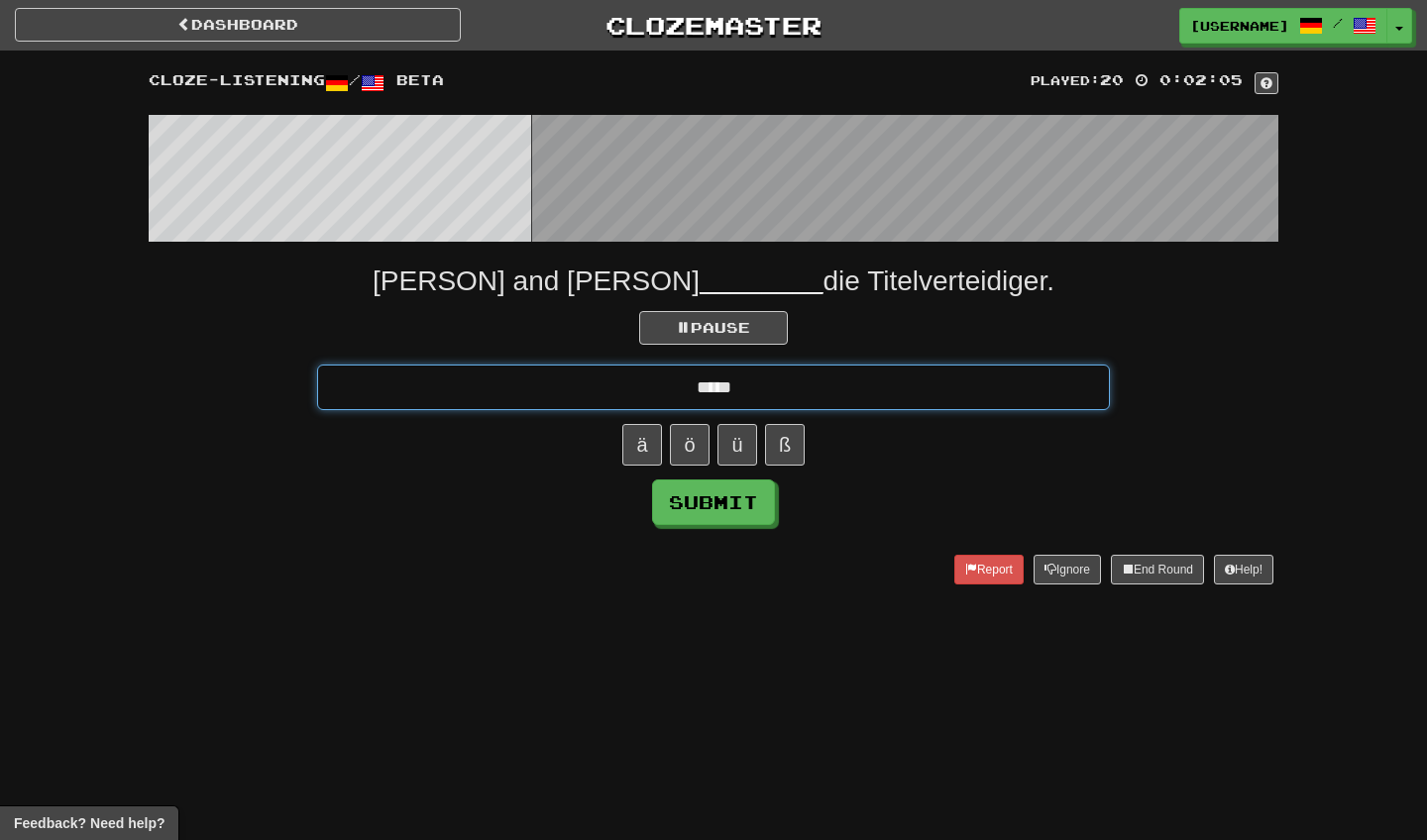 type on "*****" 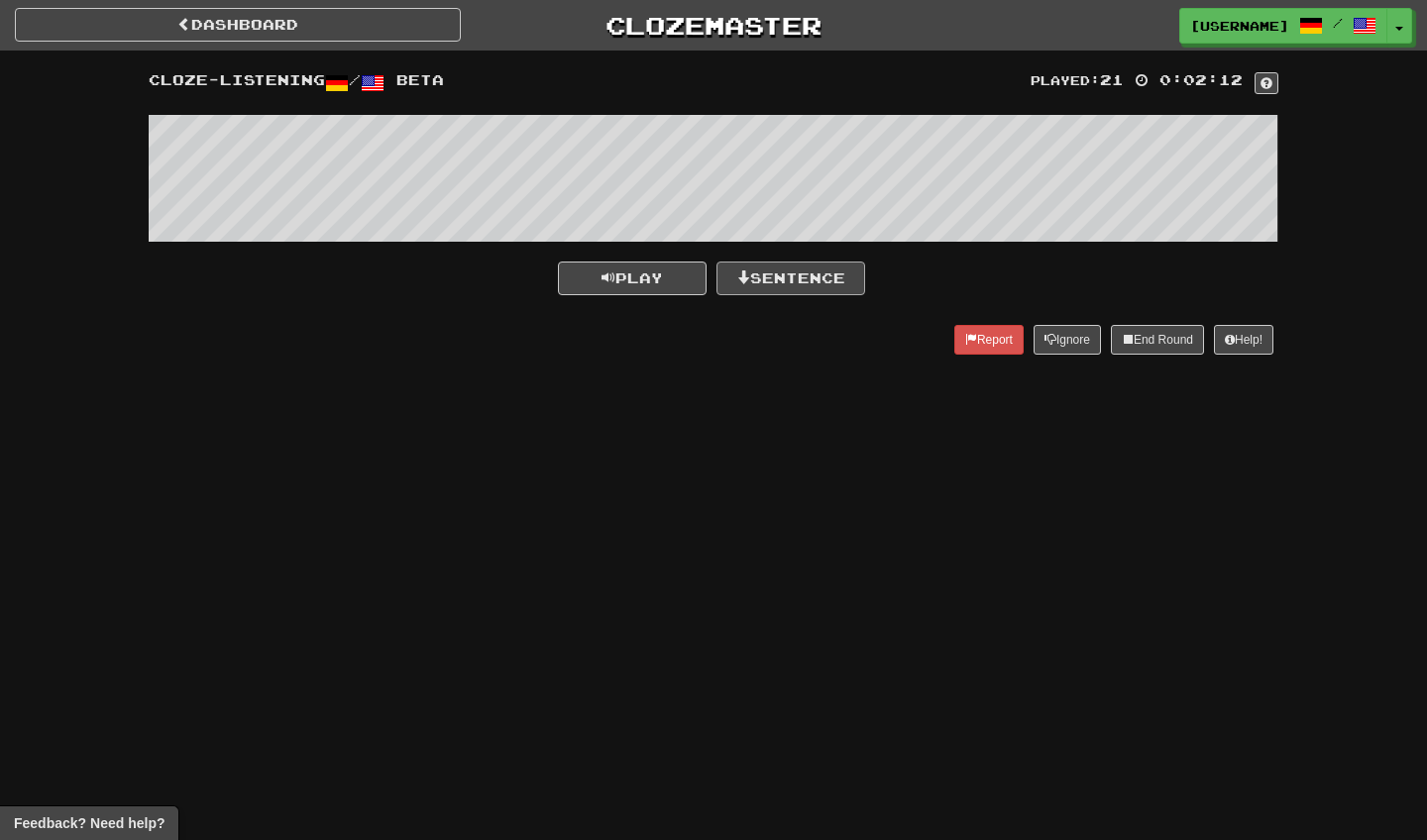 click on "Sentence" at bounding box center (791, 278) 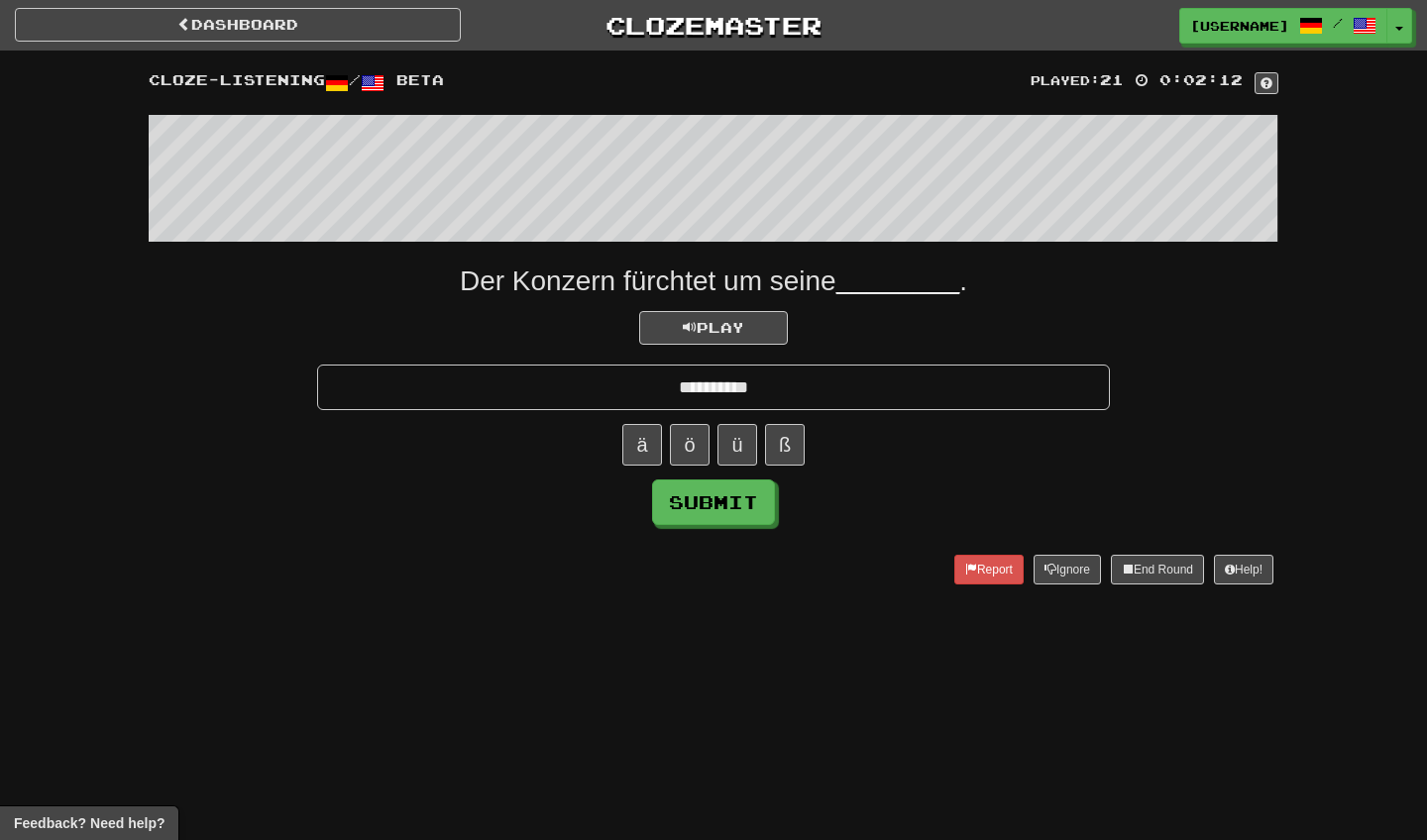 type on "**********" 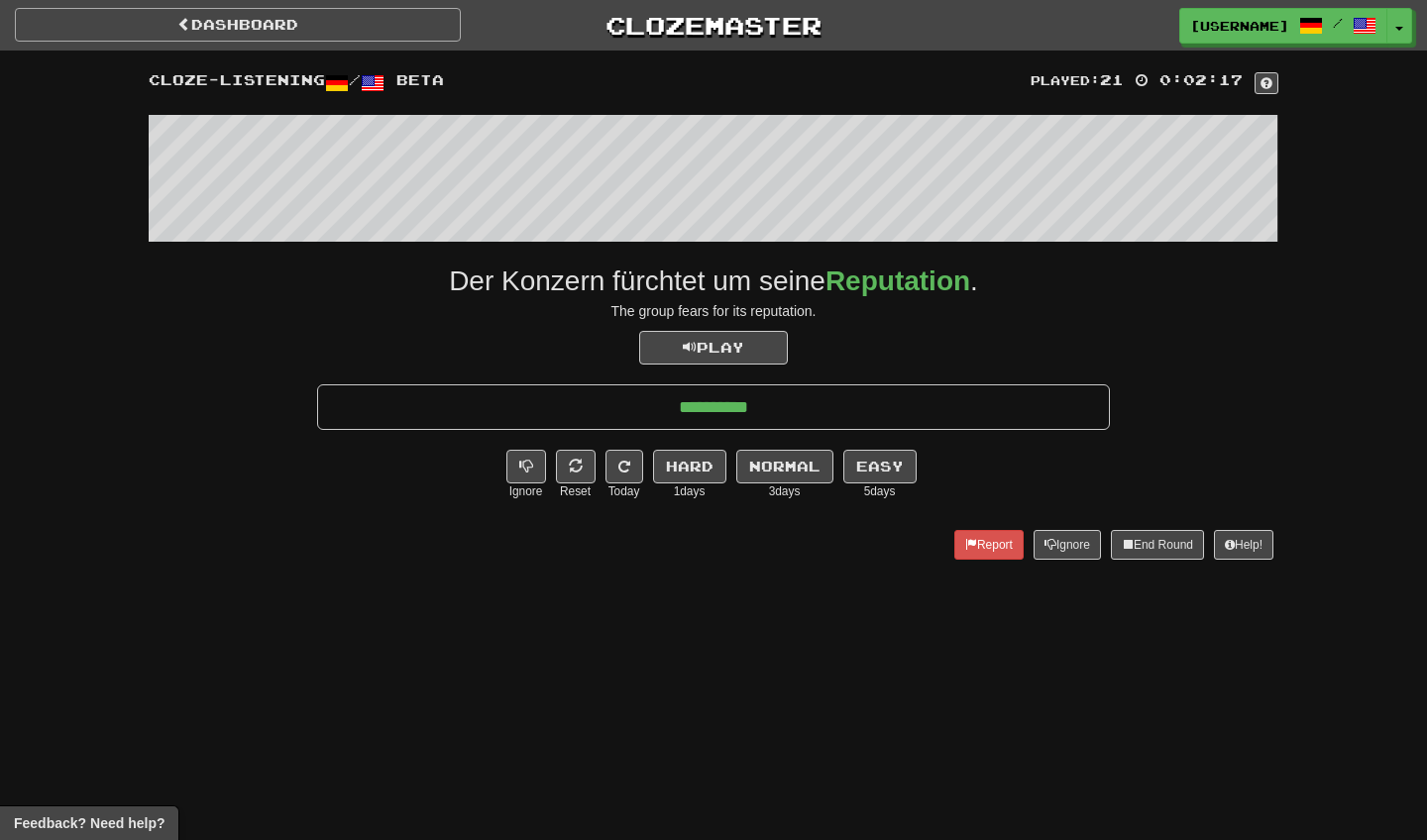 click on "Dashboard" at bounding box center [238, 25] 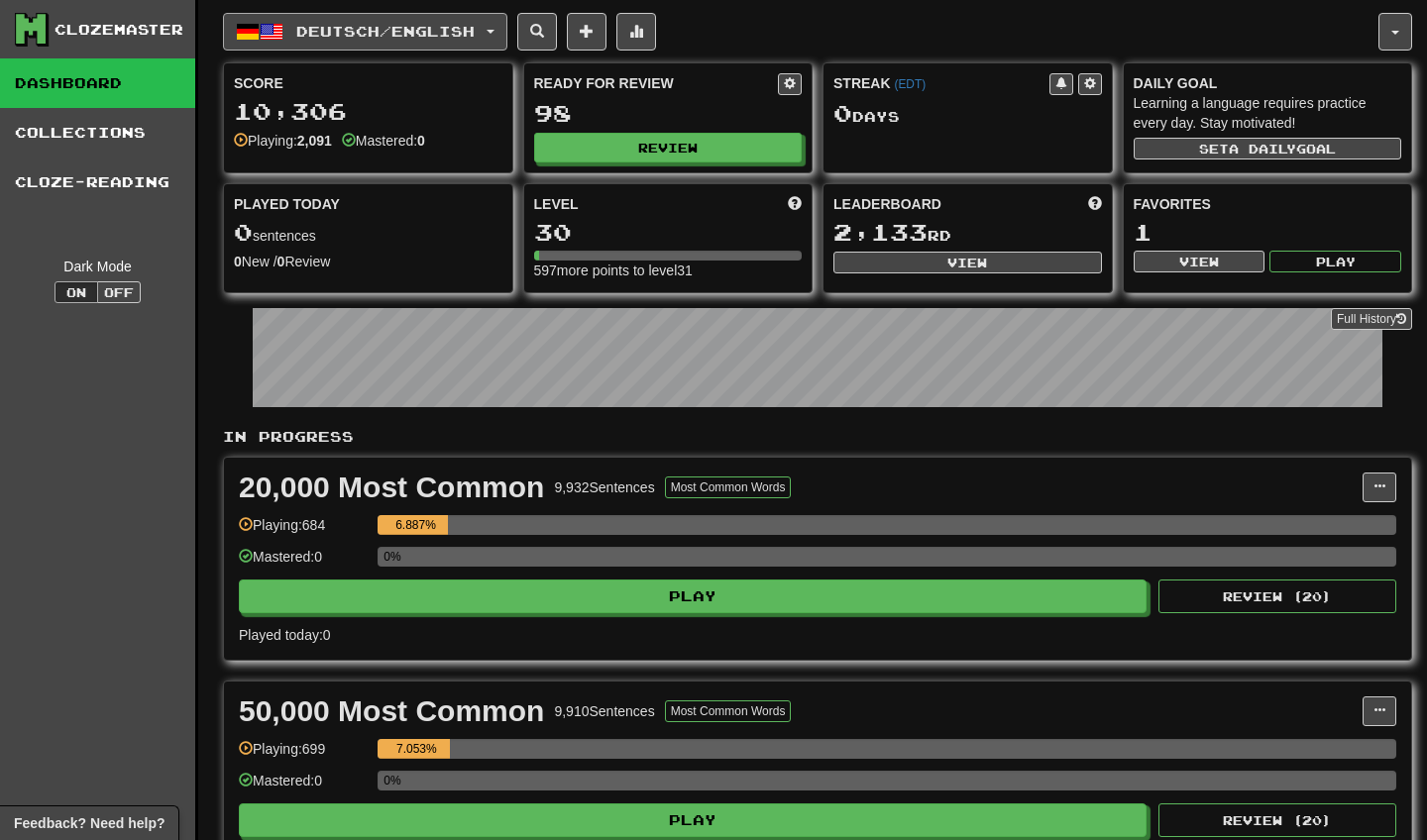 scroll, scrollTop: 0, scrollLeft: 0, axis: both 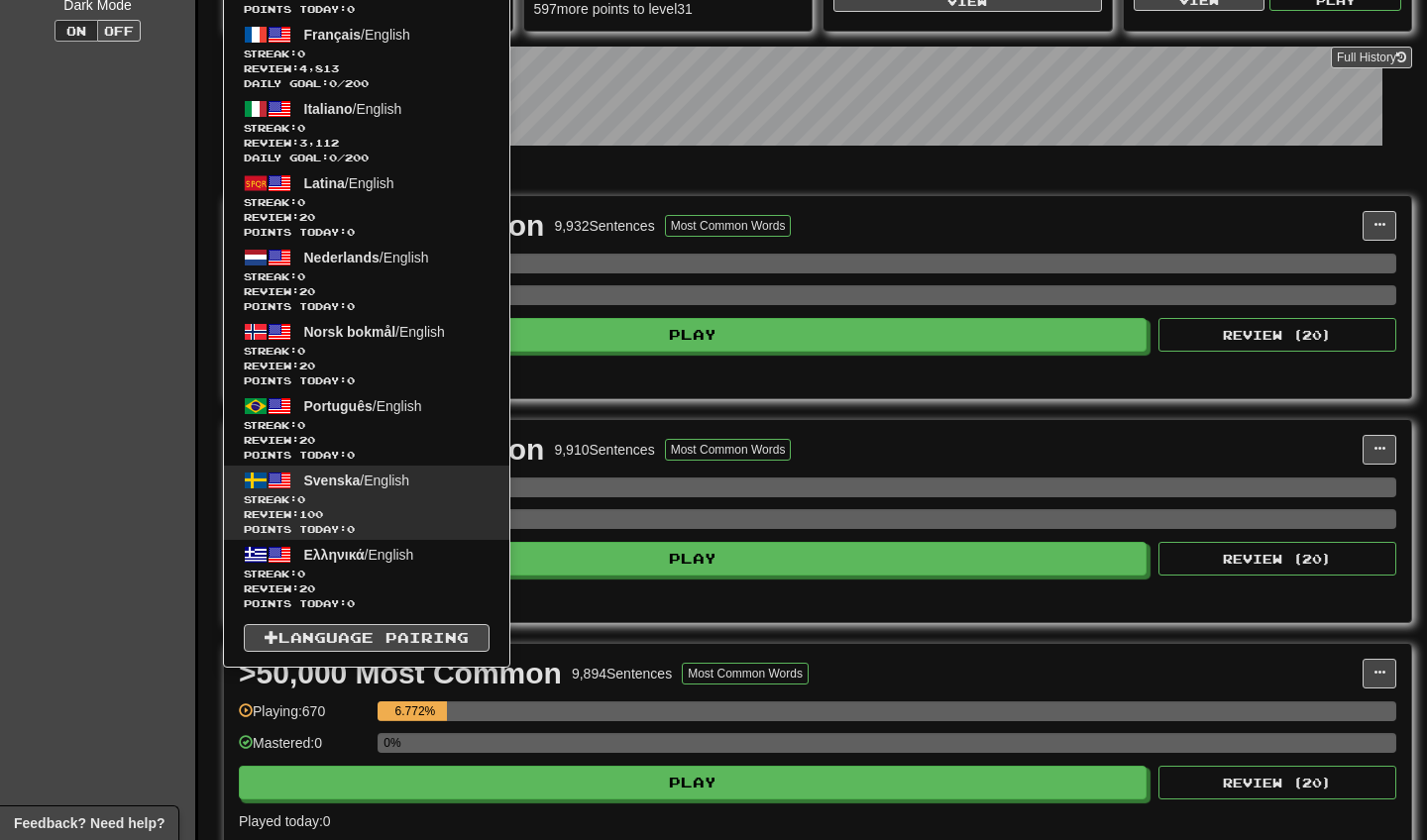 click on "Svenska" at bounding box center (332, 480) 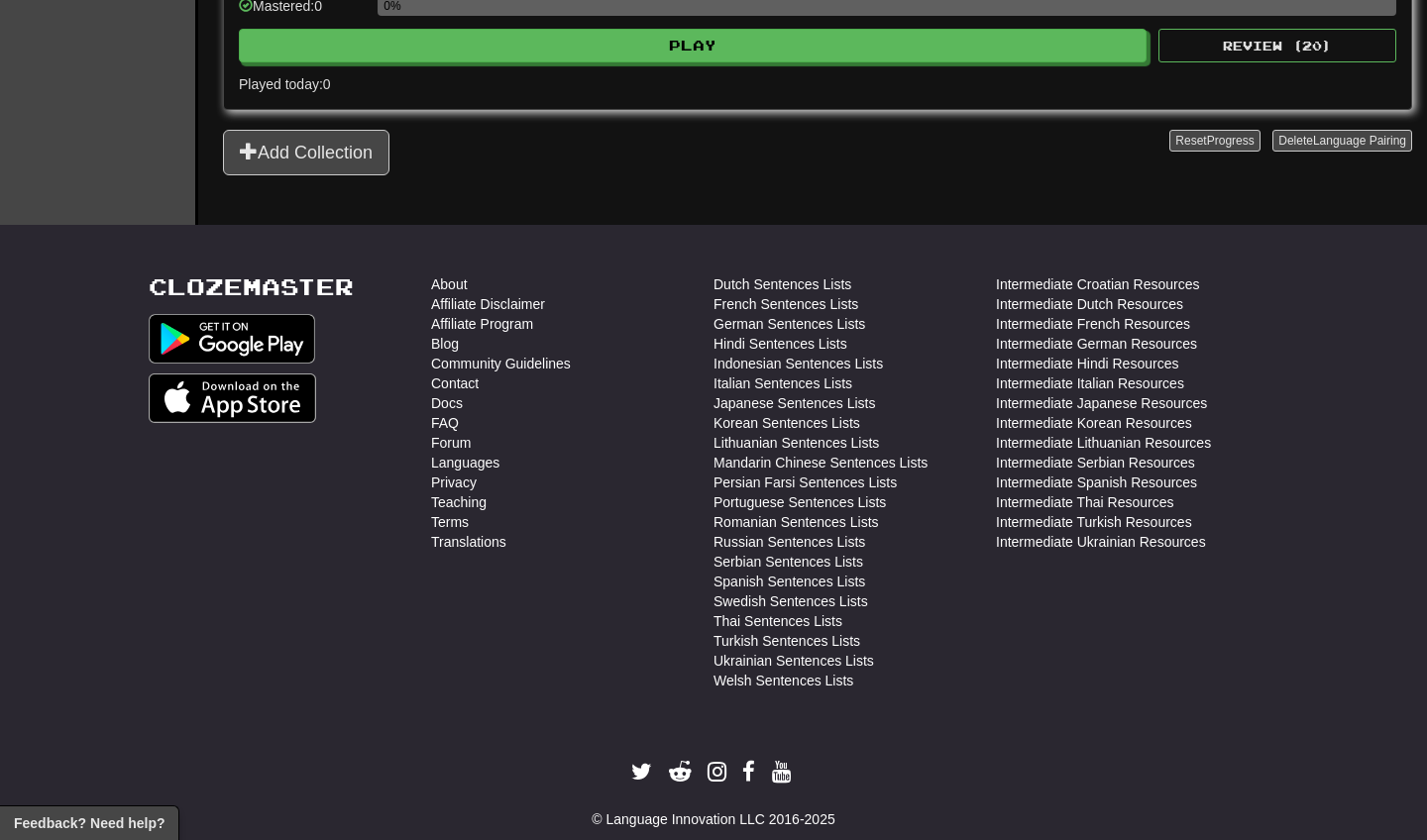 scroll, scrollTop: 882, scrollLeft: 0, axis: vertical 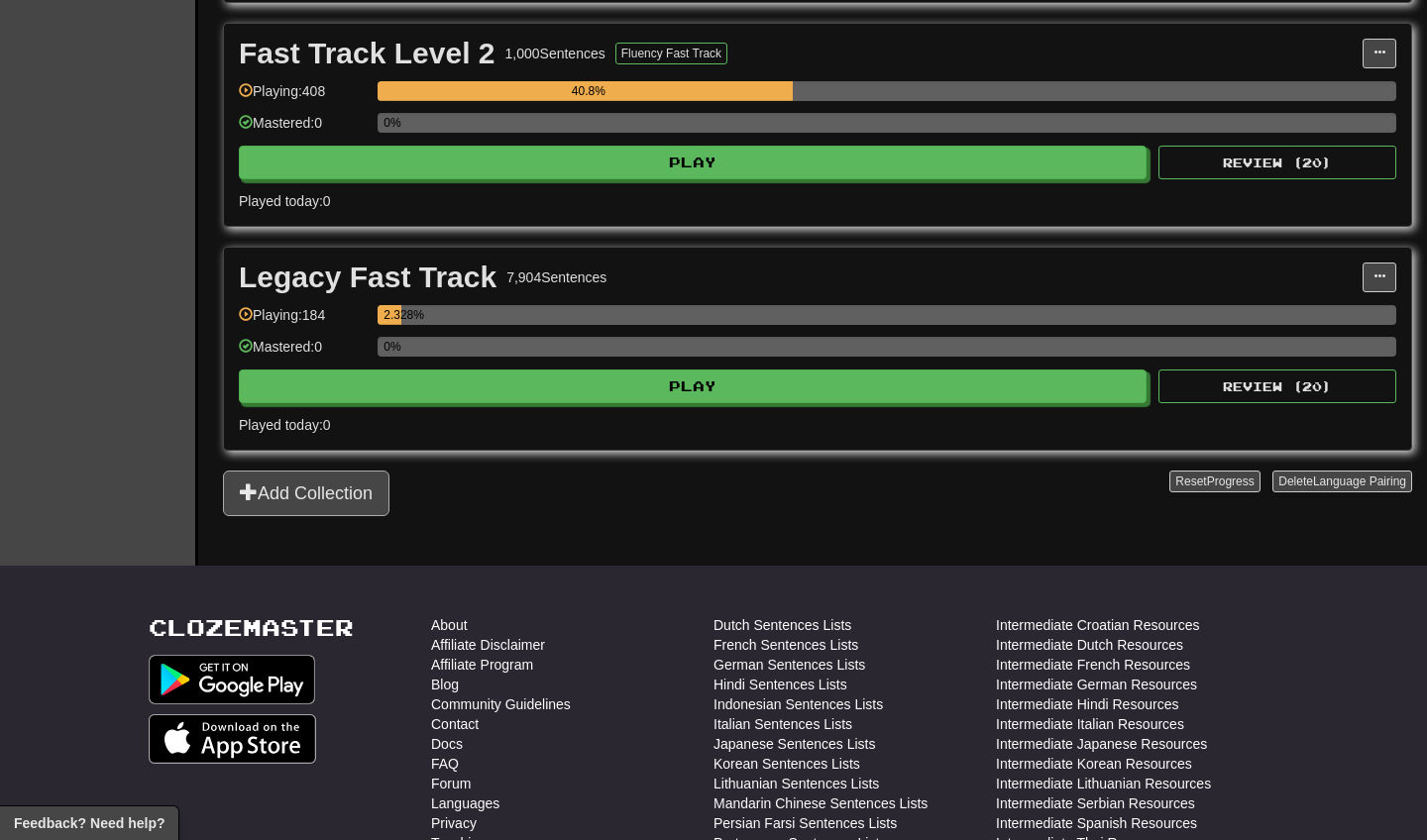 click on "Add Collection" at bounding box center (306, 493) 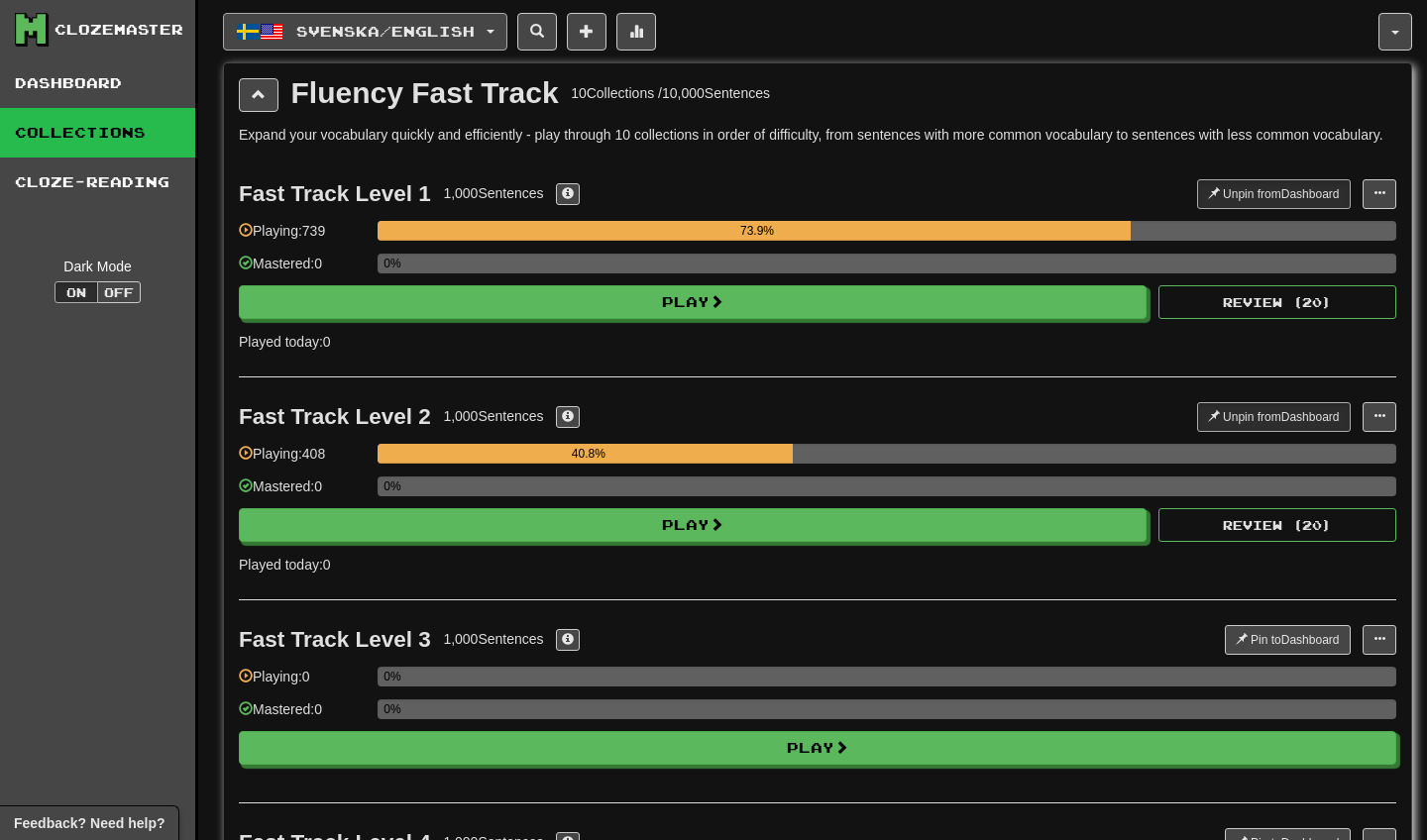 scroll, scrollTop: 0, scrollLeft: 0, axis: both 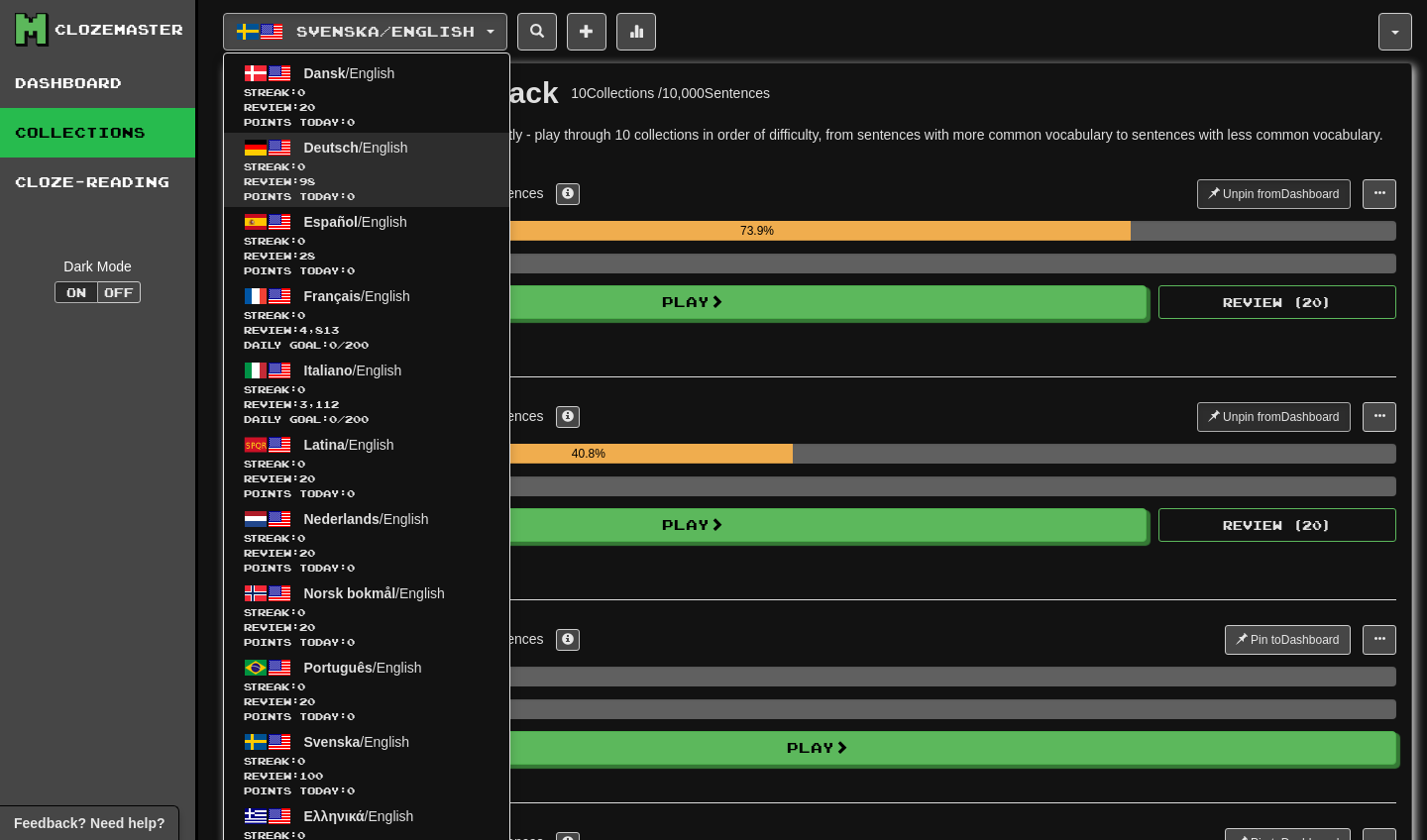 click on "Deutsch" at bounding box center [331, 148] 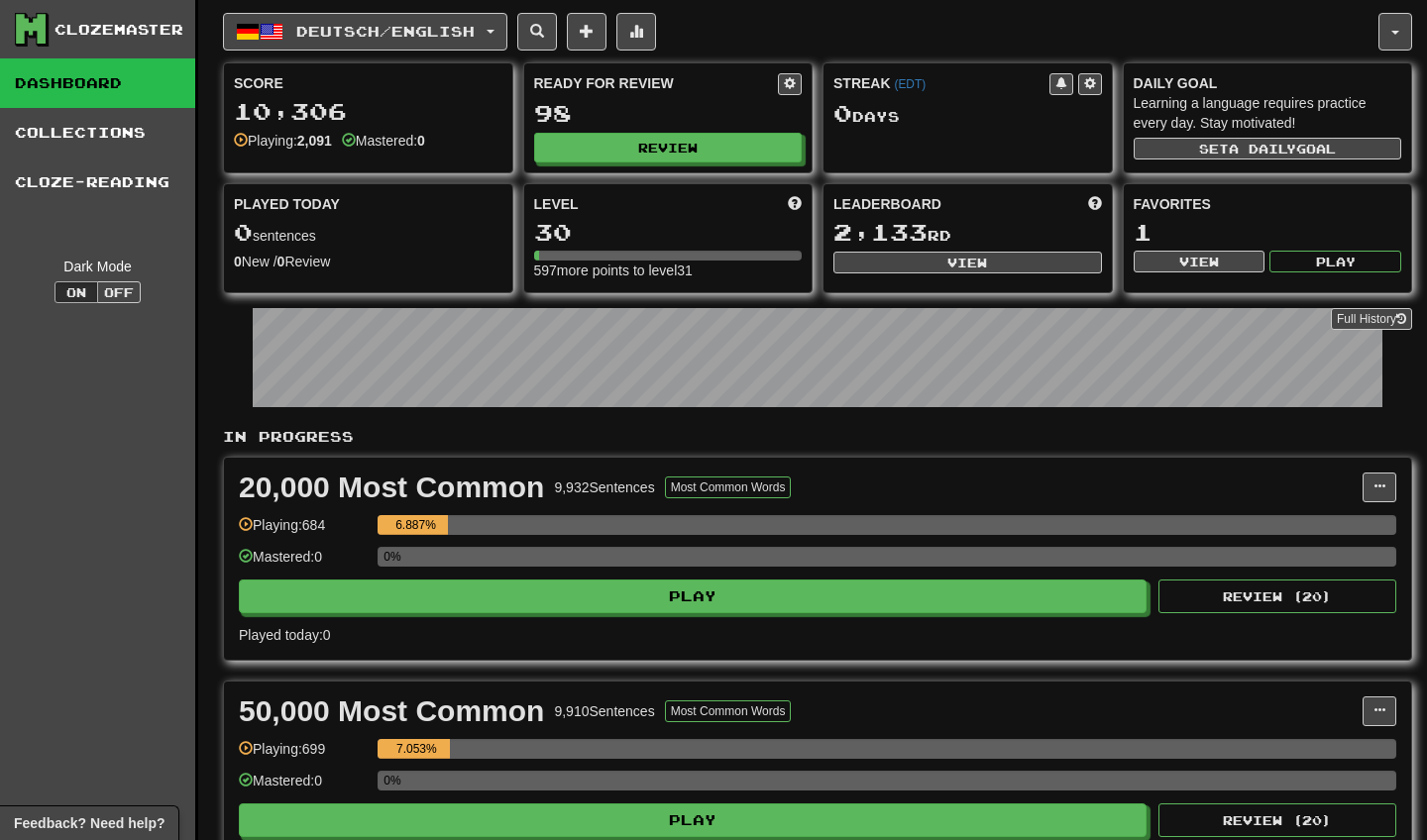 scroll, scrollTop: 0, scrollLeft: 0, axis: both 